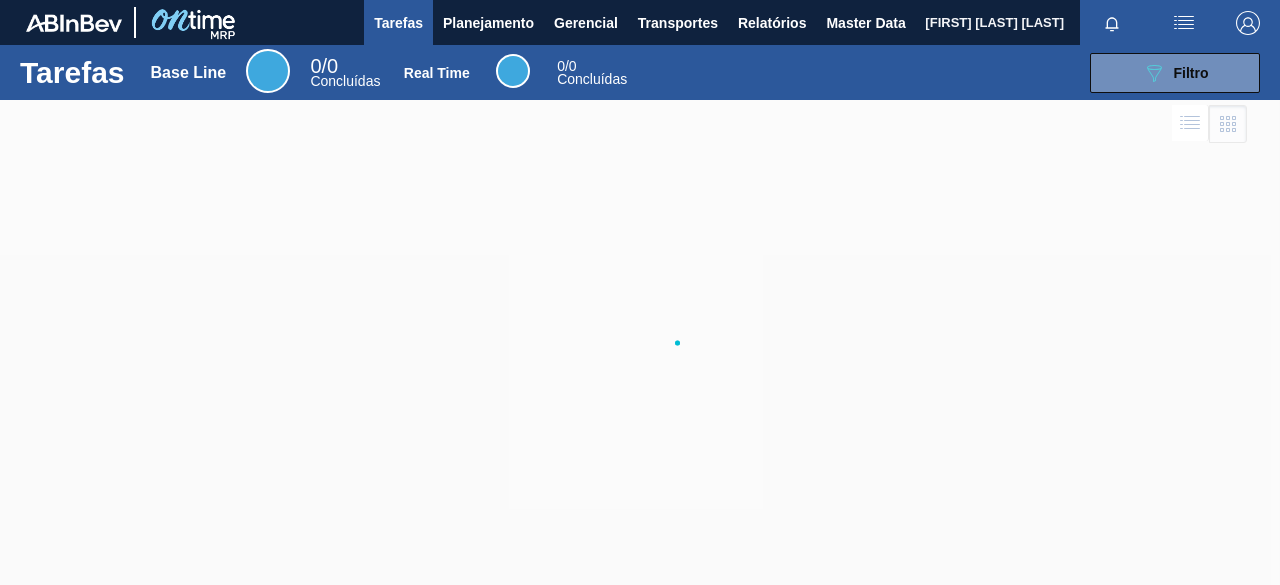 scroll, scrollTop: 0, scrollLeft: 0, axis: both 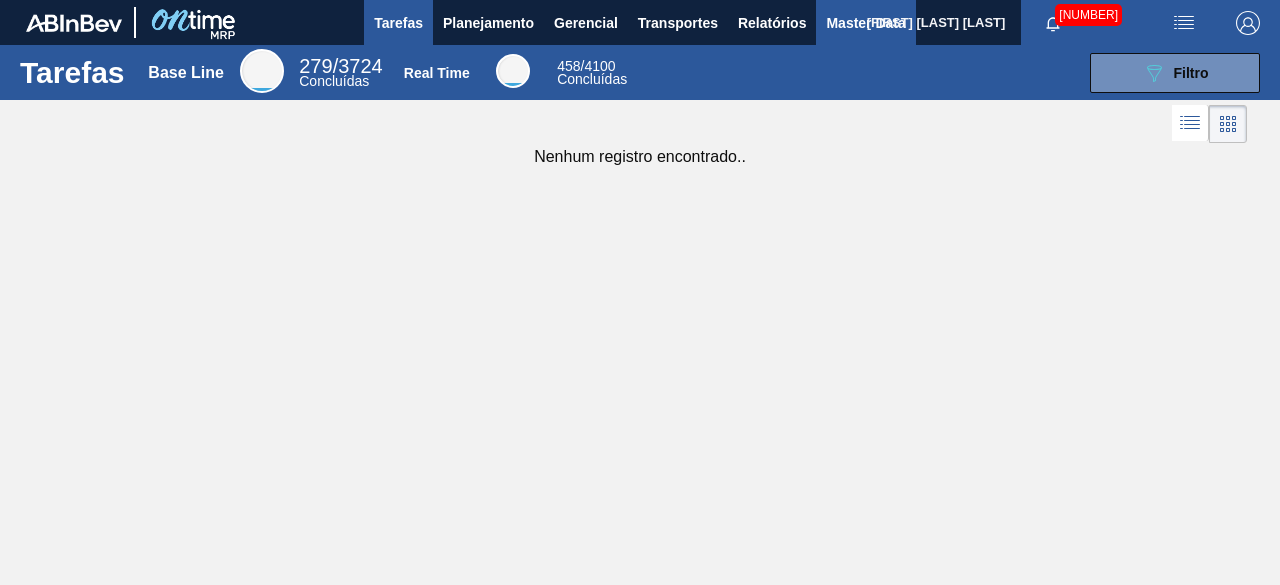 click on "Master Data" at bounding box center (865, 23) 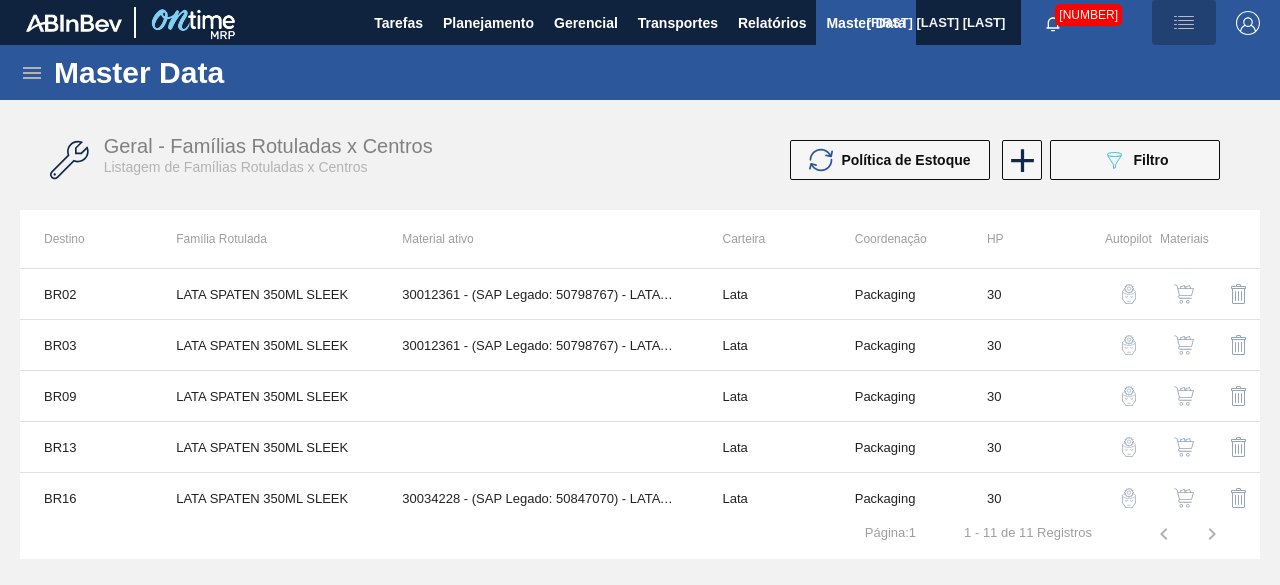click at bounding box center [1184, 23] 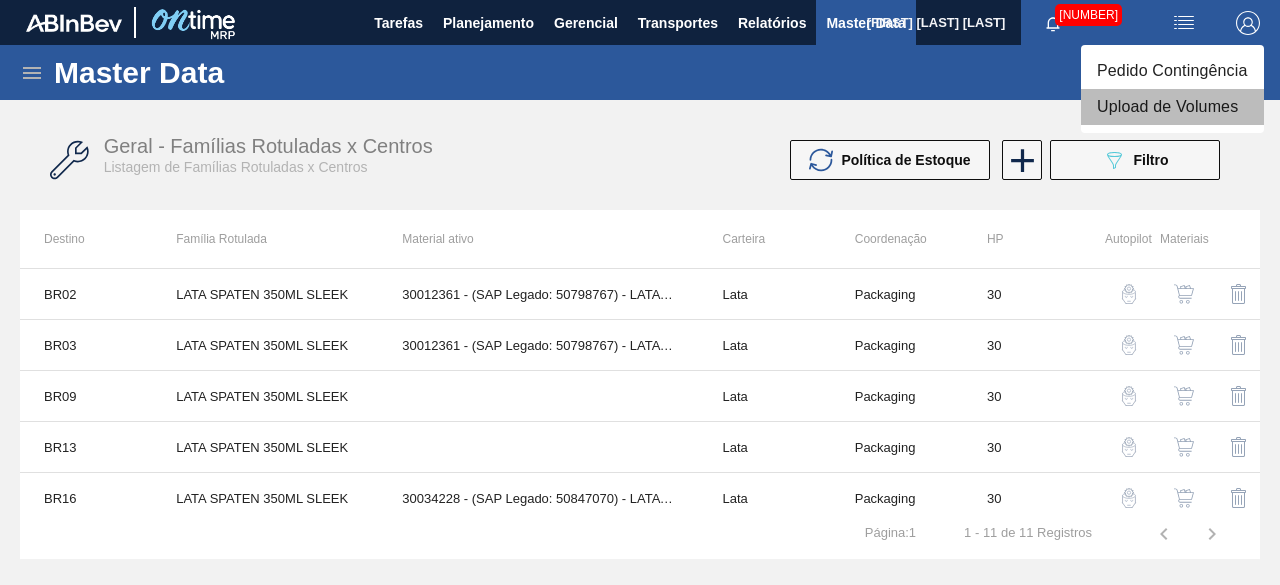 click on "Upload de Volumes" at bounding box center [1172, 107] 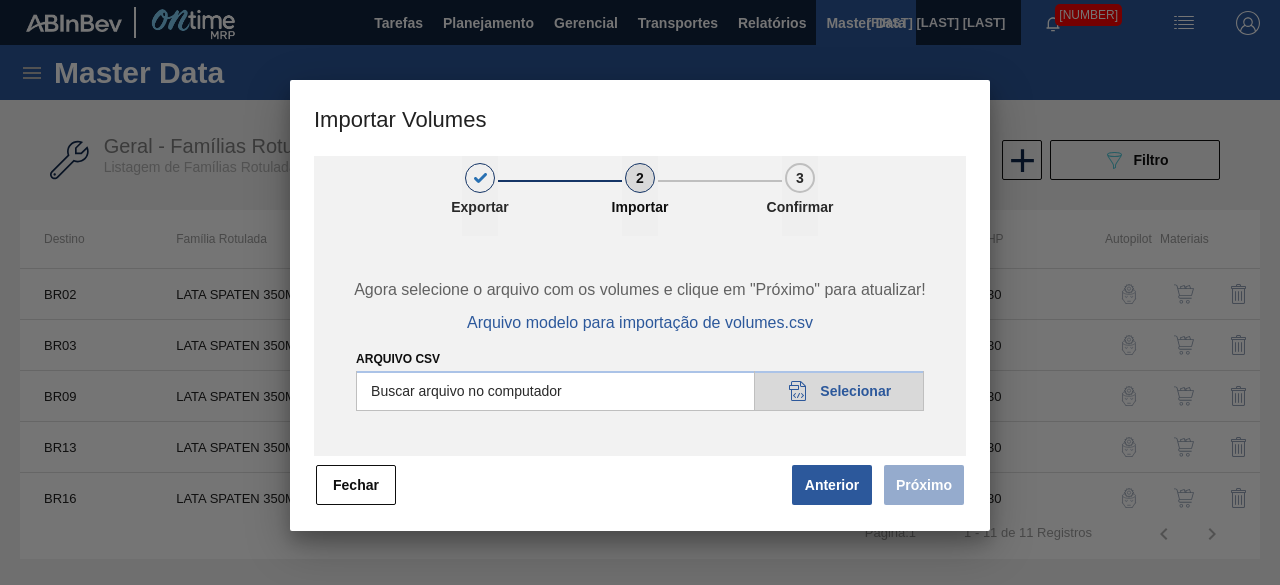 click on "Arquivo csv" at bounding box center (640, 391) 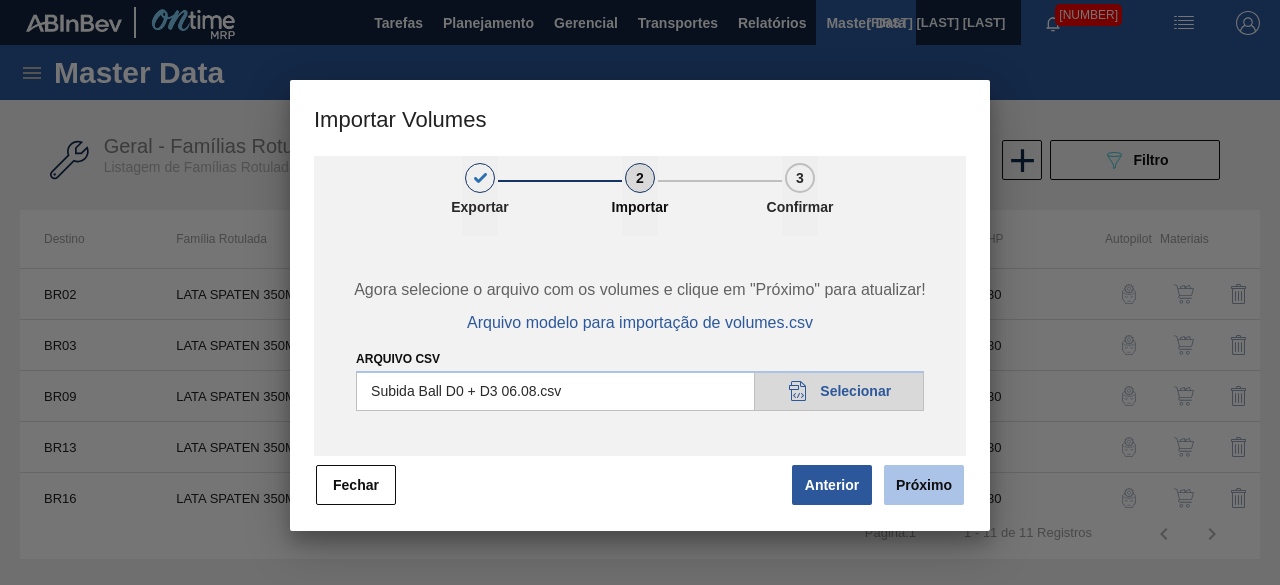 click on "Próximo" at bounding box center [924, 485] 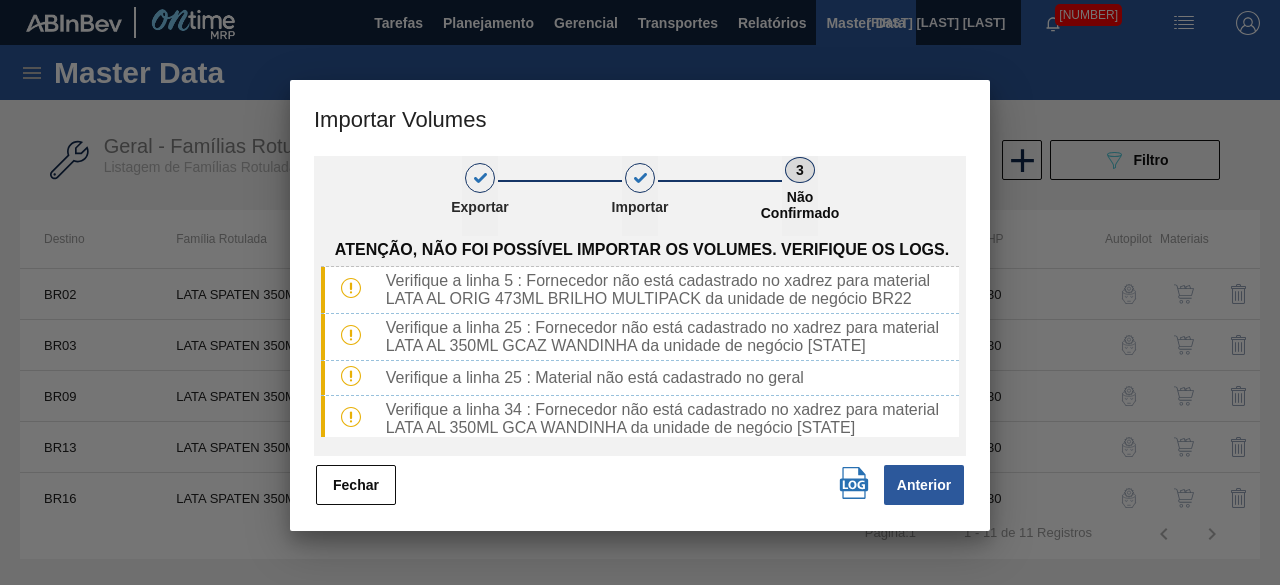 click at bounding box center [854, 483] 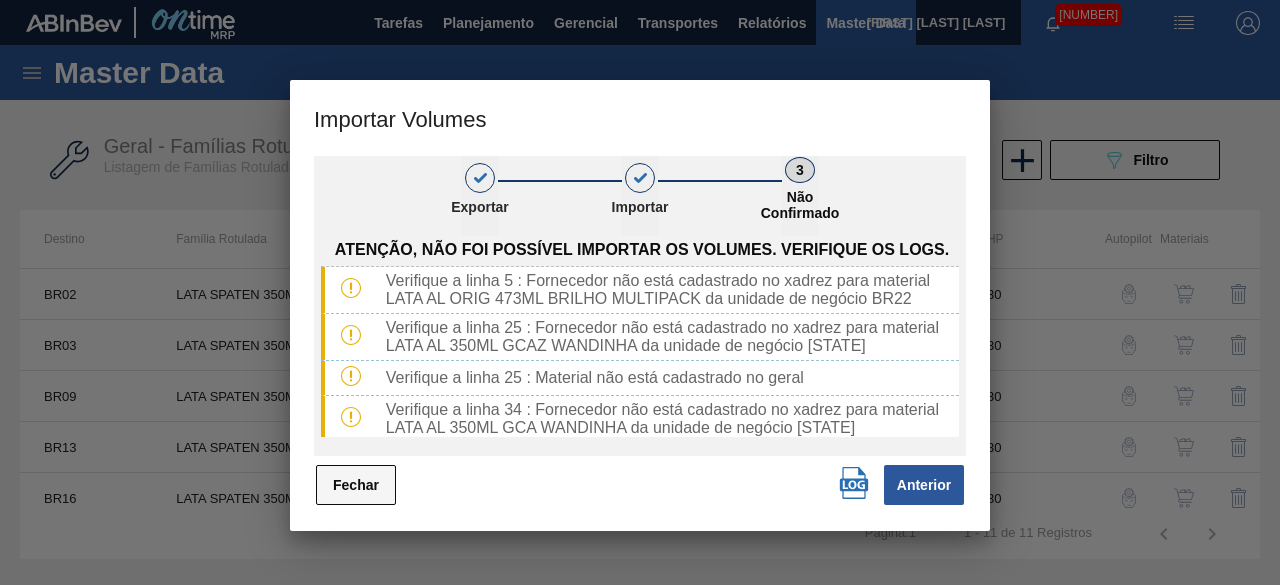 click on "Fechar" at bounding box center [356, 485] 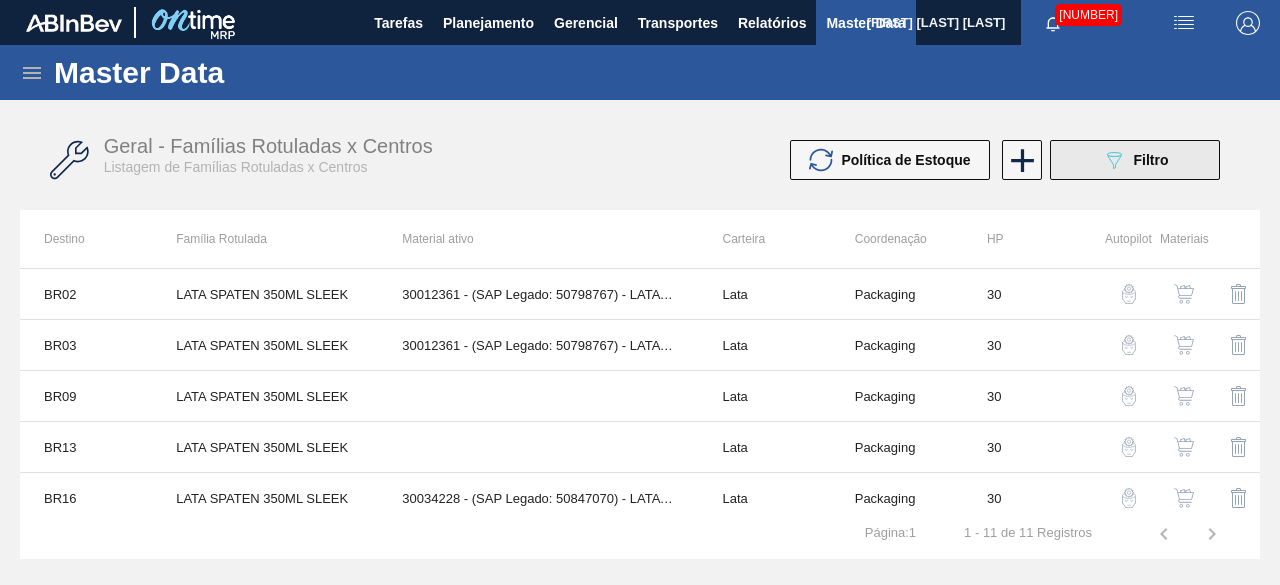 click on "089F7B8B-B2A5-4AFE-B5C0-19BA573D28AC Filtro" at bounding box center [1135, 160] 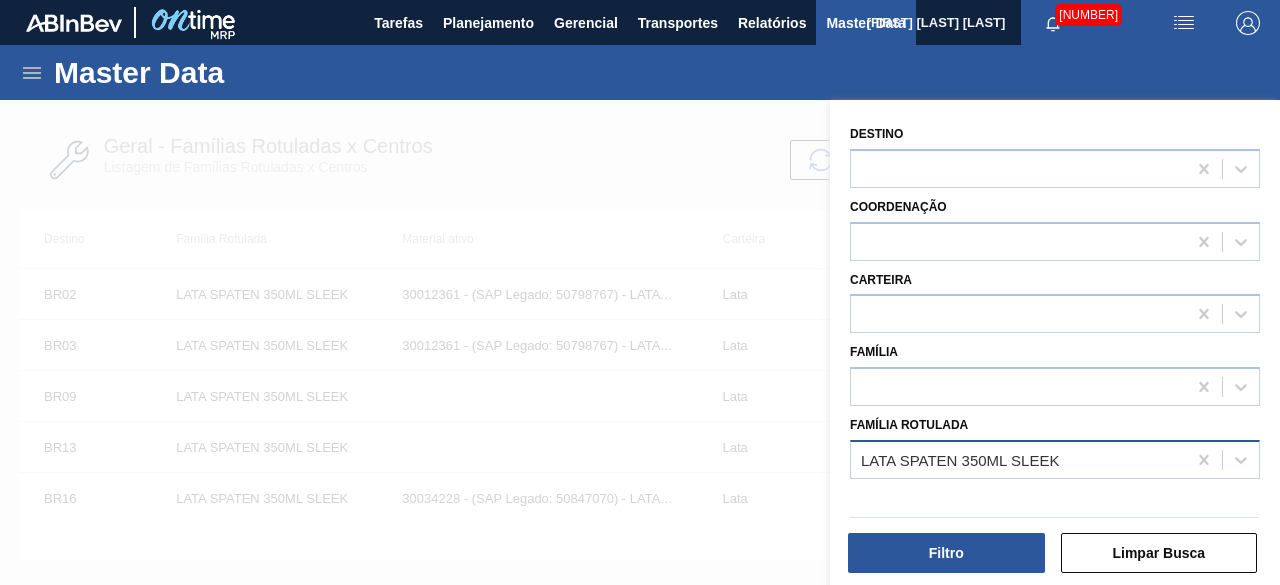 click on "LATA SPATEN 350ML SLEEK" at bounding box center [1018, 459] 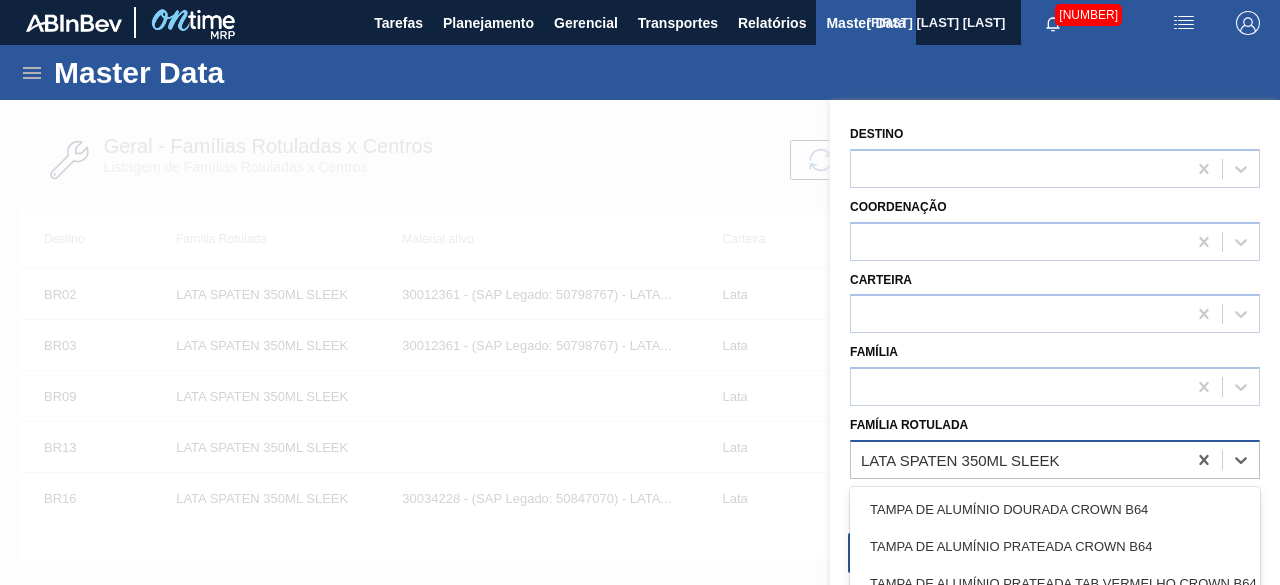 paste on "30034438" 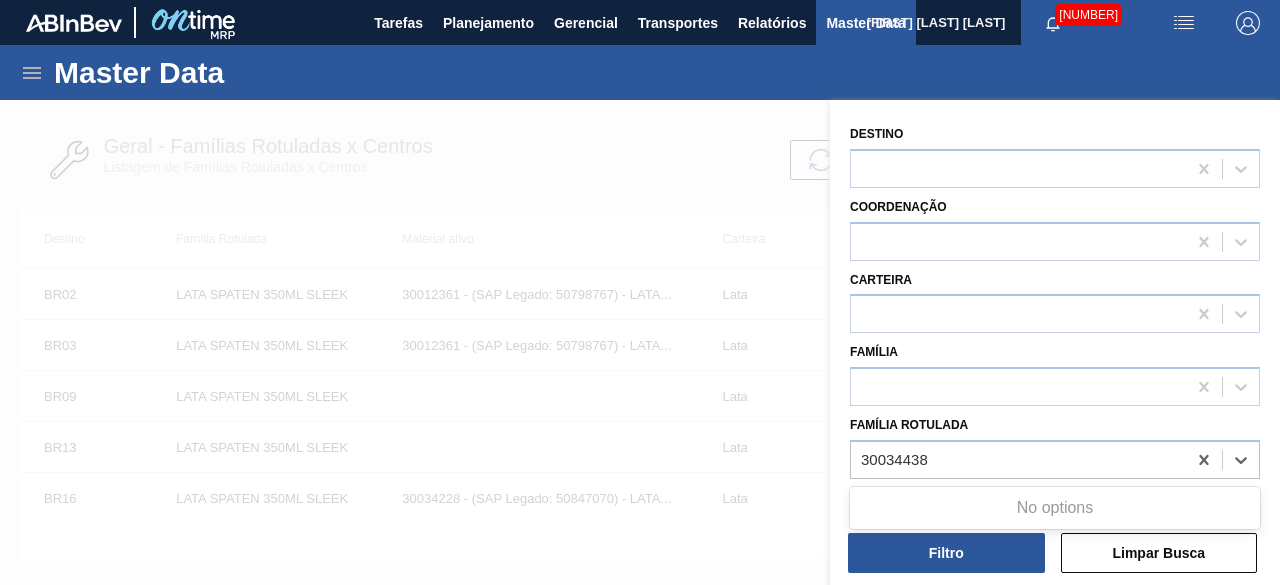 type on "30034438" 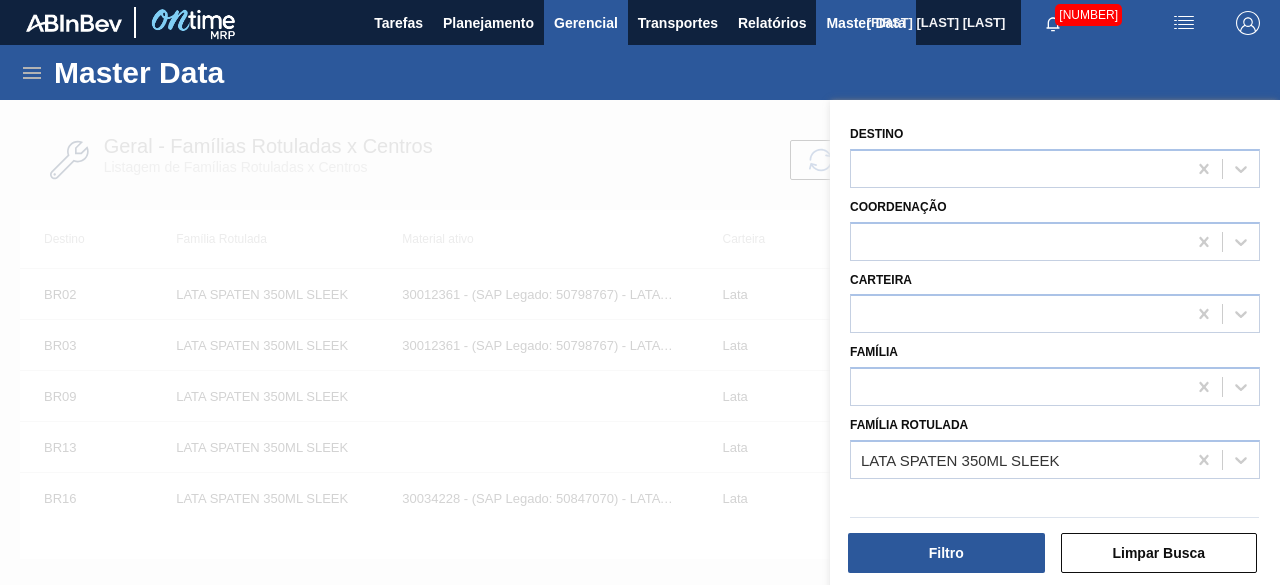 drag, startPoint x: 538, startPoint y: 341, endPoint x: 547, endPoint y: 43, distance: 298.13586 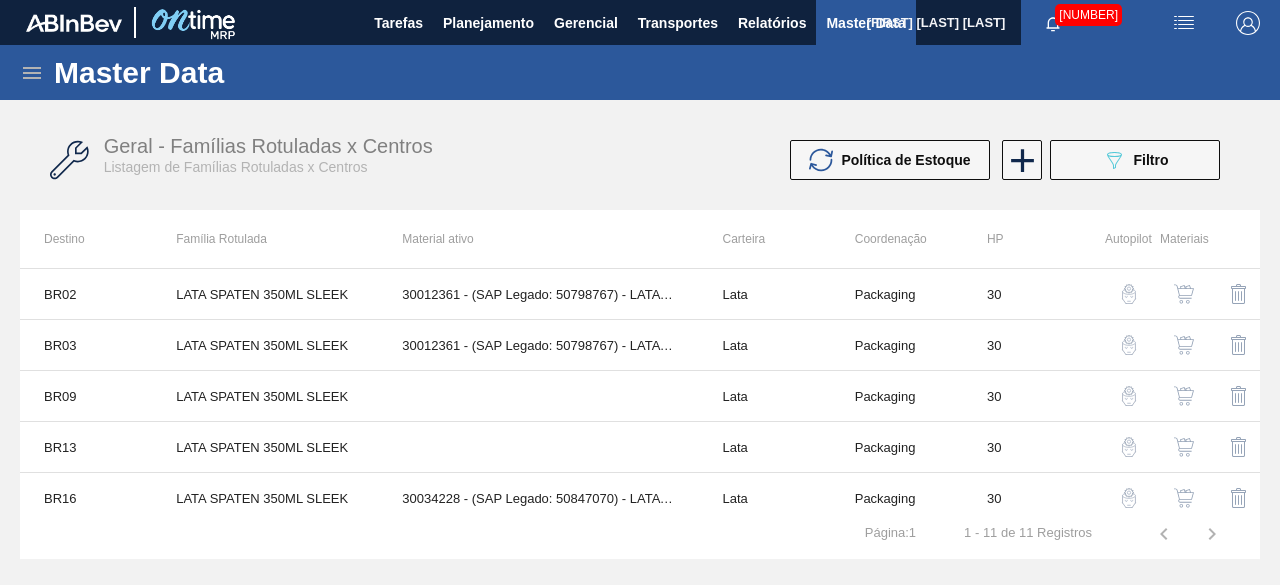 click 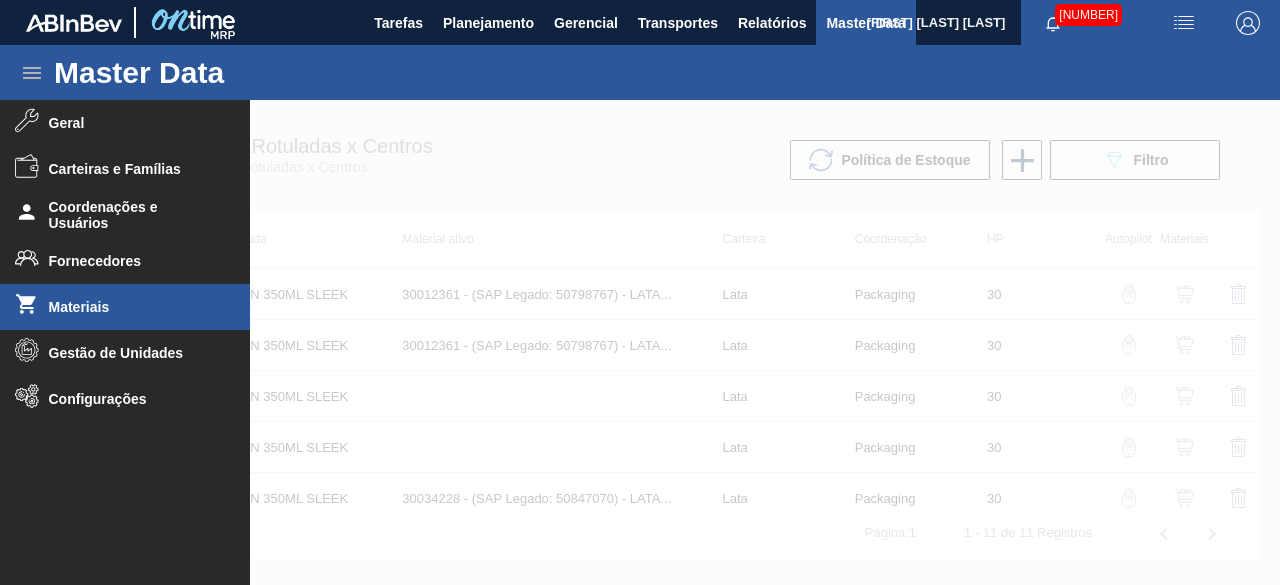click on "Materiais" at bounding box center [131, 307] 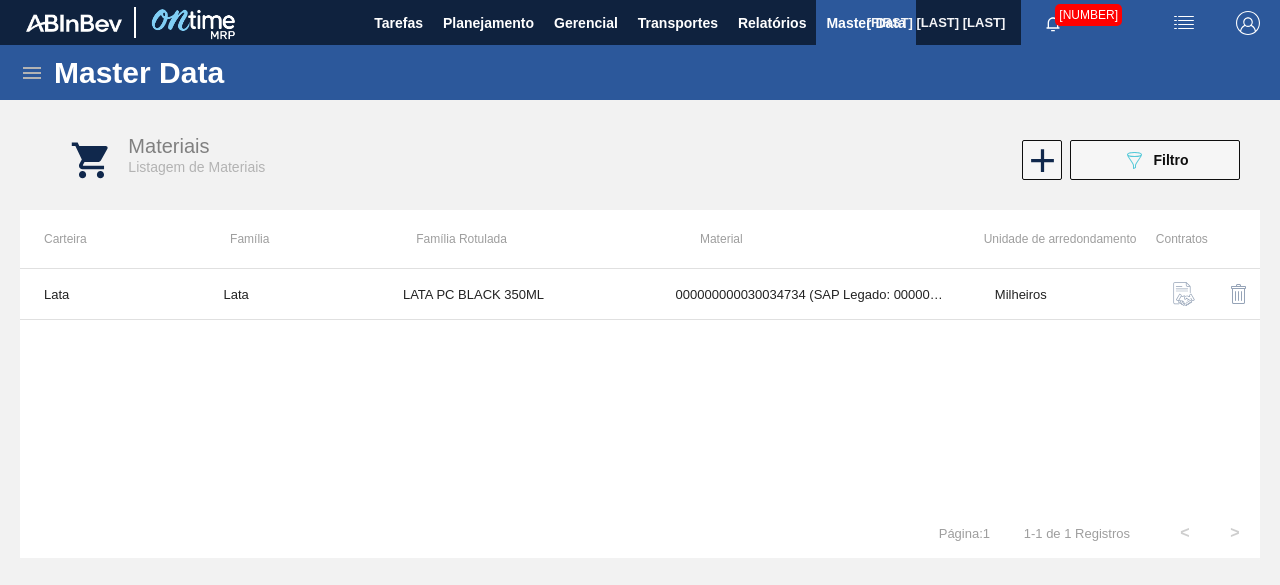 click on "Materiais Listagem de Materiais 089F7B8B-B2A5-4AFE-B5C0-19BA573D28AC Filtro" at bounding box center [660, 160] 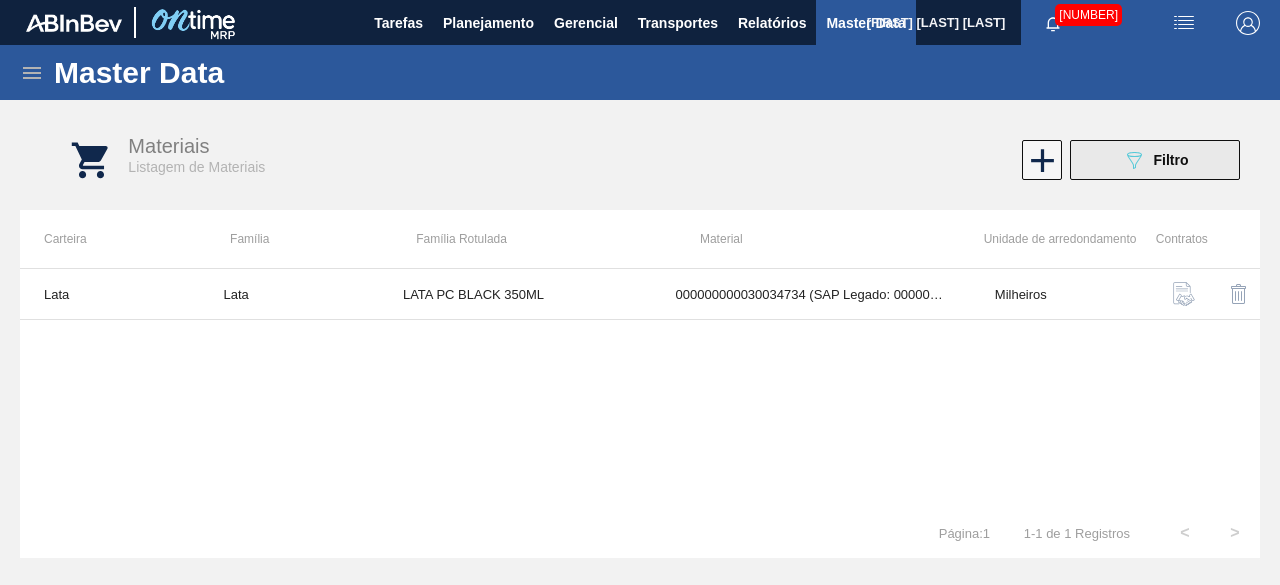 click on "089F7B8B-B2A5-4AFE-B5C0-19BA573D28AC Filtro" at bounding box center (1155, 160) 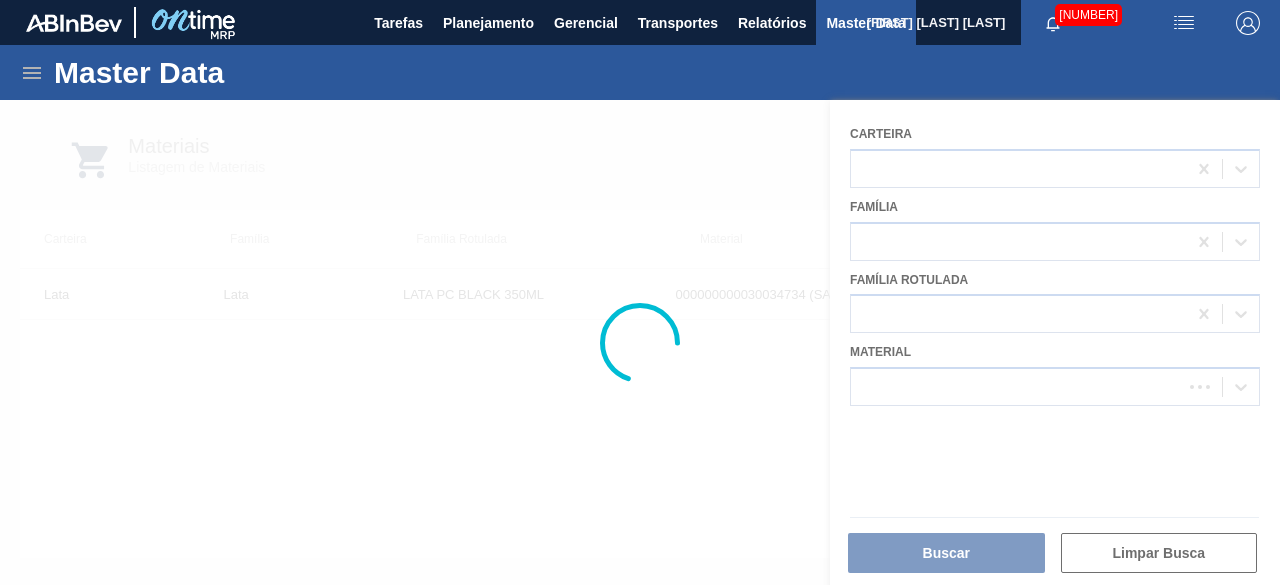 click at bounding box center (640, 342) 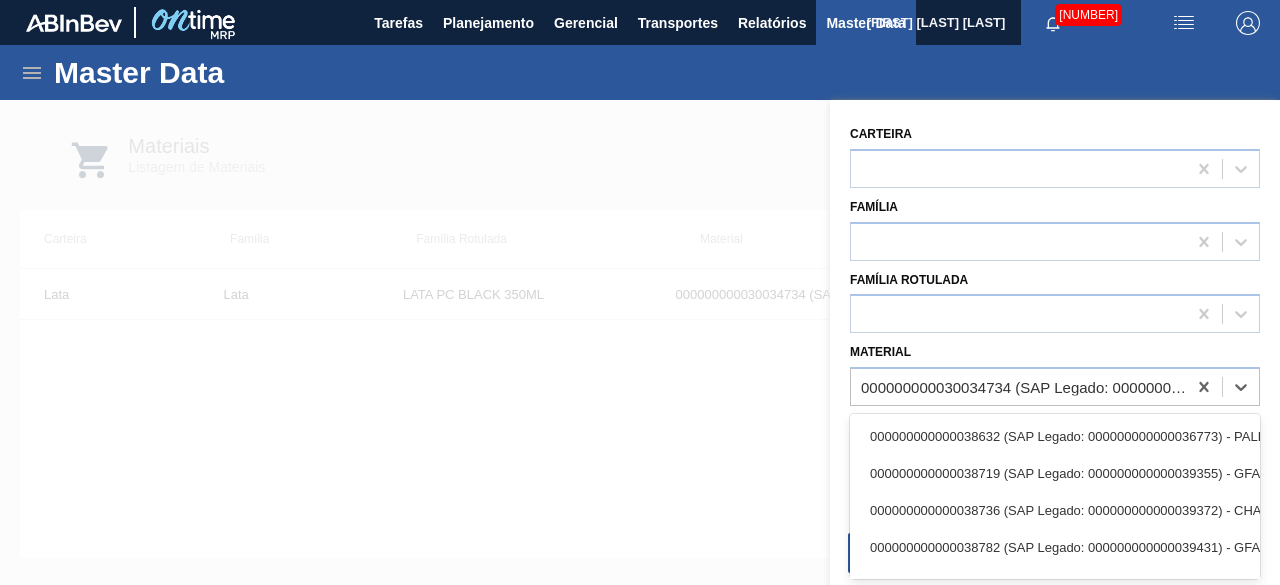 click on "000000000030034734 (SAP Legado: 000000000050853820) - LATA AL 350ML PEPSI ZERO GAUCHO" at bounding box center (1024, 387) 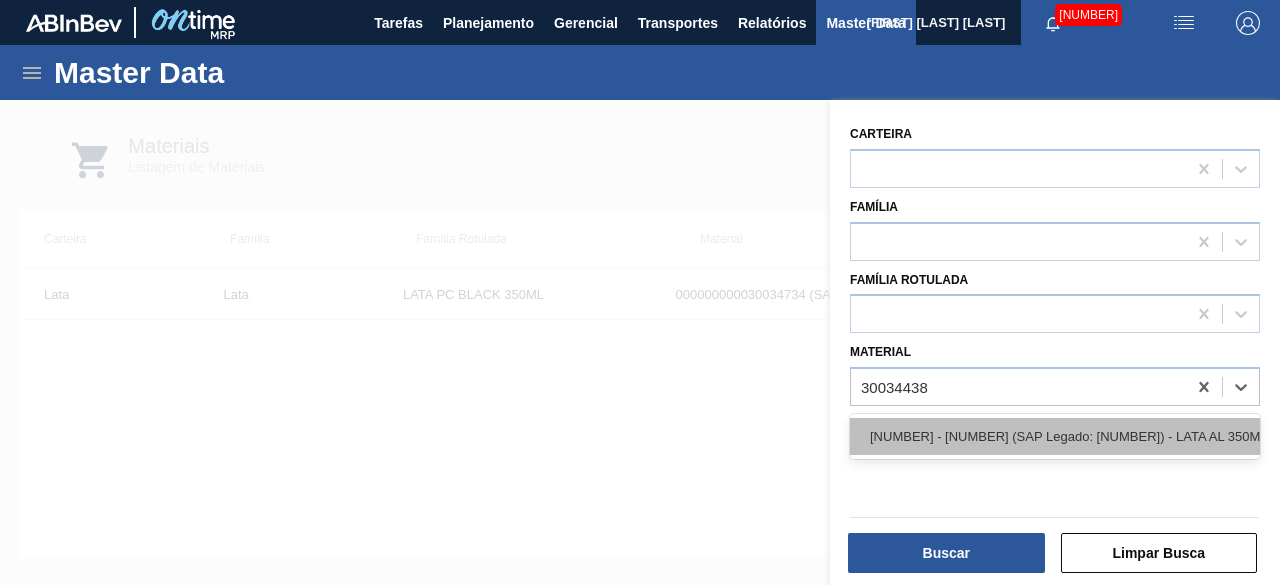 click on "000000000030034438 (SAP Legado: 000000000050851122) - LATA AL 350ML GCA WANDINHA" at bounding box center [1055, 436] 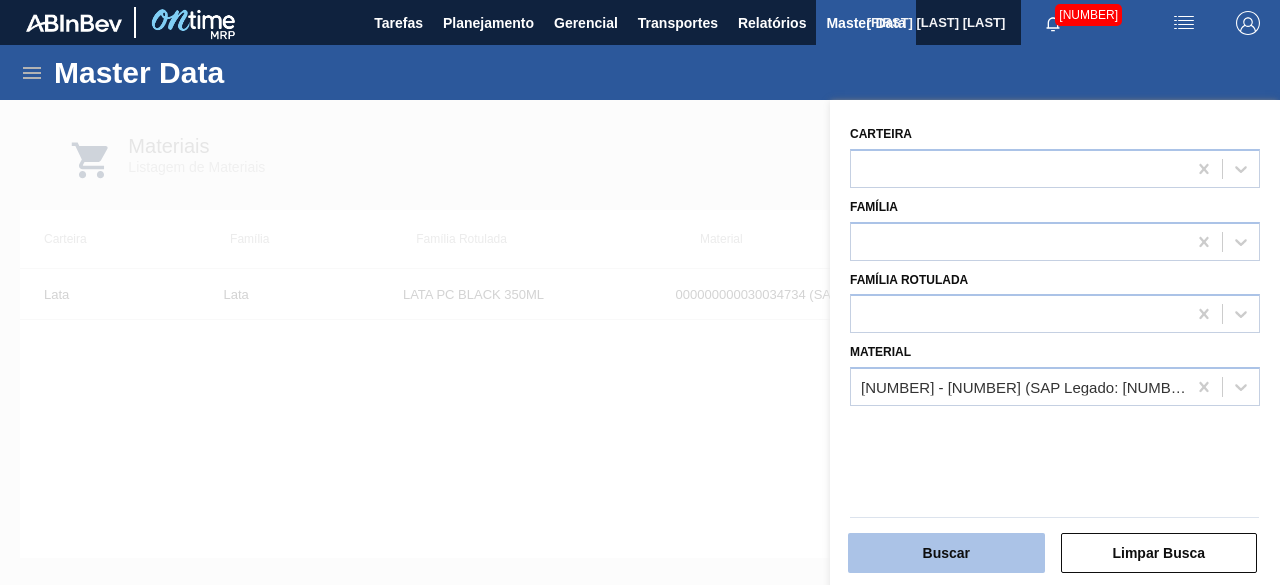 click on "Buscar" at bounding box center (946, 553) 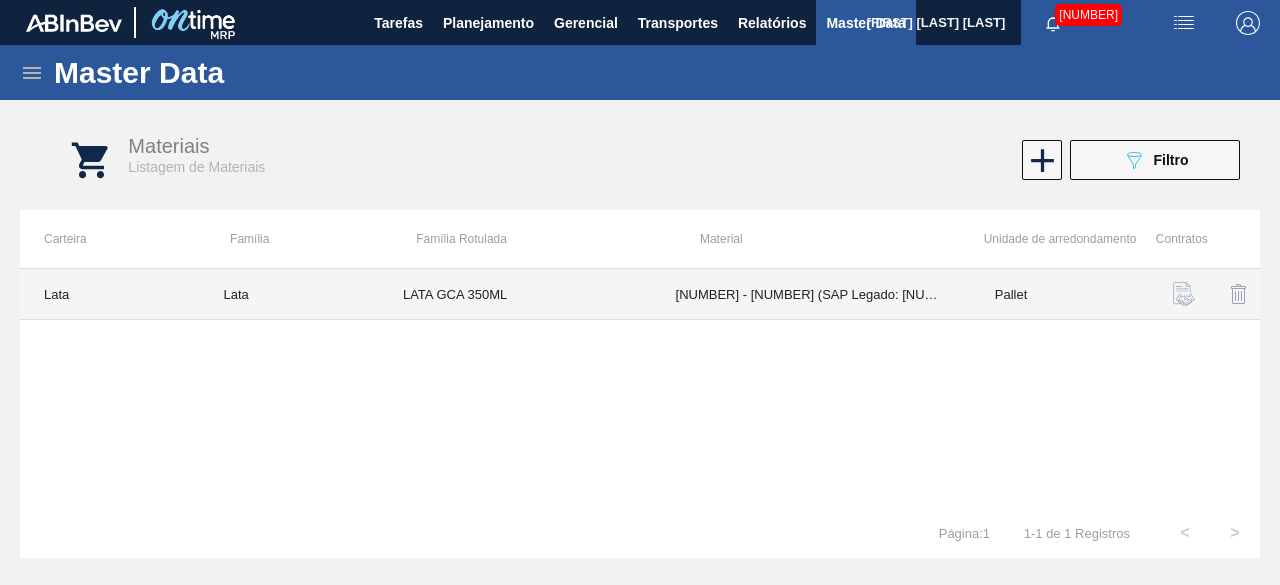 click on "LATA GCA 350ML" at bounding box center (515, 294) 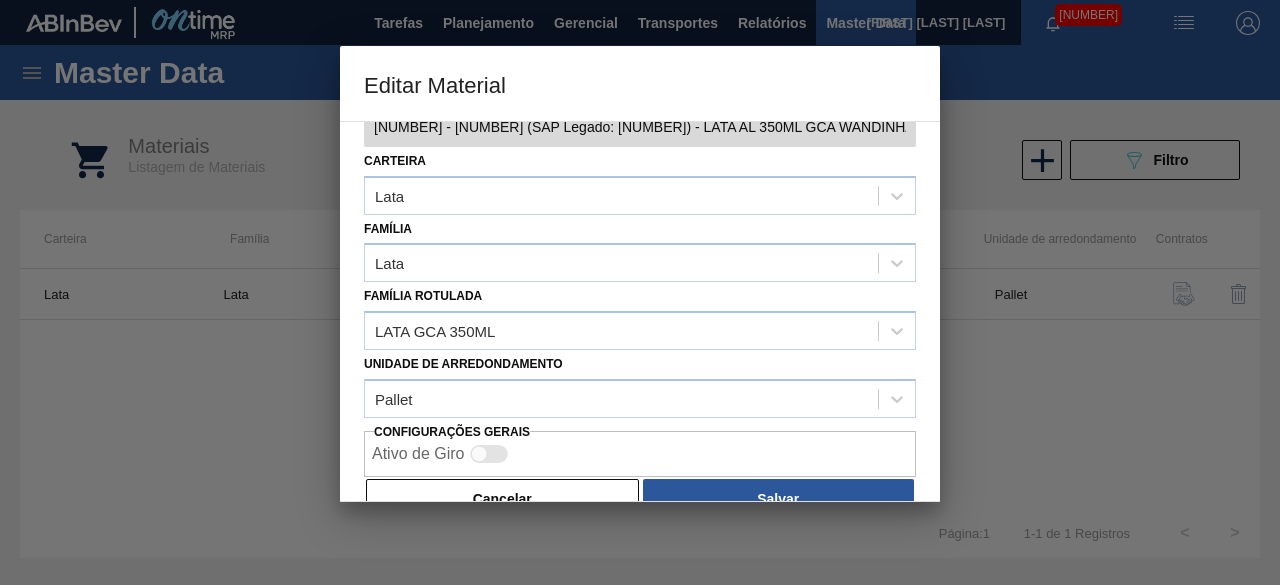 scroll, scrollTop: 84, scrollLeft: 0, axis: vertical 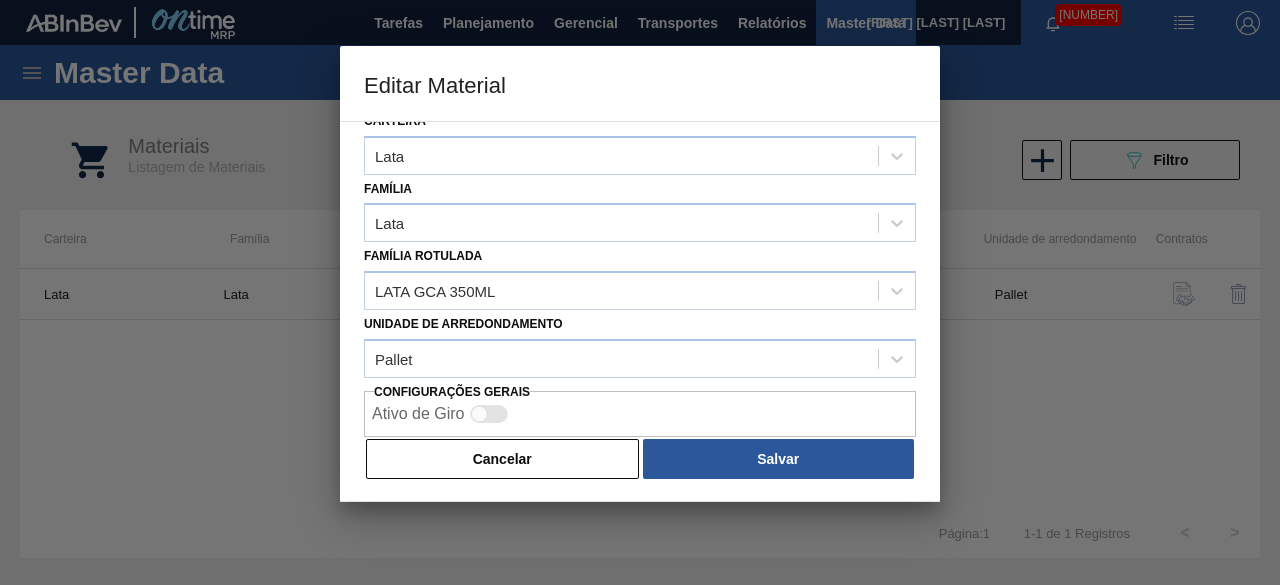 drag, startPoint x: 588, startPoint y: 455, endPoint x: 592, endPoint y: 295, distance: 160.04999 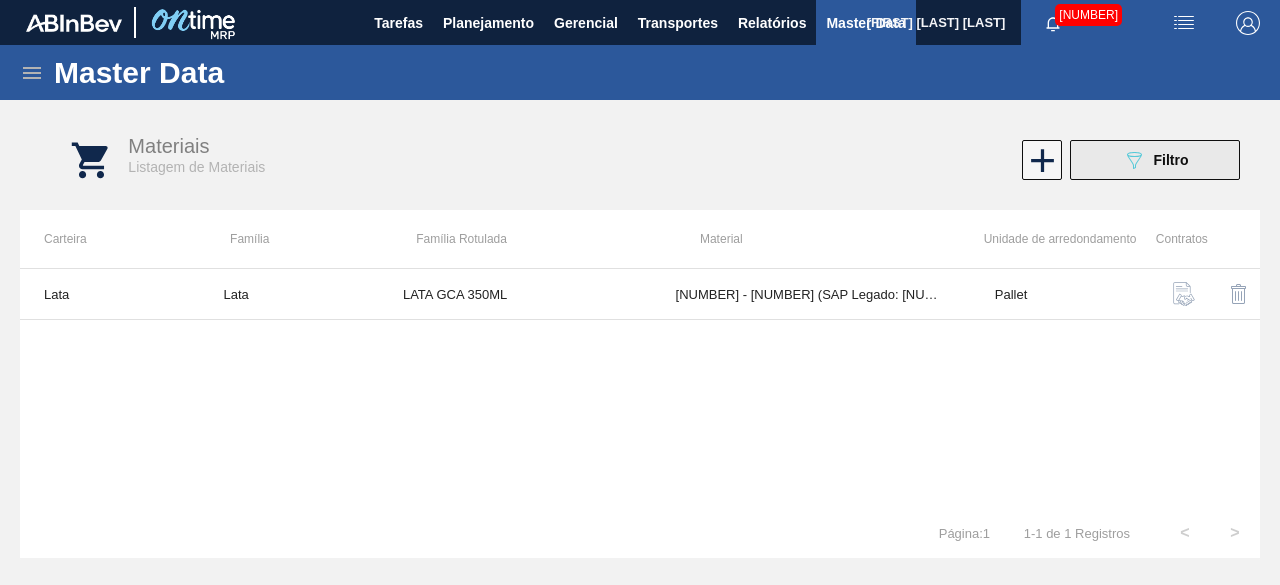 click on "089F7B8B-B2A5-4AFE-B5C0-19BA573D28AC Filtro" at bounding box center [1155, 160] 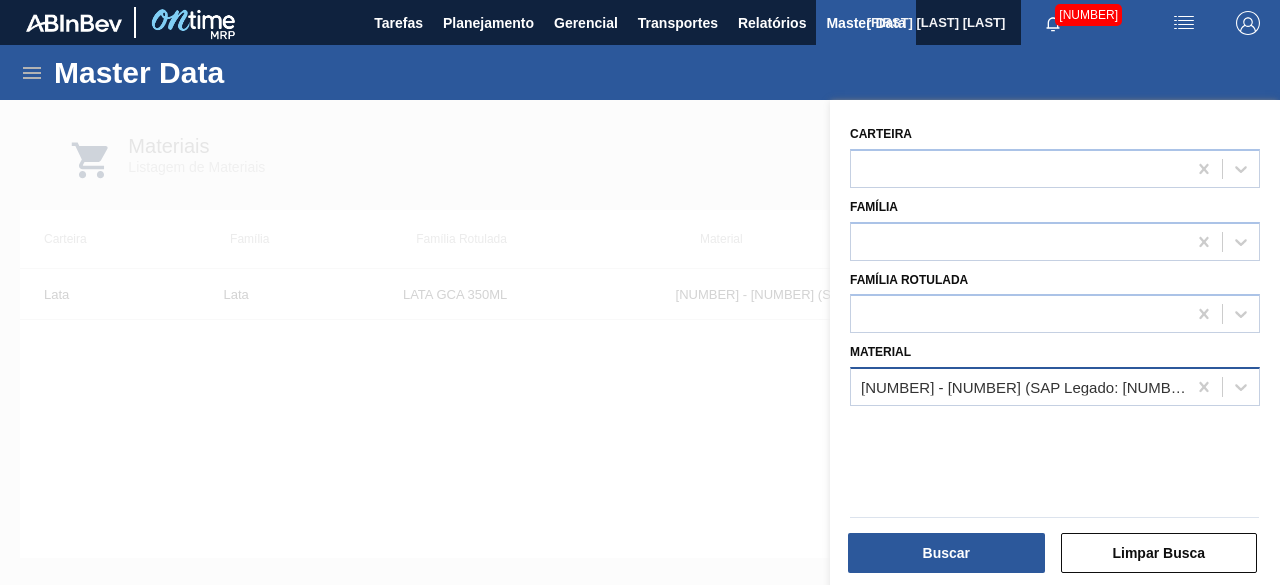 click on "000000000030034438 (SAP Legado: 000000000050851122) - LATA AL 350ML GCA WANDINHA" at bounding box center [1024, 387] 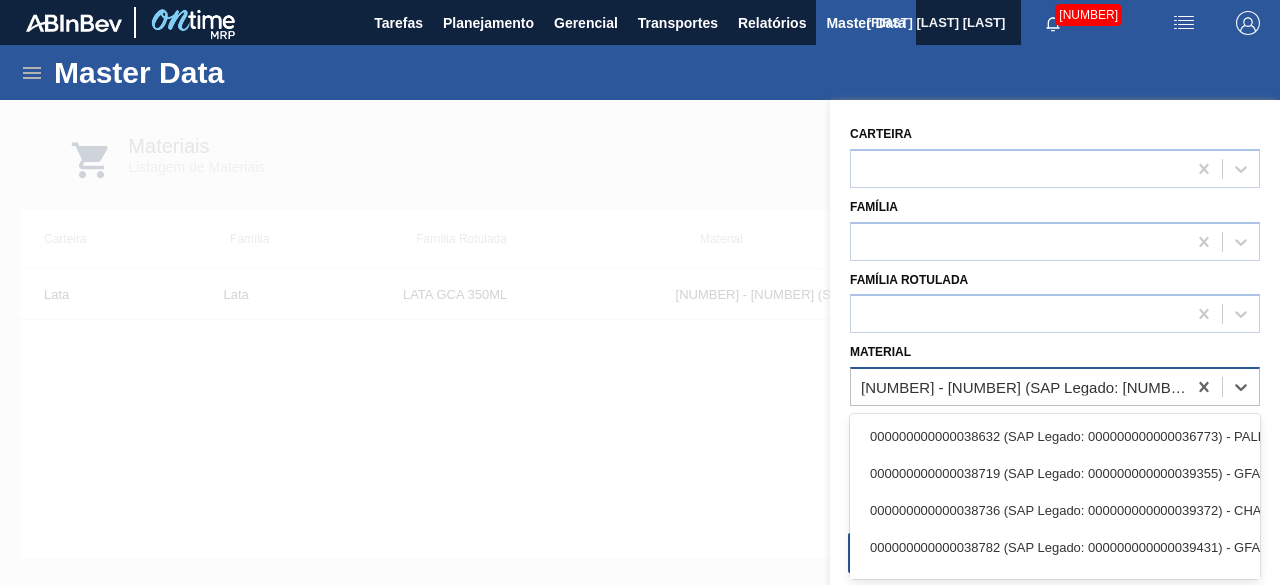 paste on "30034439" 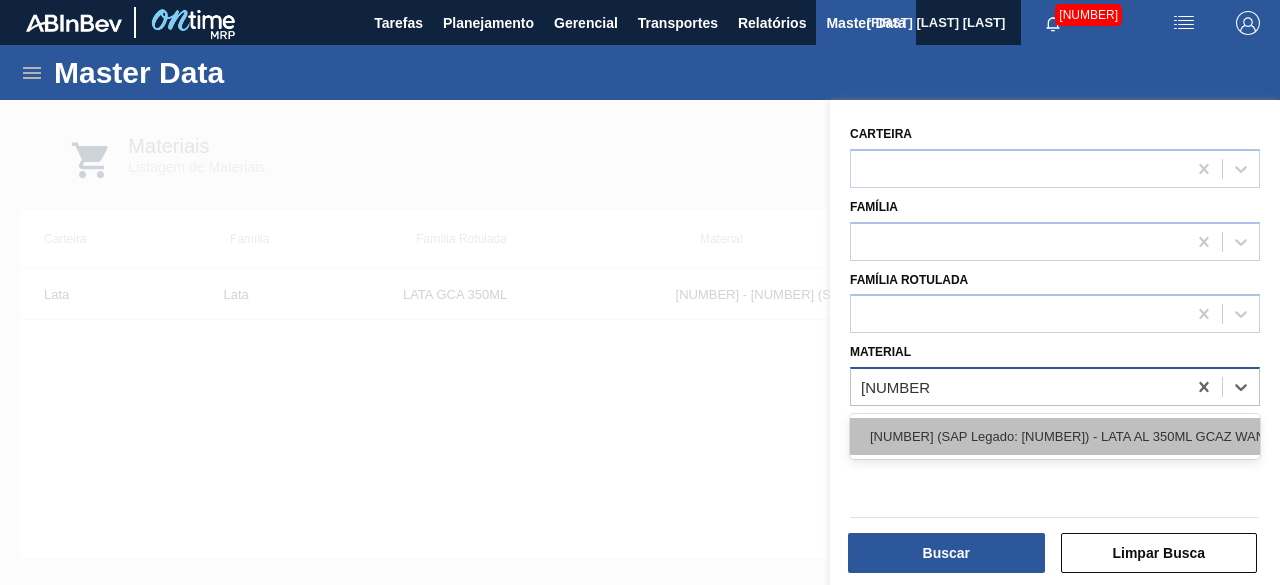 click on "000000000030034439 (SAP Legado: 000000000050851123) - LATA AL 350ML GCAZ WANDINHA" at bounding box center [1055, 436] 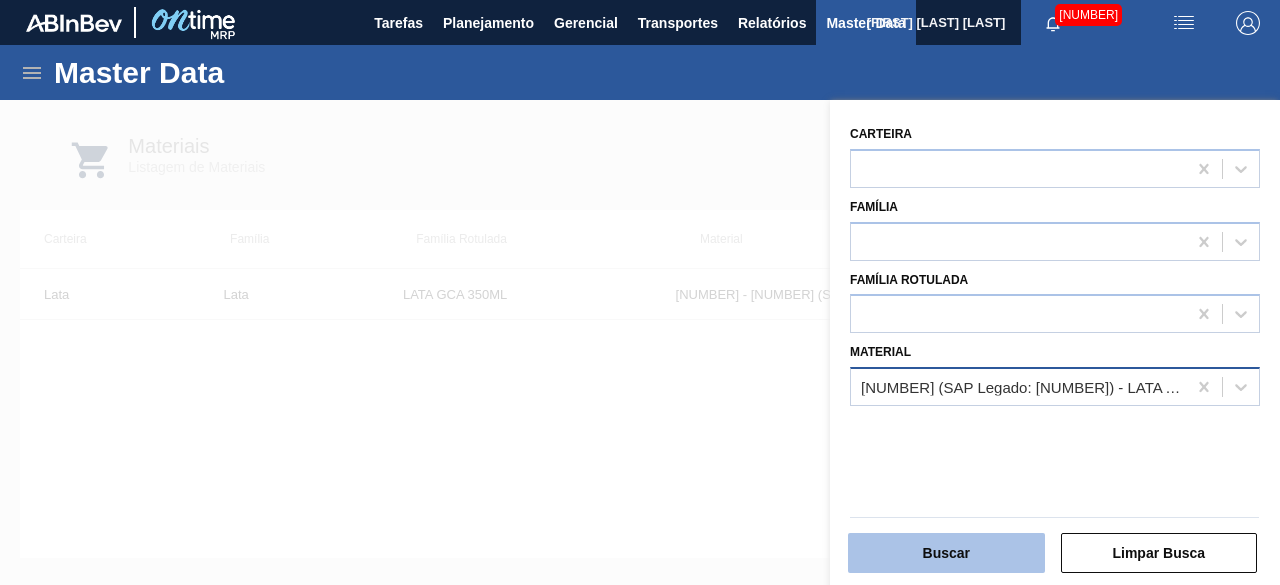click on "Buscar" at bounding box center (946, 553) 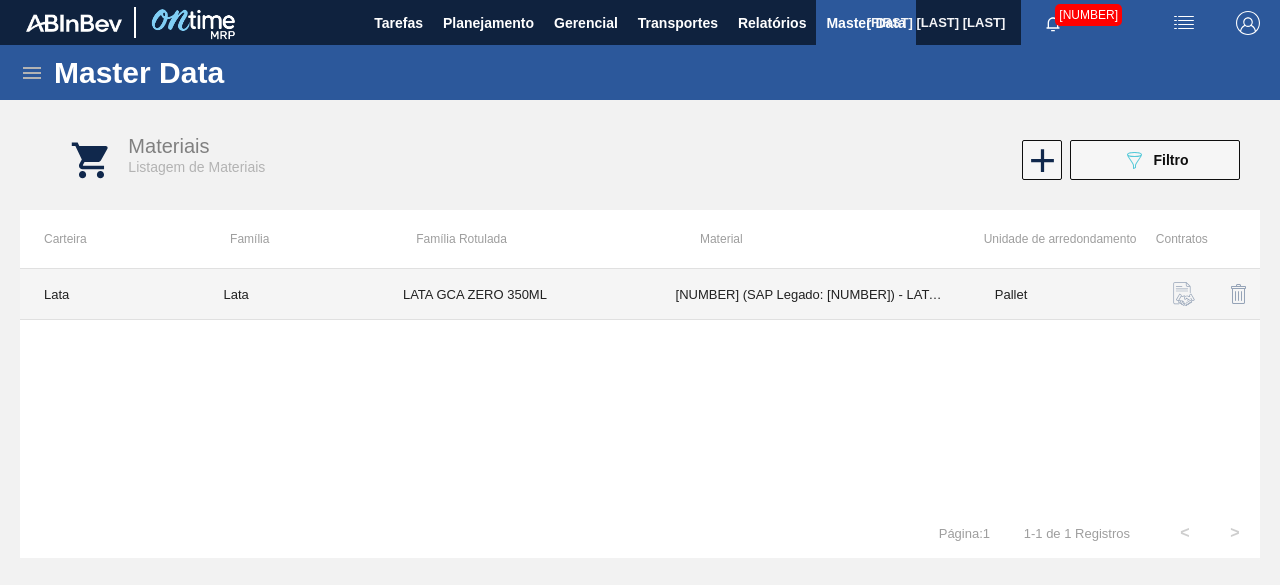 click on "LATA GCA ZERO 350ML" at bounding box center (515, 294) 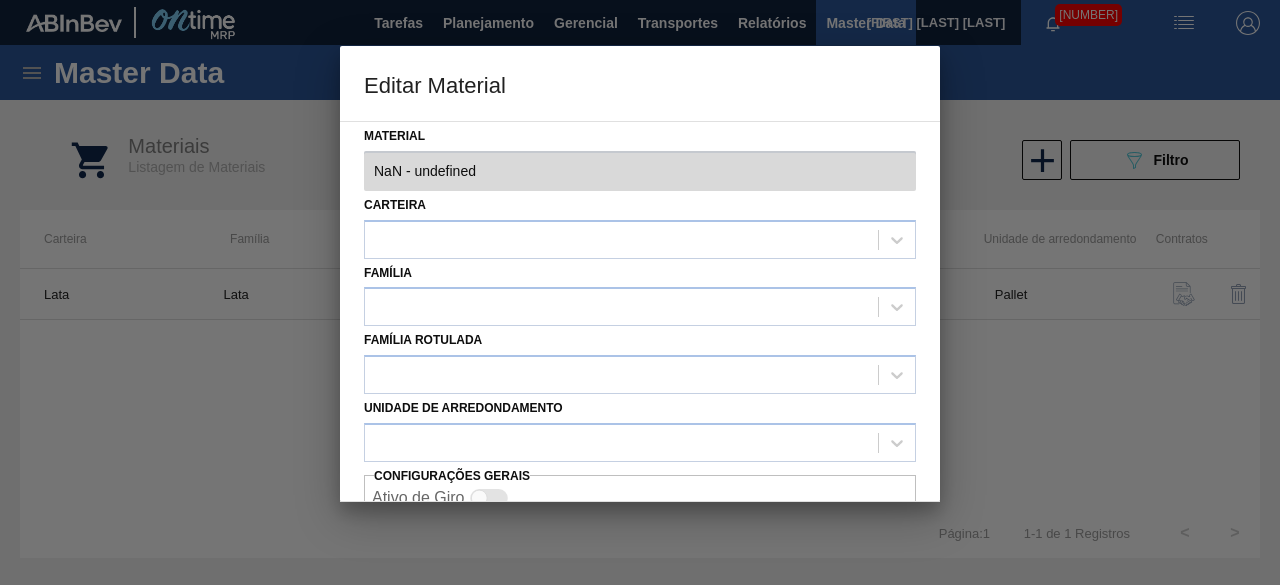 type on "30034439 - 000000000030034439 (SAP Legado: 000000000050851123) - LATA AL 350ML GCAZ WANDINHA" 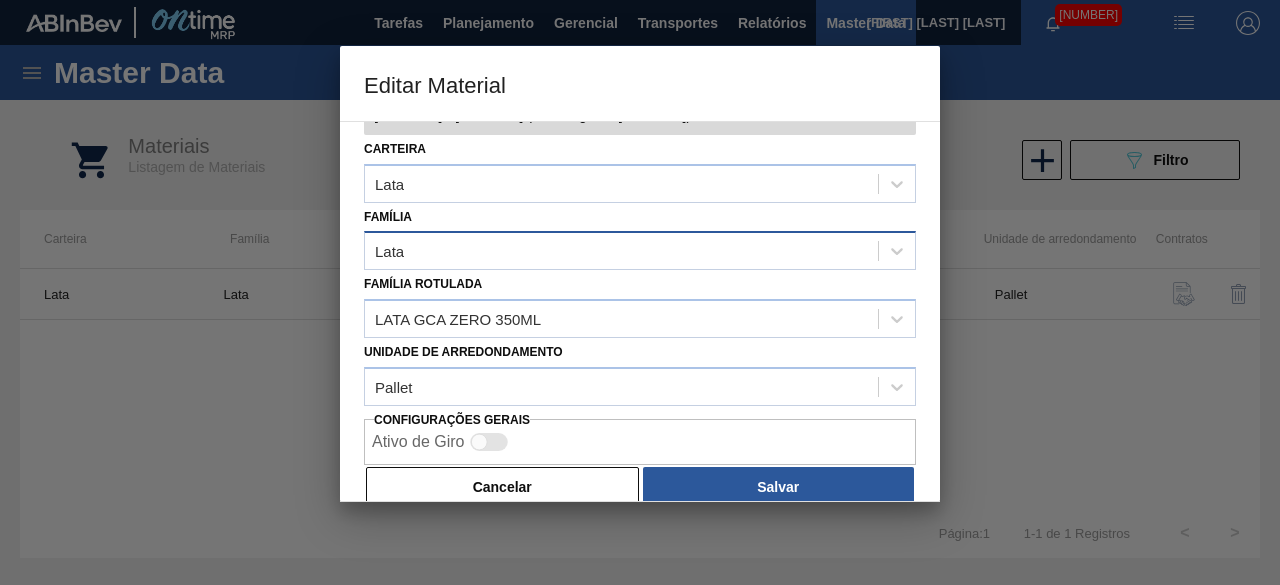 scroll, scrollTop: 84, scrollLeft: 0, axis: vertical 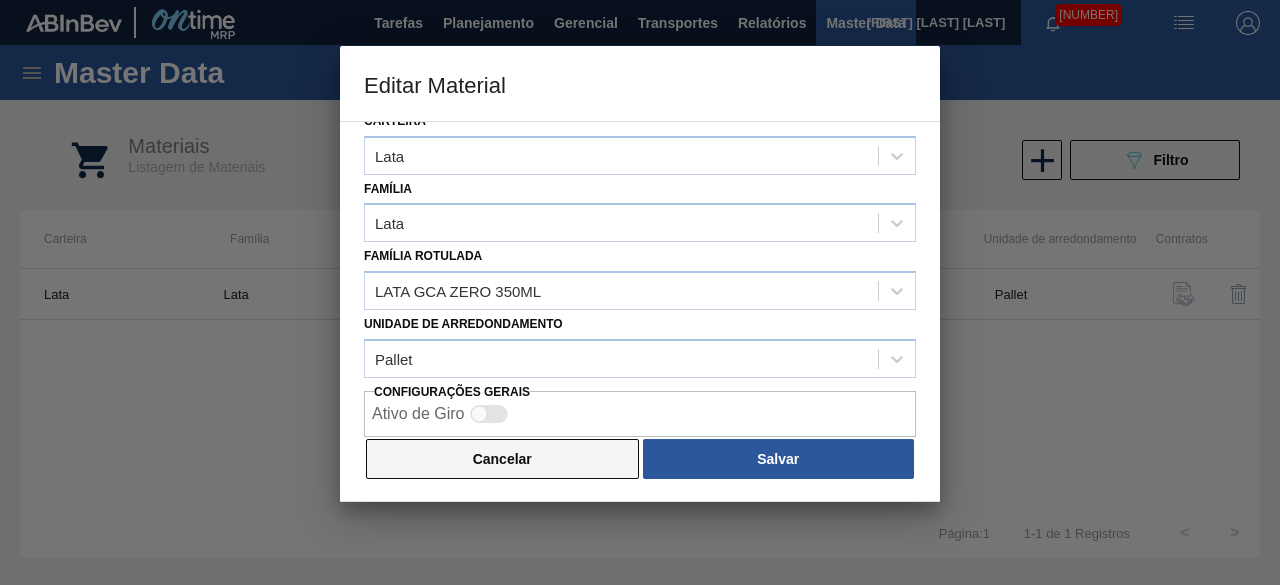 click on "Cancelar" at bounding box center (502, 459) 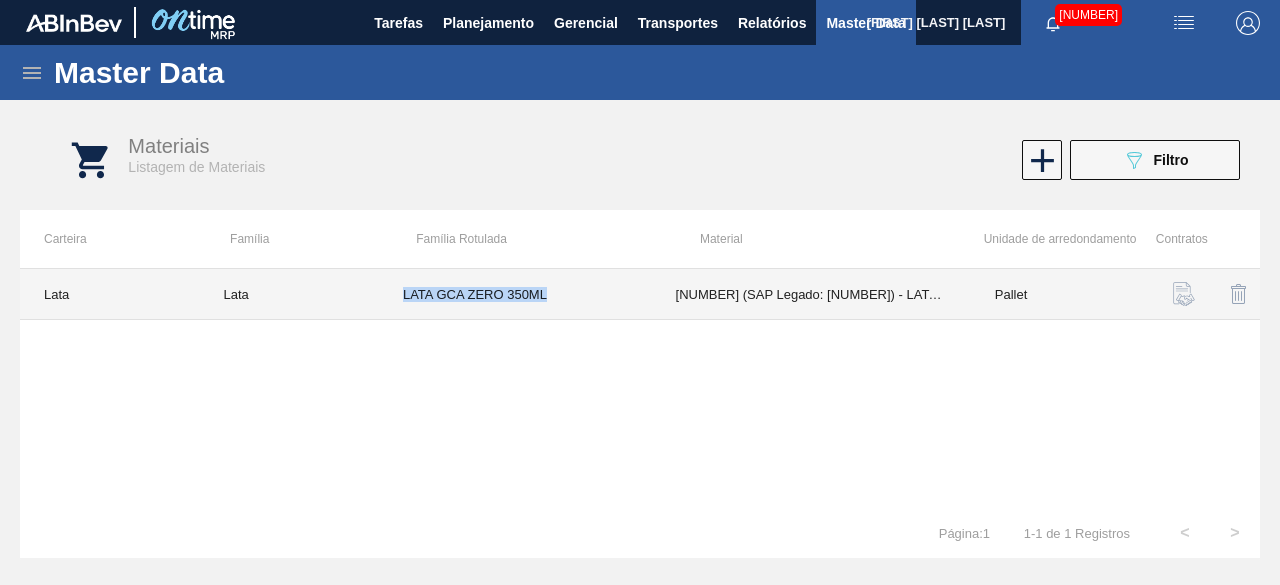 drag, startPoint x: 399, startPoint y: 292, endPoint x: 565, endPoint y: 305, distance: 166.50826 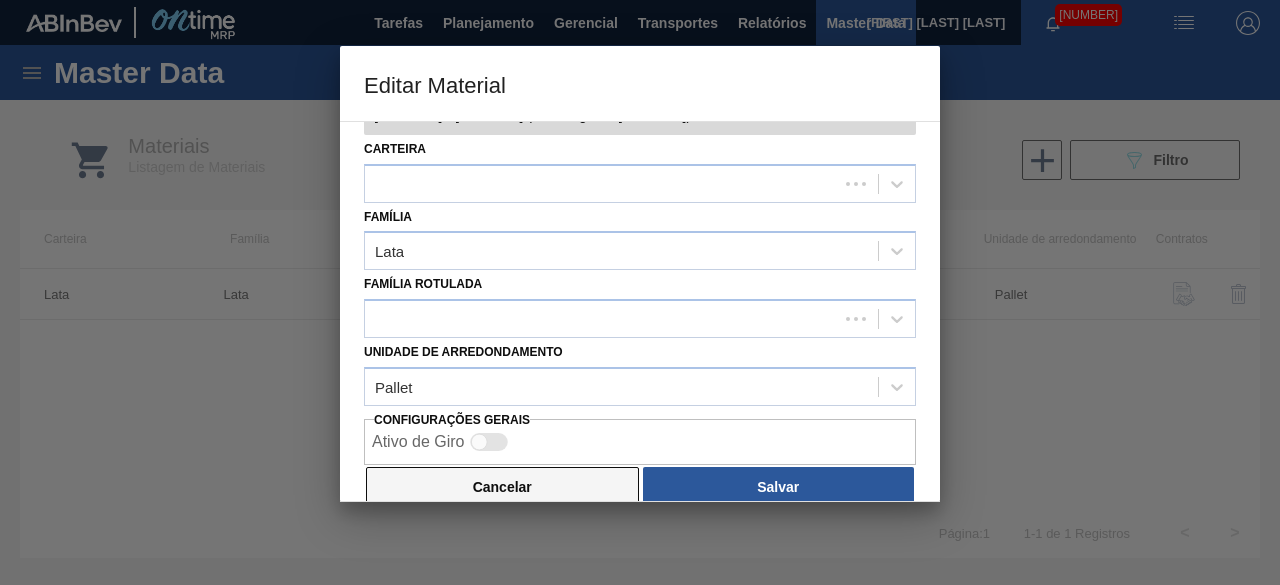 scroll, scrollTop: 84, scrollLeft: 0, axis: vertical 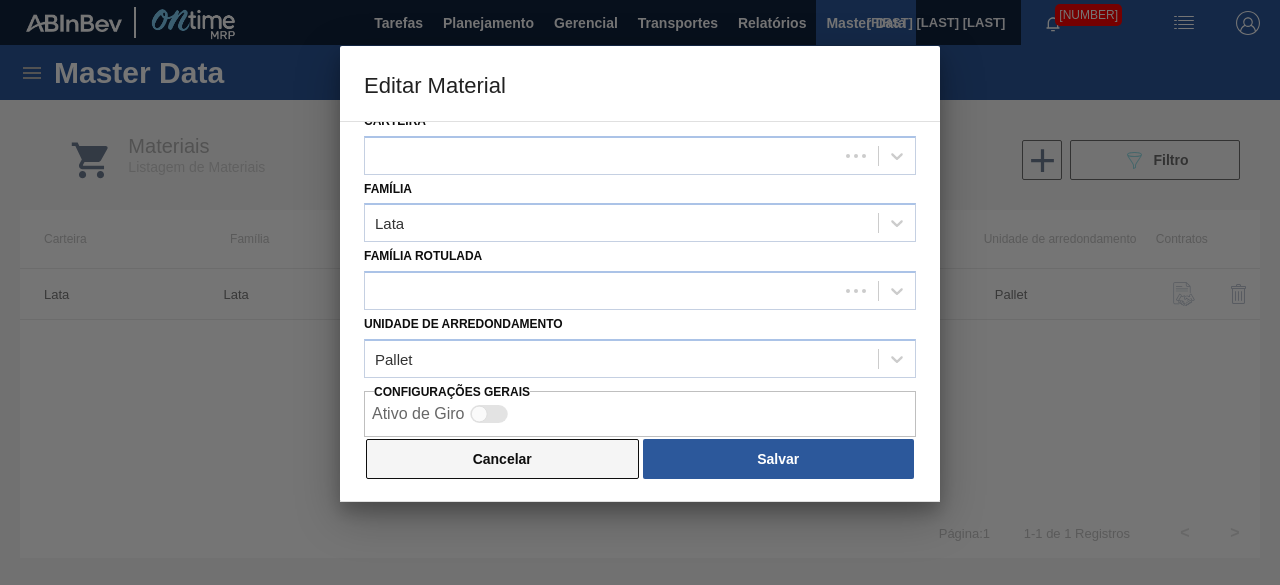 click on "Cancelar" at bounding box center [502, 459] 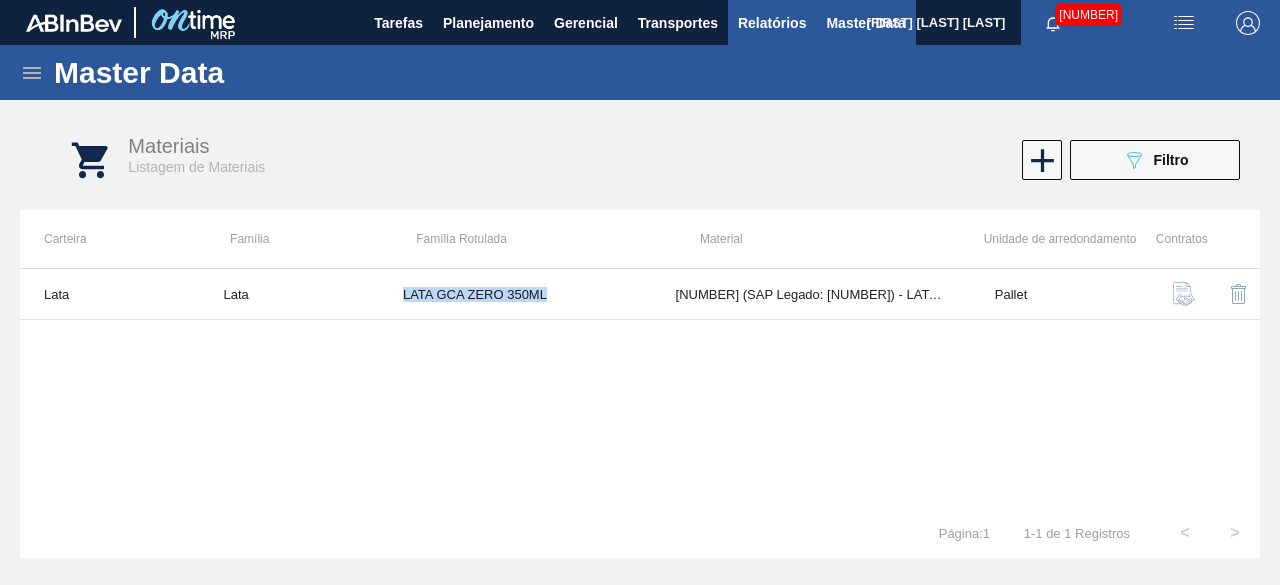 copy on "LATA GCA ZERO 350ML" 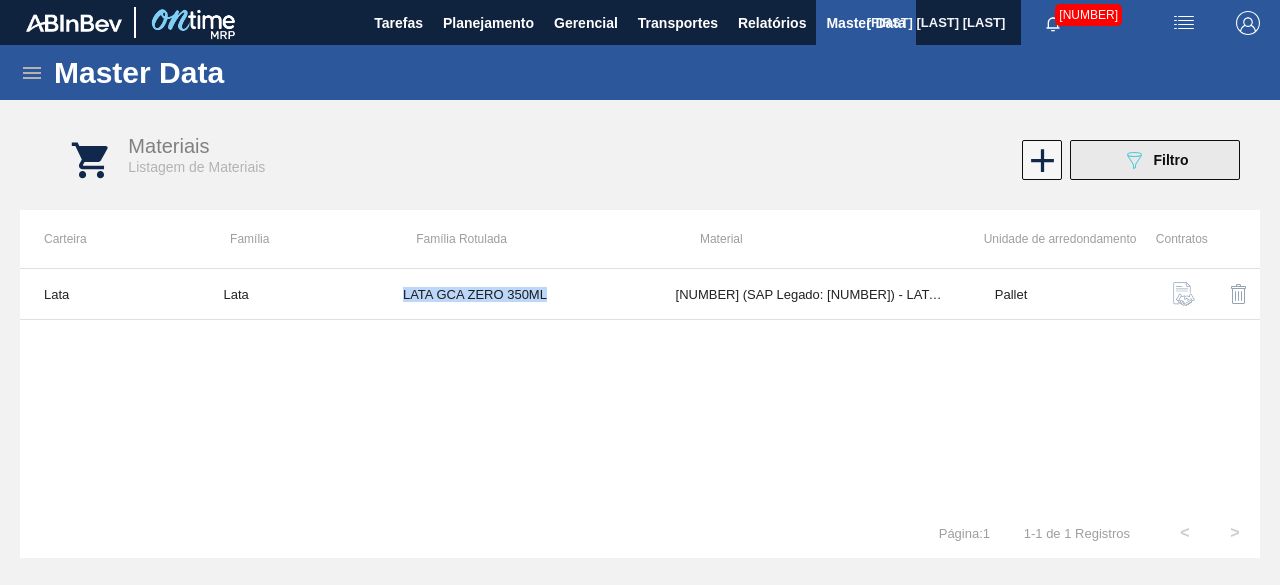 click on "Filtro" at bounding box center (1171, 160) 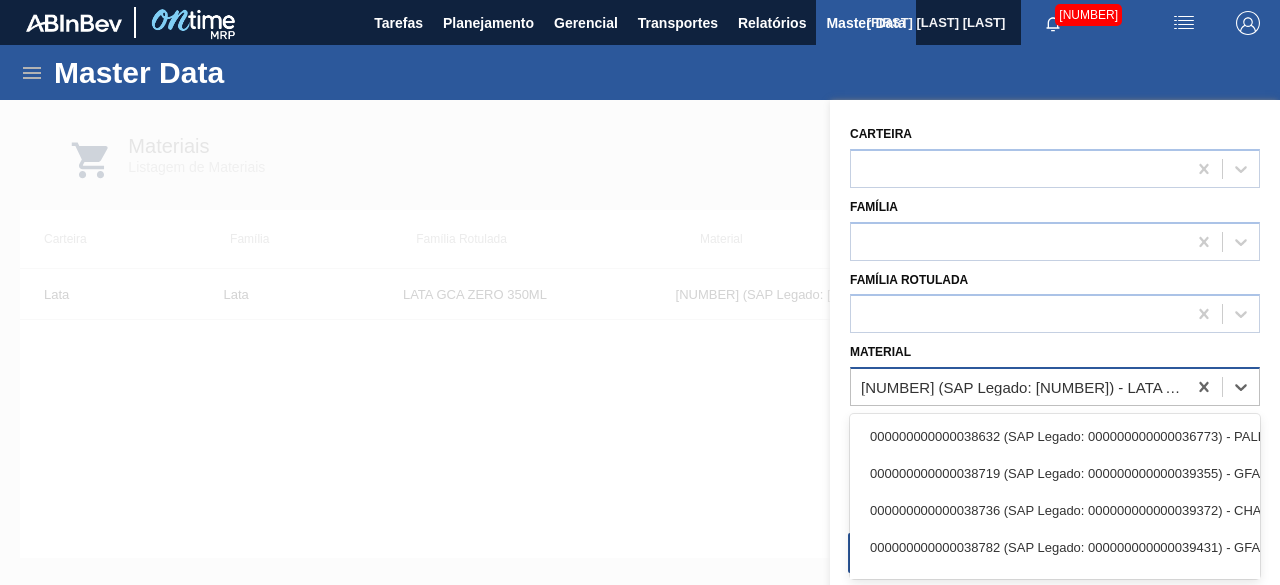 click on "000000000030034439 (SAP Legado: 000000000050851123) - LATA AL 350ML GCAZ WANDINHA" at bounding box center [1018, 387] 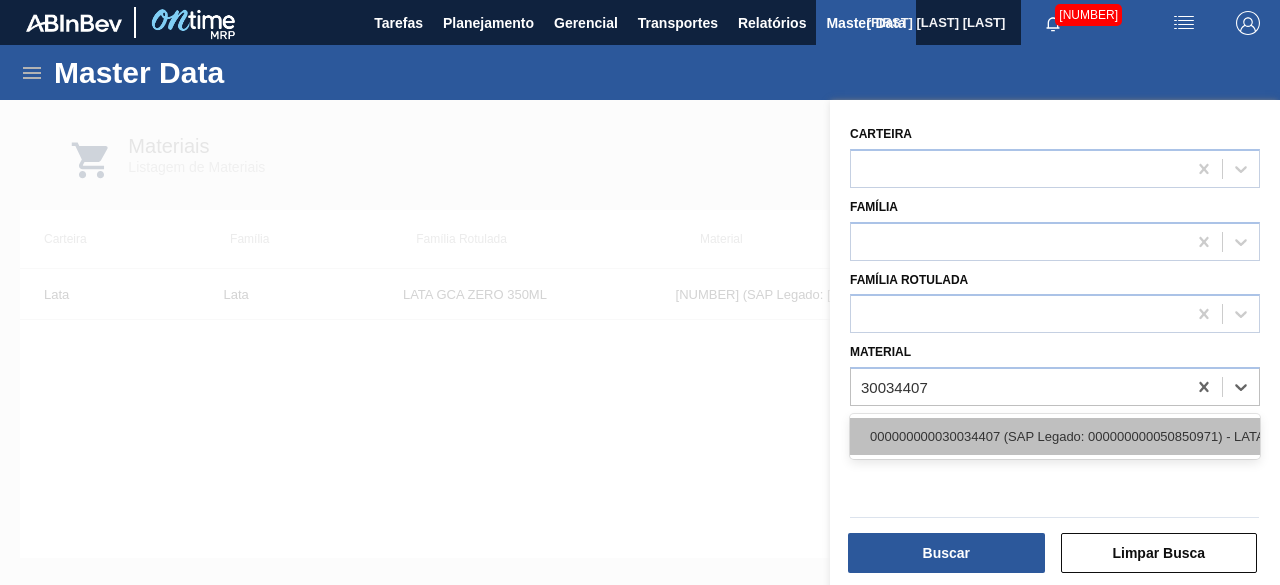 click on "000000000030034407 (SAP Legado: 000000000050850971) - LATA AL ORIG 473ML BRILHO MULTIPACK" at bounding box center (1055, 436) 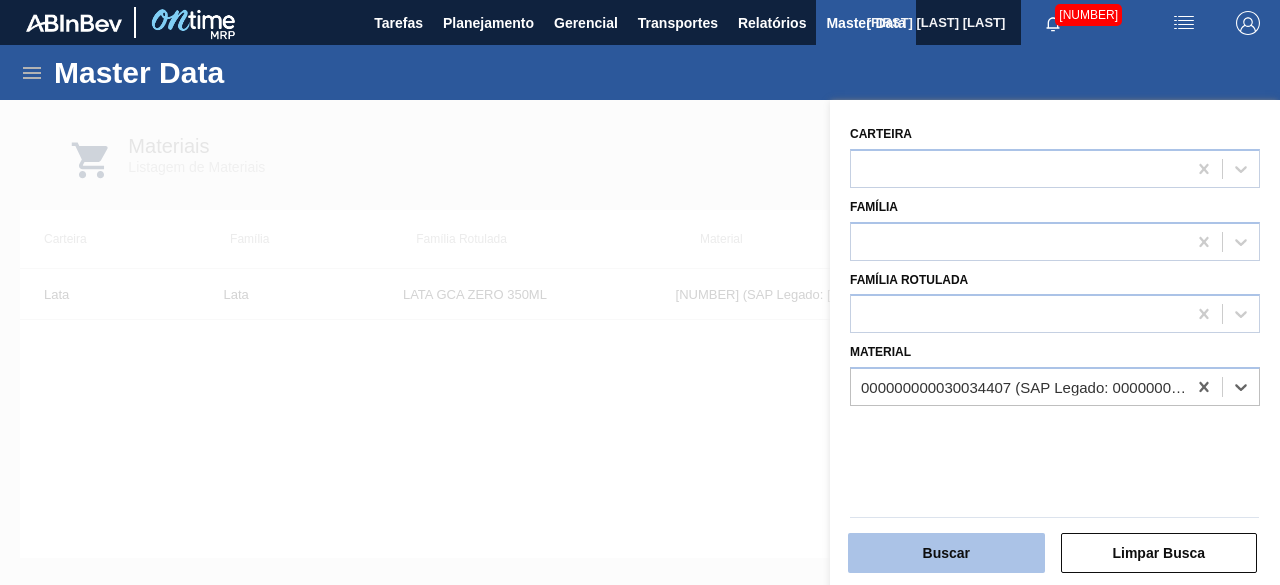 click on "Buscar" at bounding box center [946, 553] 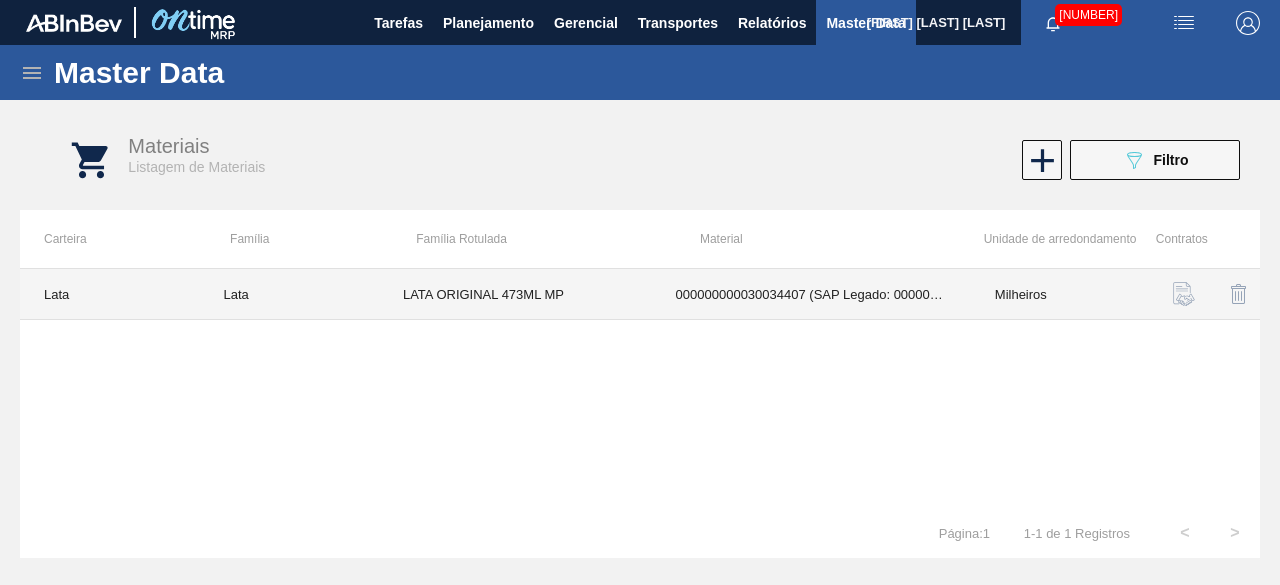 click on "LATA ORIGINAL 473ML MP" at bounding box center (515, 294) 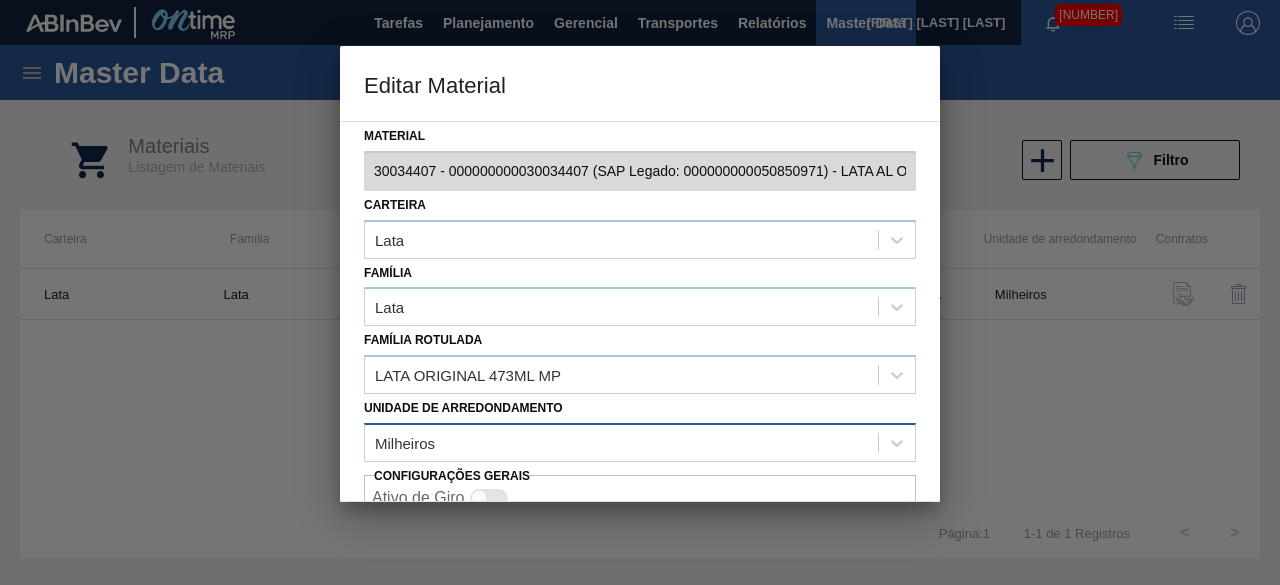 scroll, scrollTop: 84, scrollLeft: 0, axis: vertical 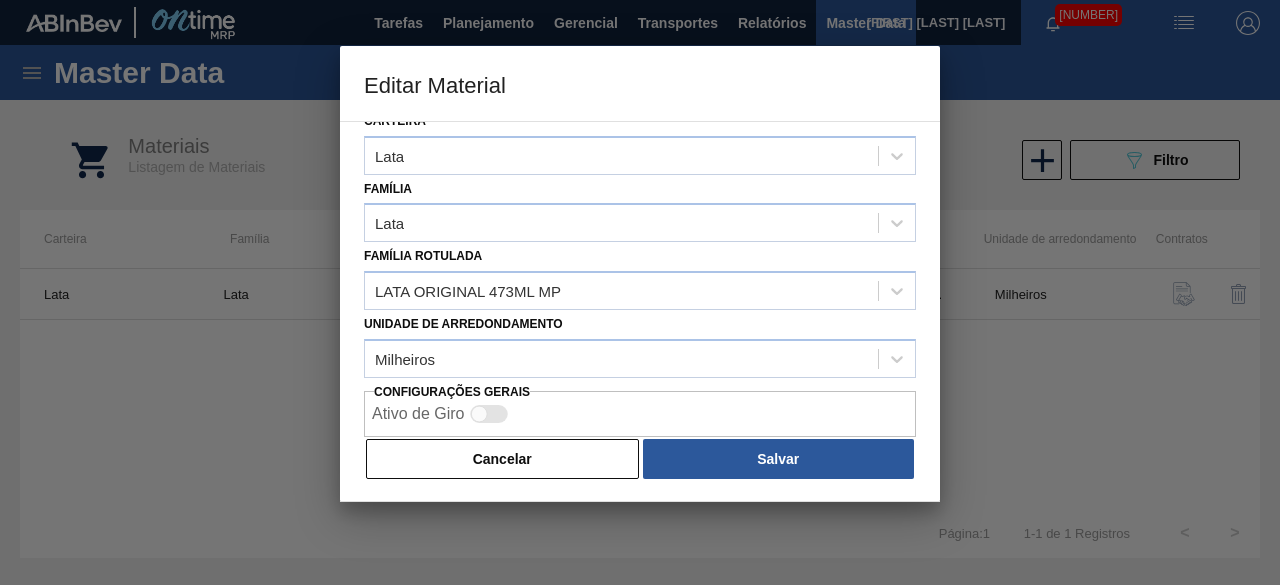 drag, startPoint x: 541, startPoint y: 457, endPoint x: 519, endPoint y: 421, distance: 42.190044 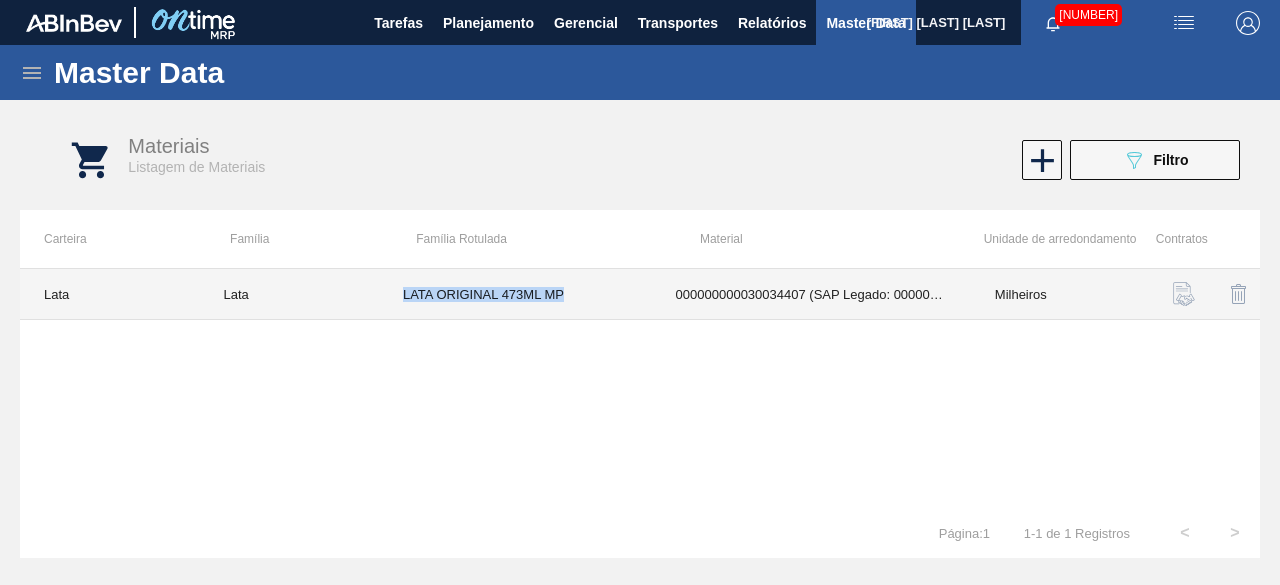 drag, startPoint x: 402, startPoint y: 295, endPoint x: 597, endPoint y: 310, distance: 195.57607 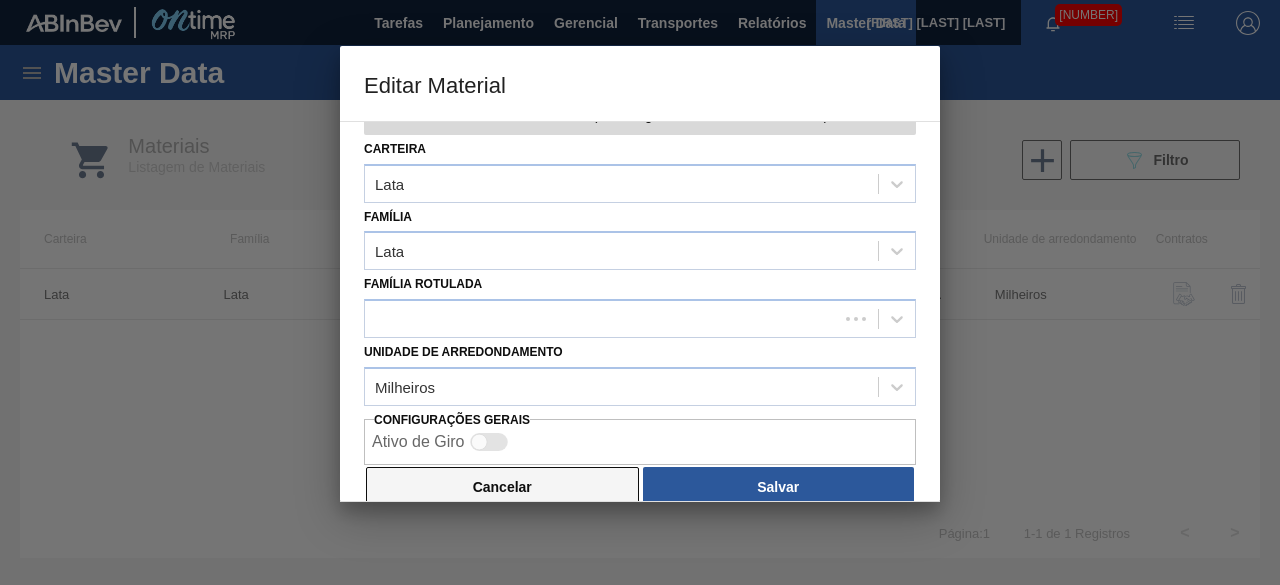scroll, scrollTop: 84, scrollLeft: 0, axis: vertical 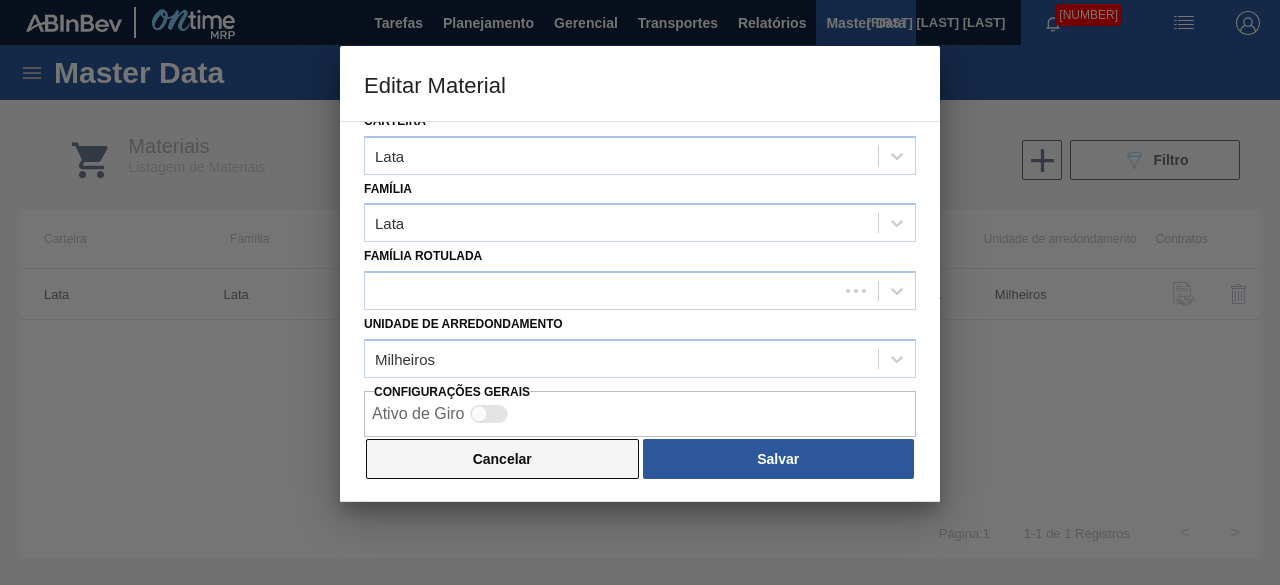 click on "Cancelar" at bounding box center [502, 459] 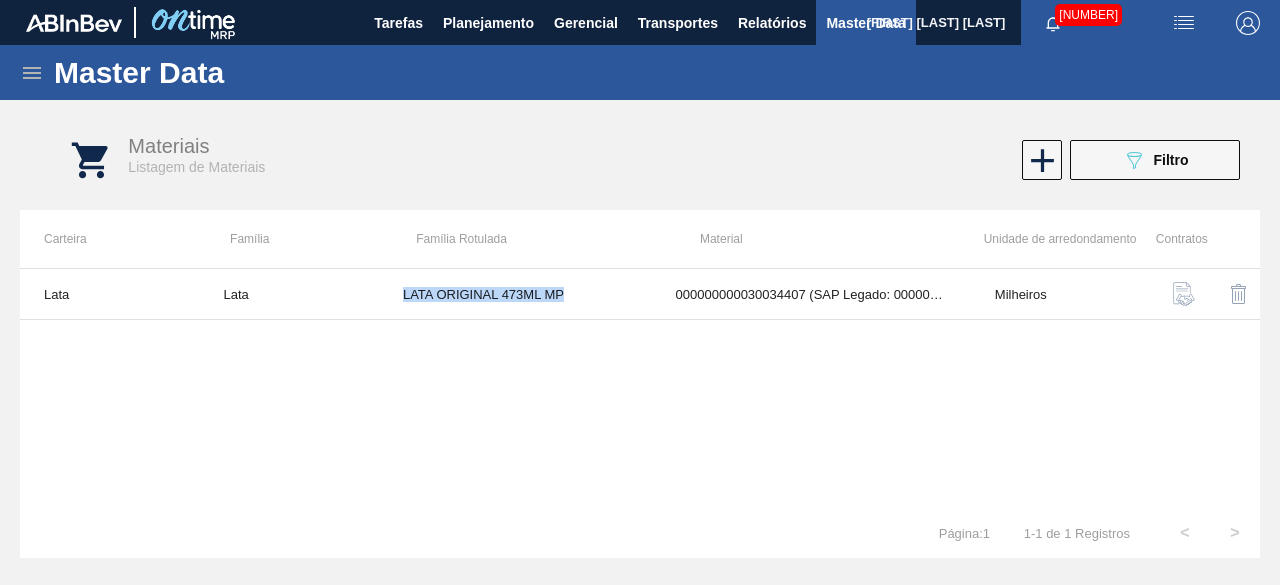 copy on "LATA ORIGINAL 473ML MP" 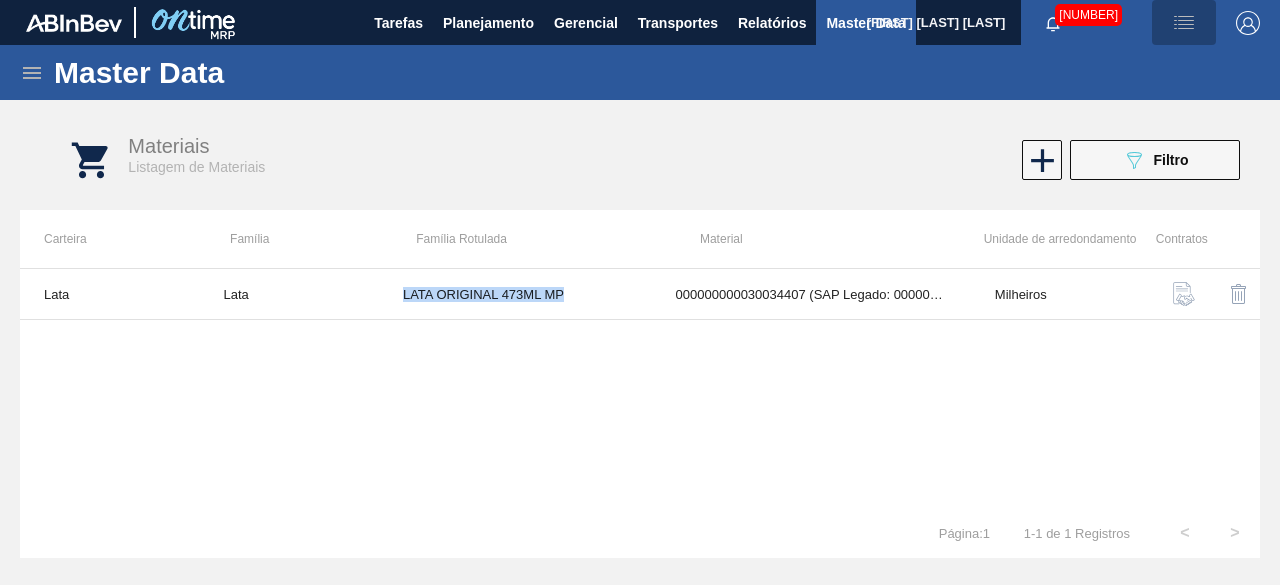 click at bounding box center (1184, 23) 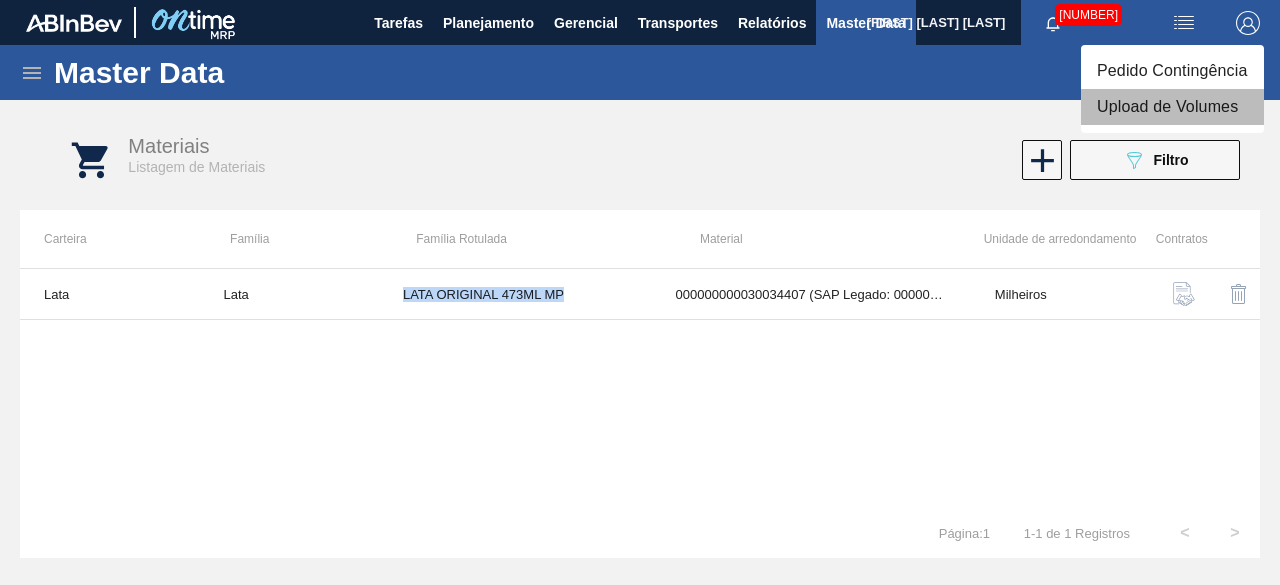 click on "Upload de Volumes" at bounding box center (1172, 107) 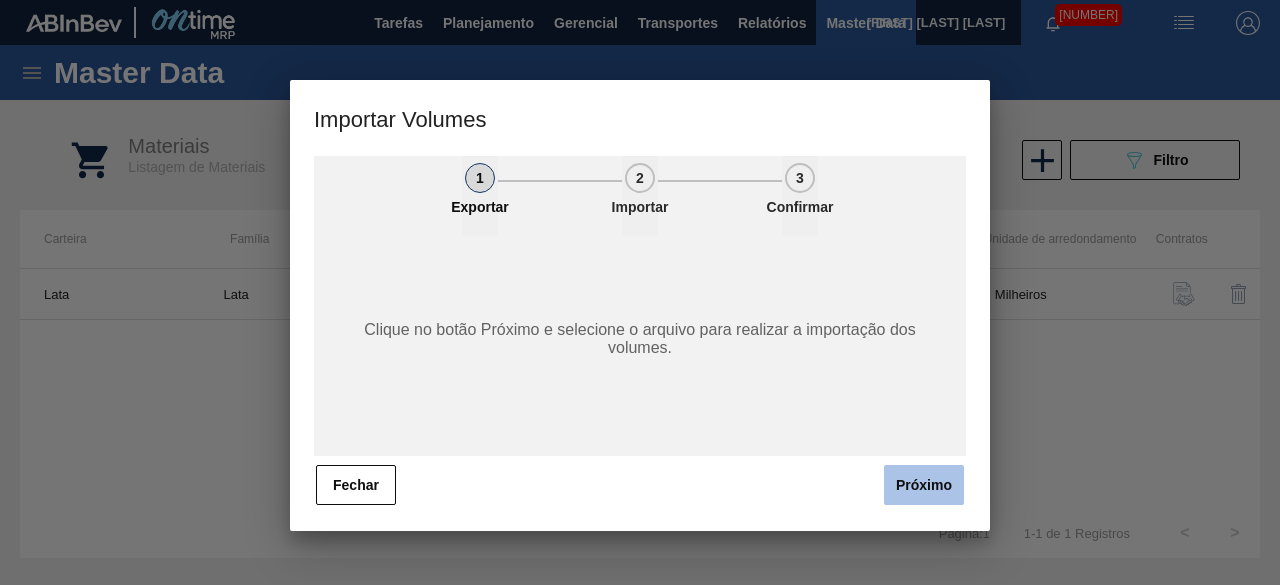 click on "Próximo" at bounding box center [924, 485] 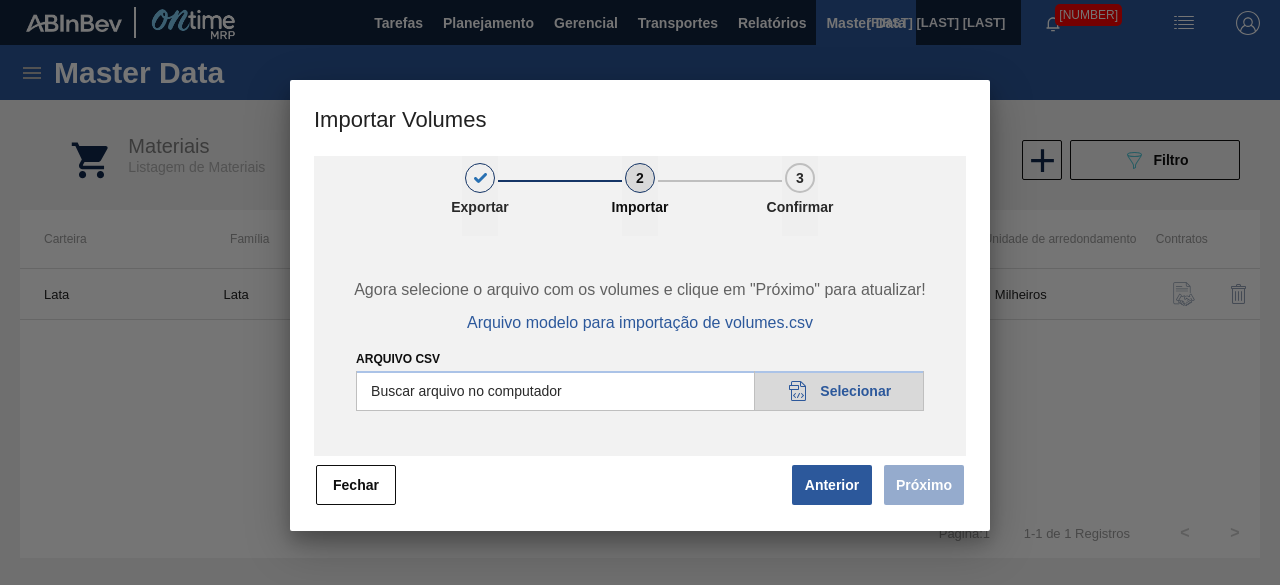 click on "Arquivo csv" at bounding box center (640, 391) 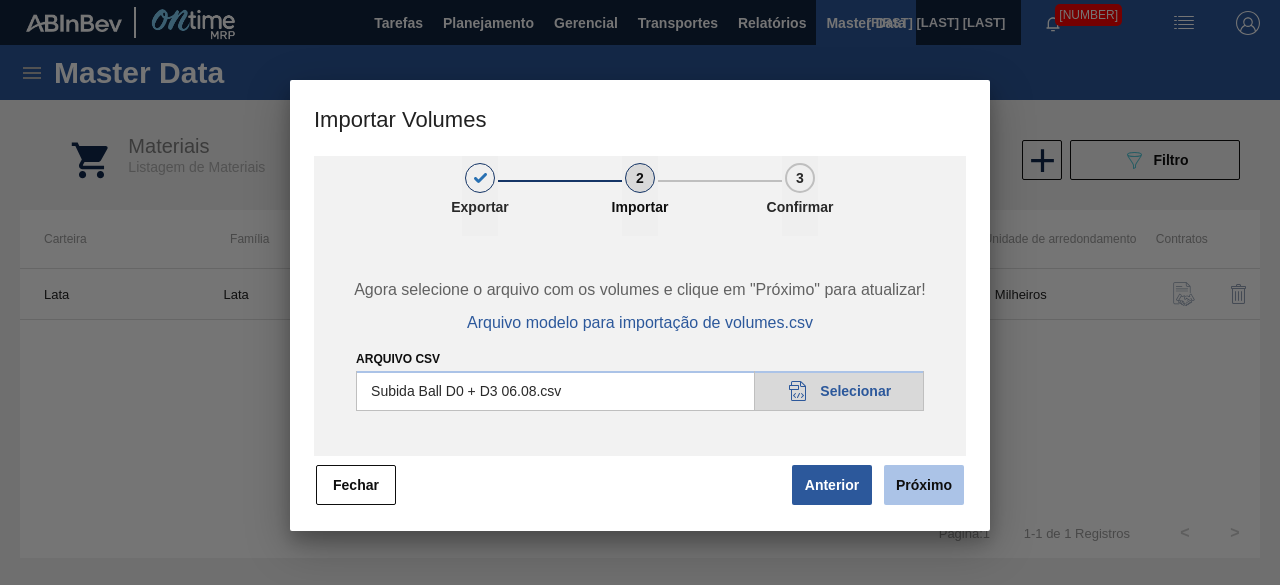 click on "Próximo" at bounding box center [924, 485] 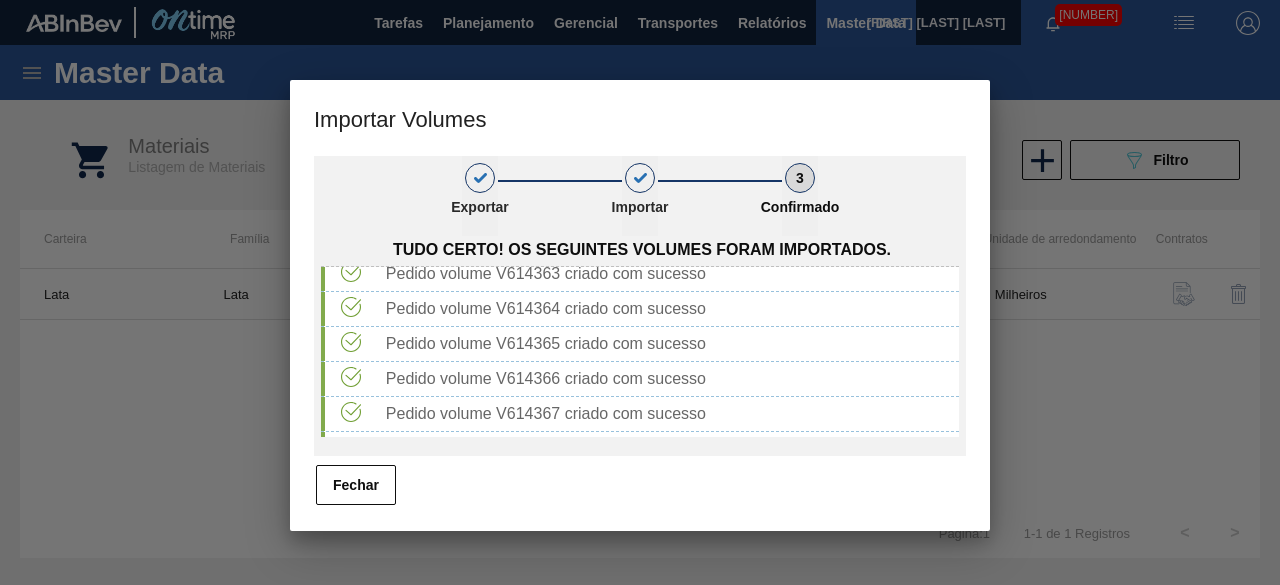 scroll, scrollTop: 800, scrollLeft: 0, axis: vertical 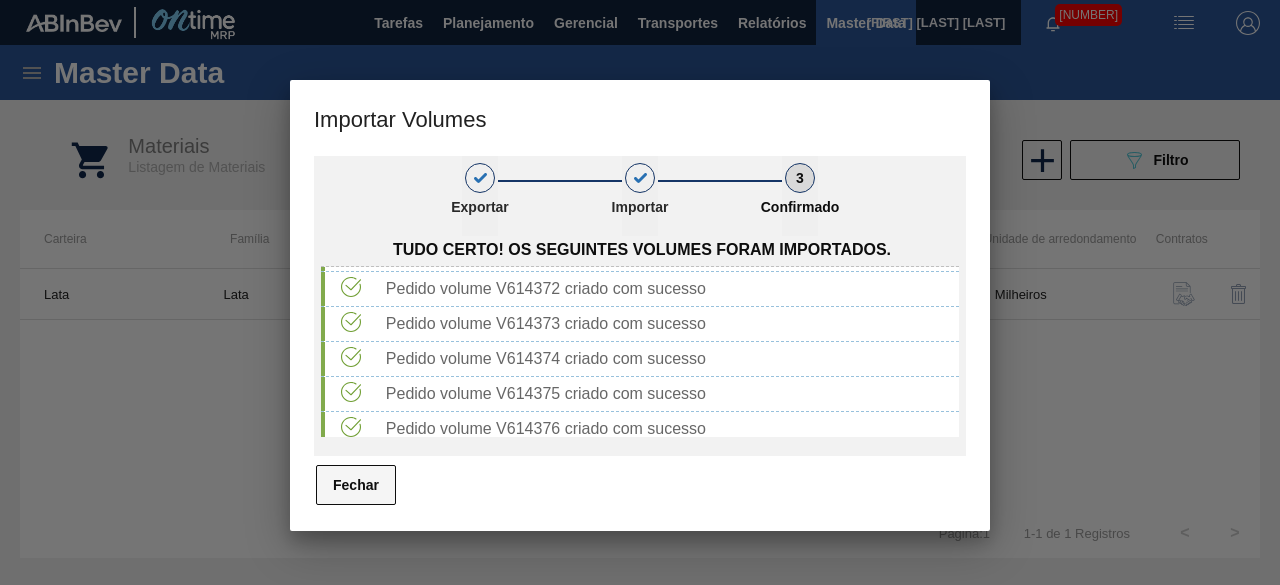 click on "Fechar" at bounding box center (356, 485) 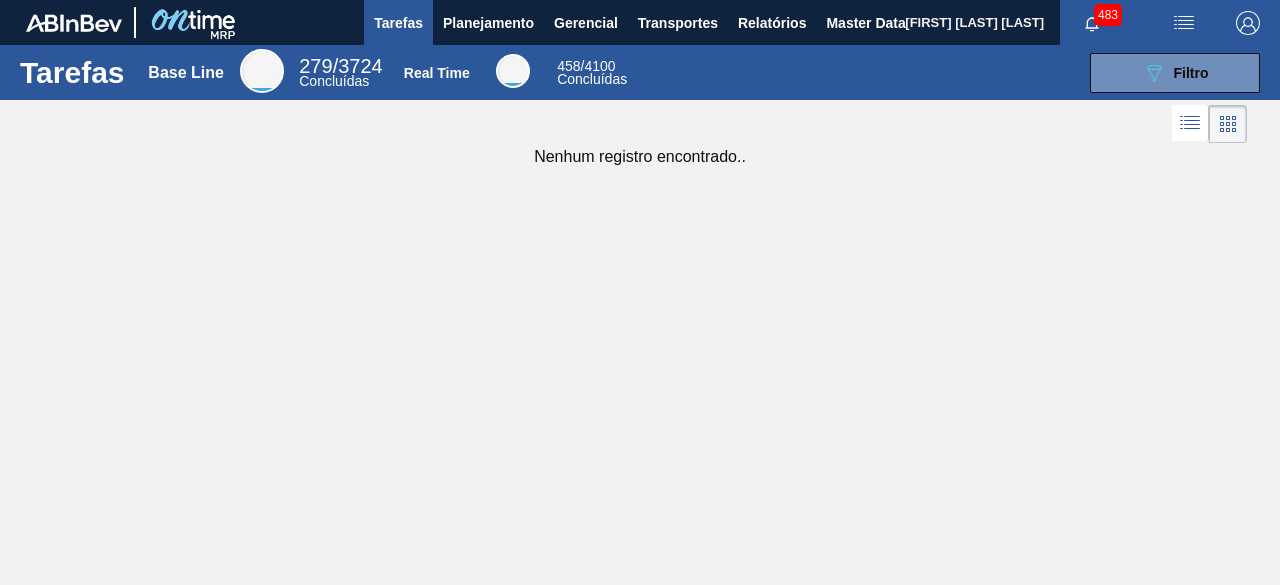 scroll, scrollTop: 0, scrollLeft: 0, axis: both 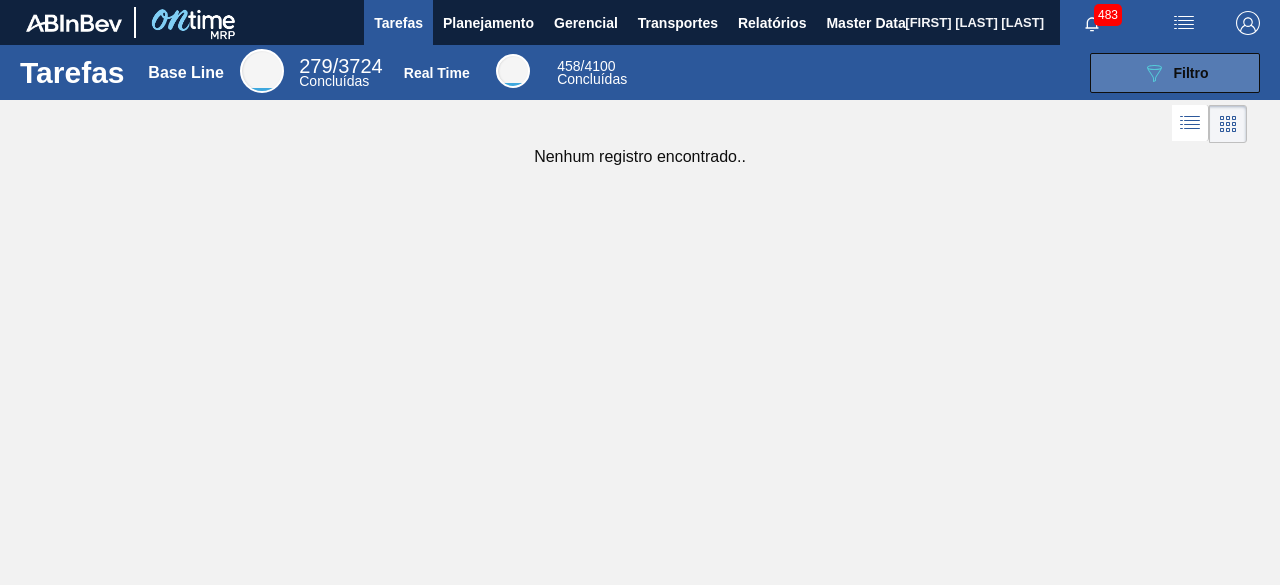 click on "089F7B8B-B2A5-4AFE-B5C0-19BA573D28AC" 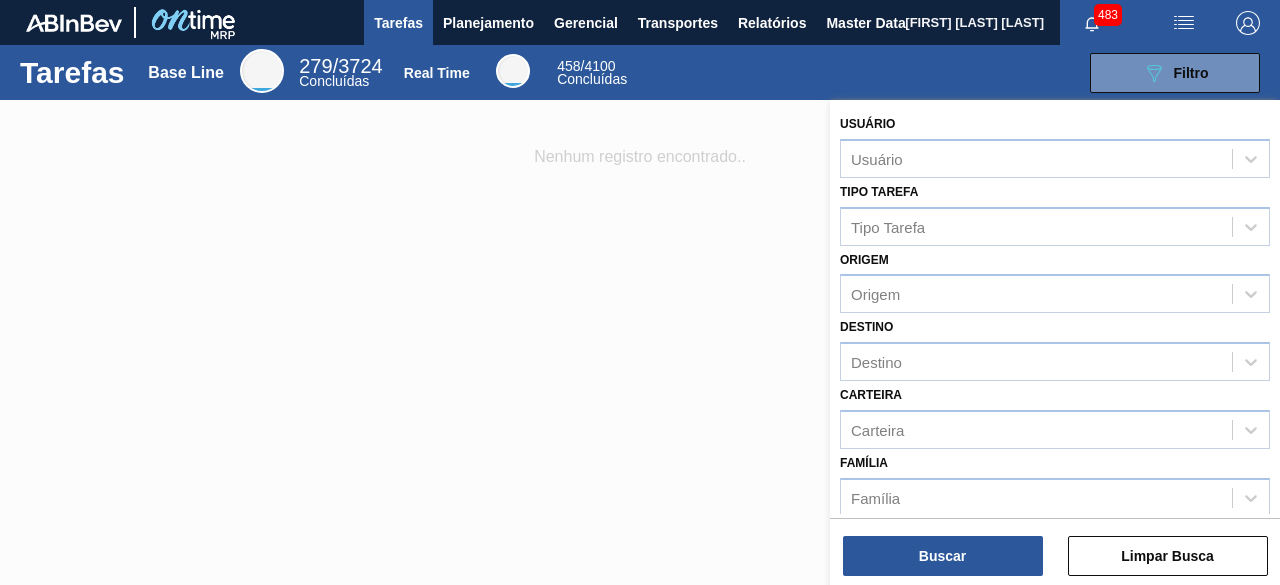 scroll, scrollTop: 100, scrollLeft: 0, axis: vertical 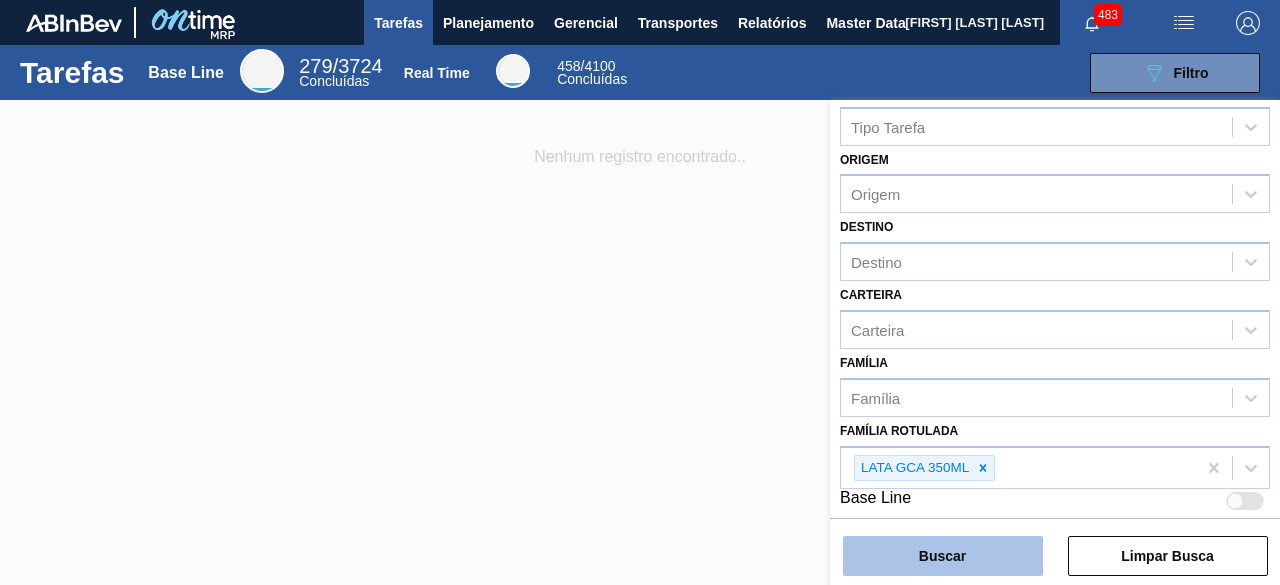 click on "Buscar" at bounding box center (943, 556) 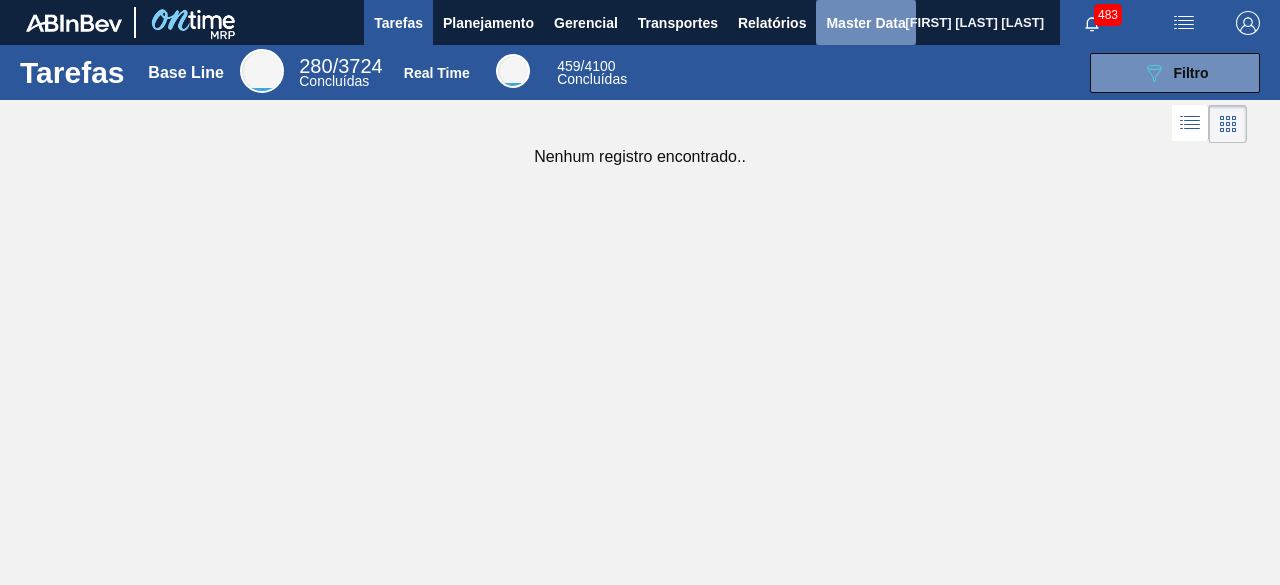 click on "Master Data" at bounding box center (865, 23) 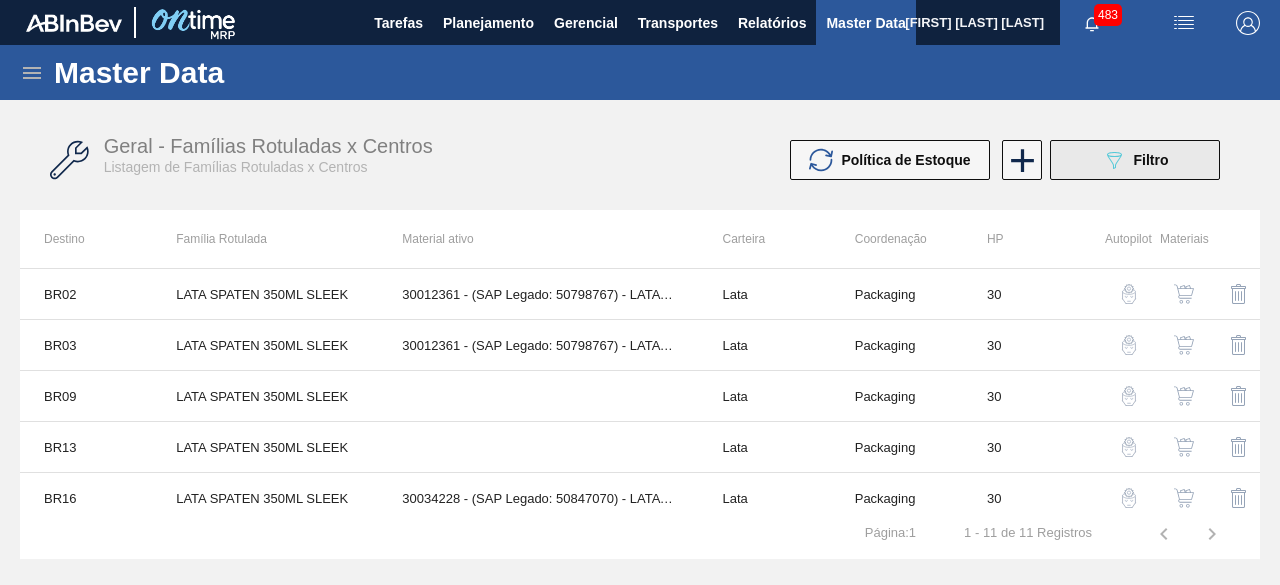 click on "089F7B8B-B2A5-4AFE-B5C0-19BA573D28AC Filtro" at bounding box center [1135, 160] 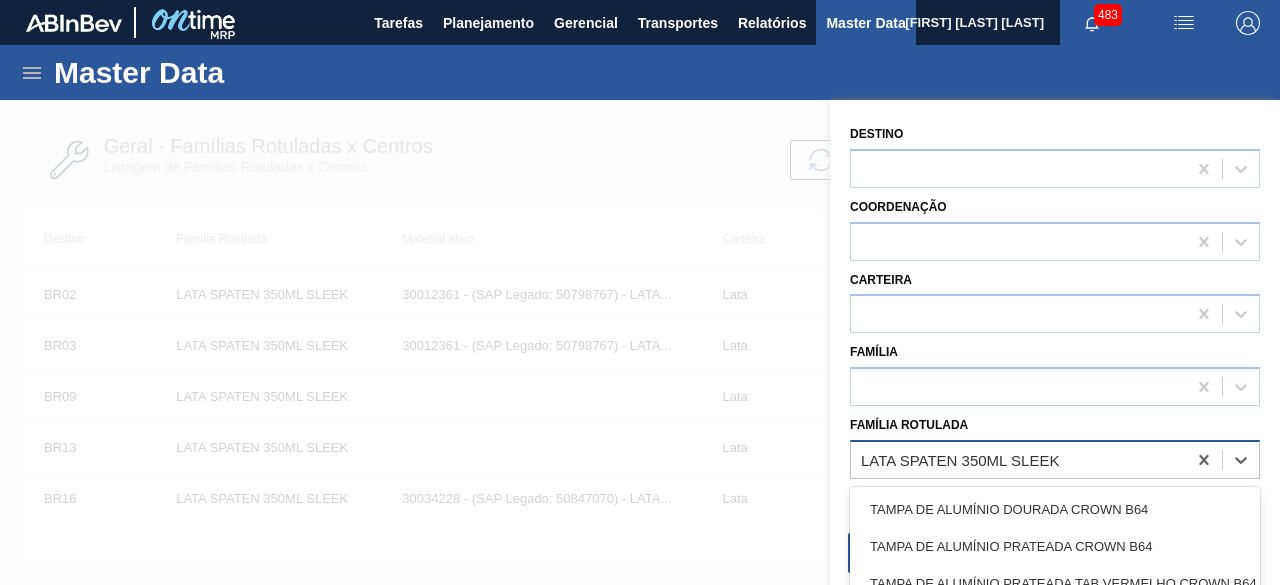 click on "LATA SPATEN 350ML SLEEK" at bounding box center [960, 459] 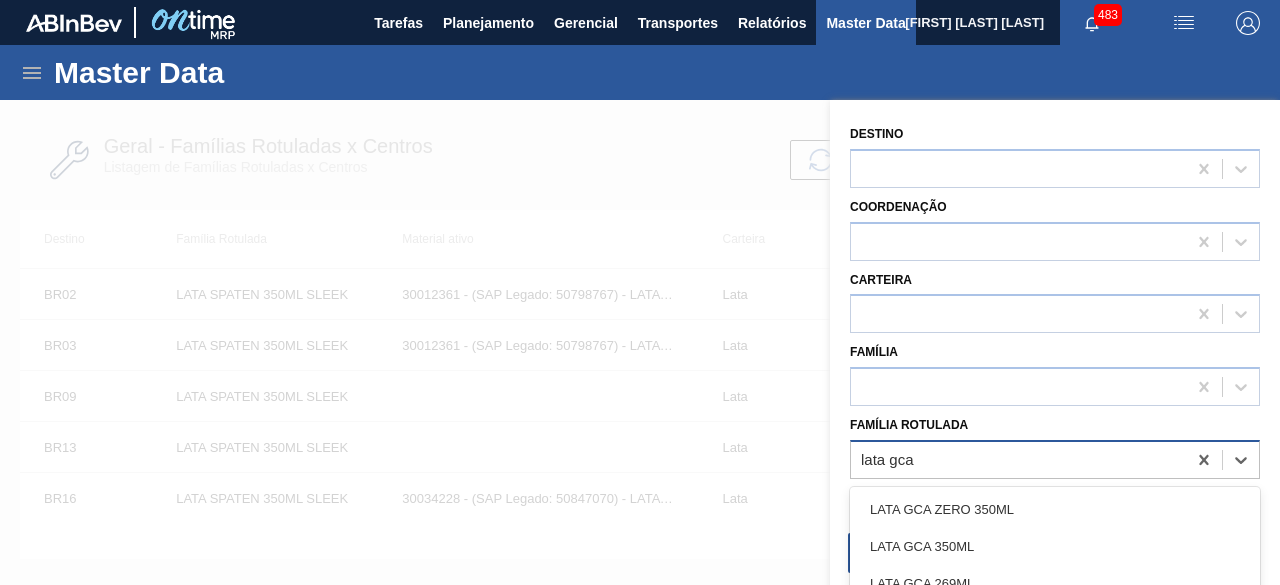 type on "lata gca 3" 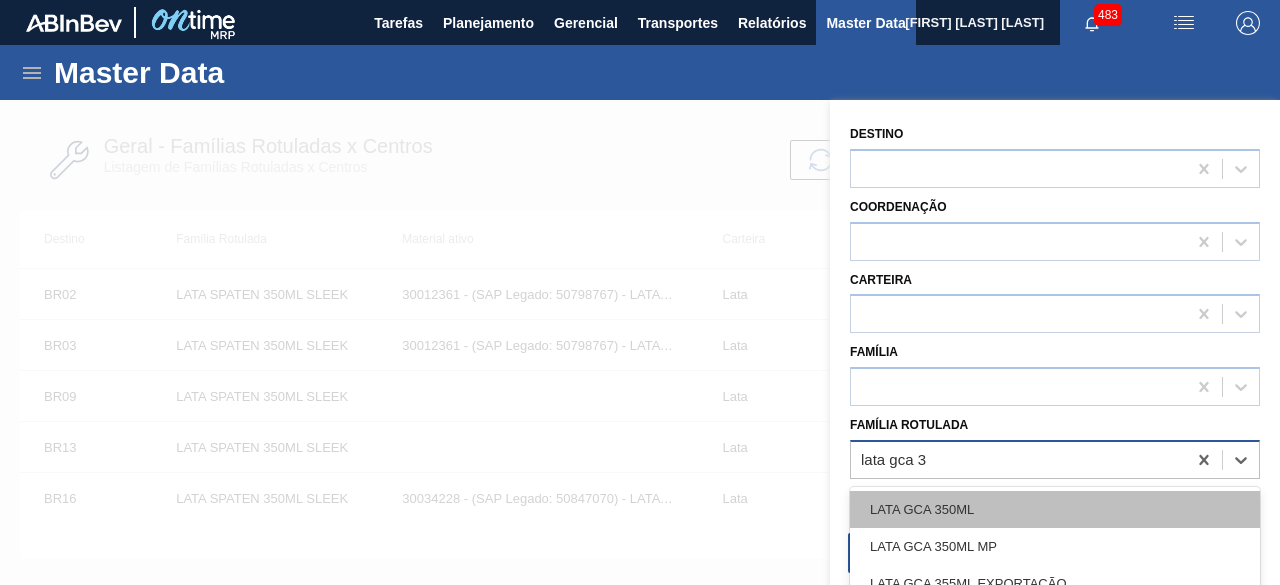 click on "LATA GCA 350ML" at bounding box center [1055, 509] 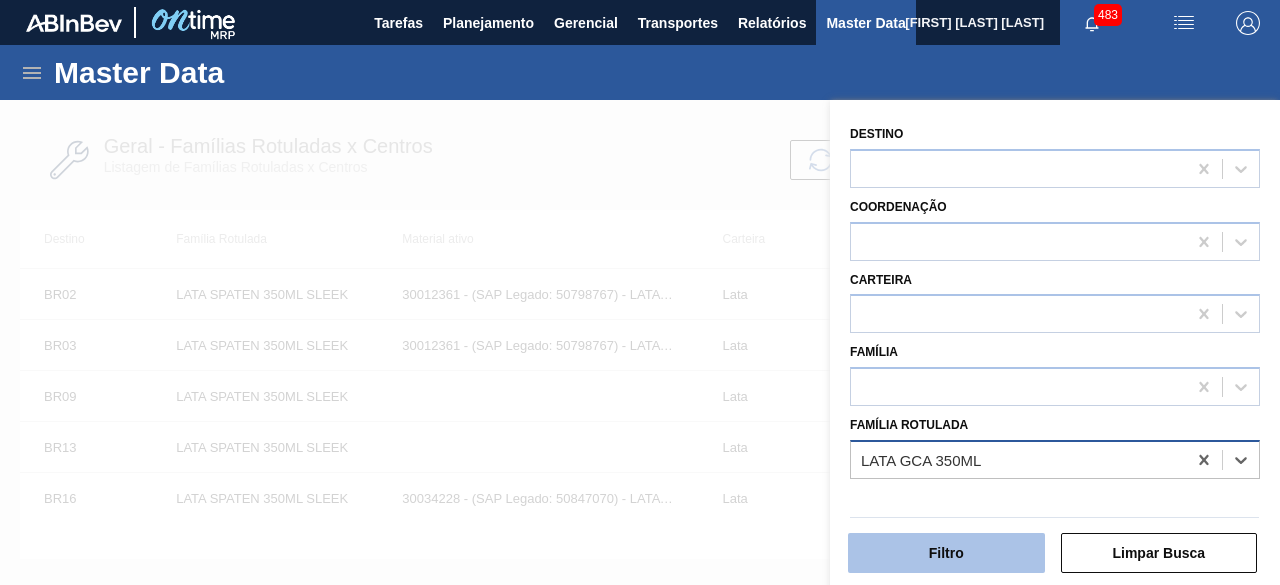 click on "Filtro" at bounding box center (946, 553) 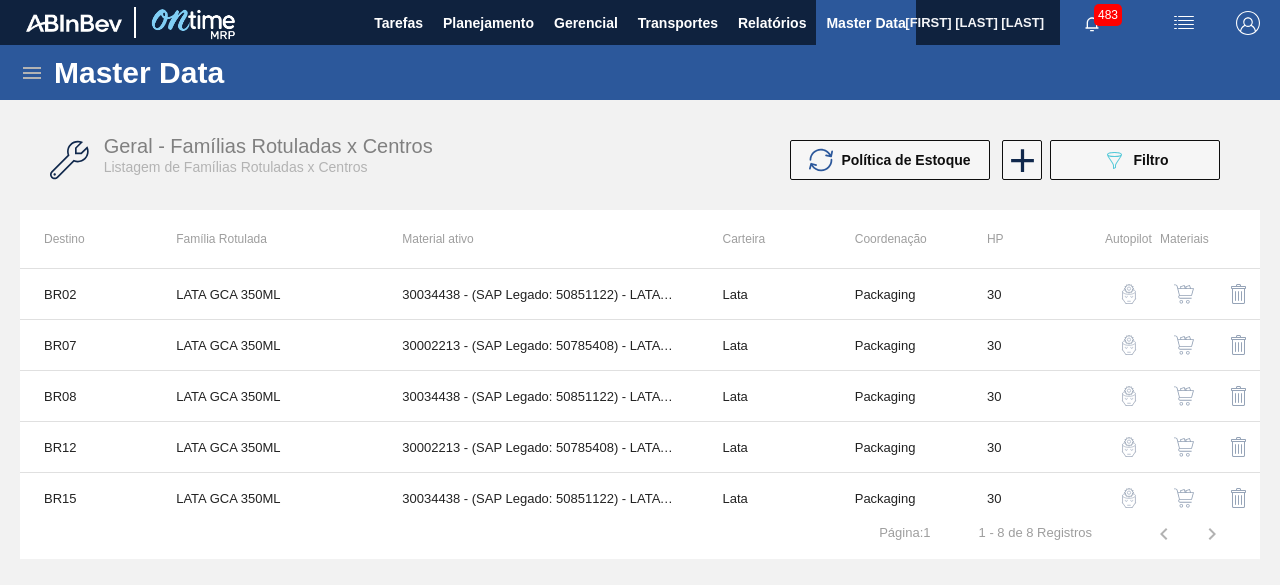 click at bounding box center (1184, 345) 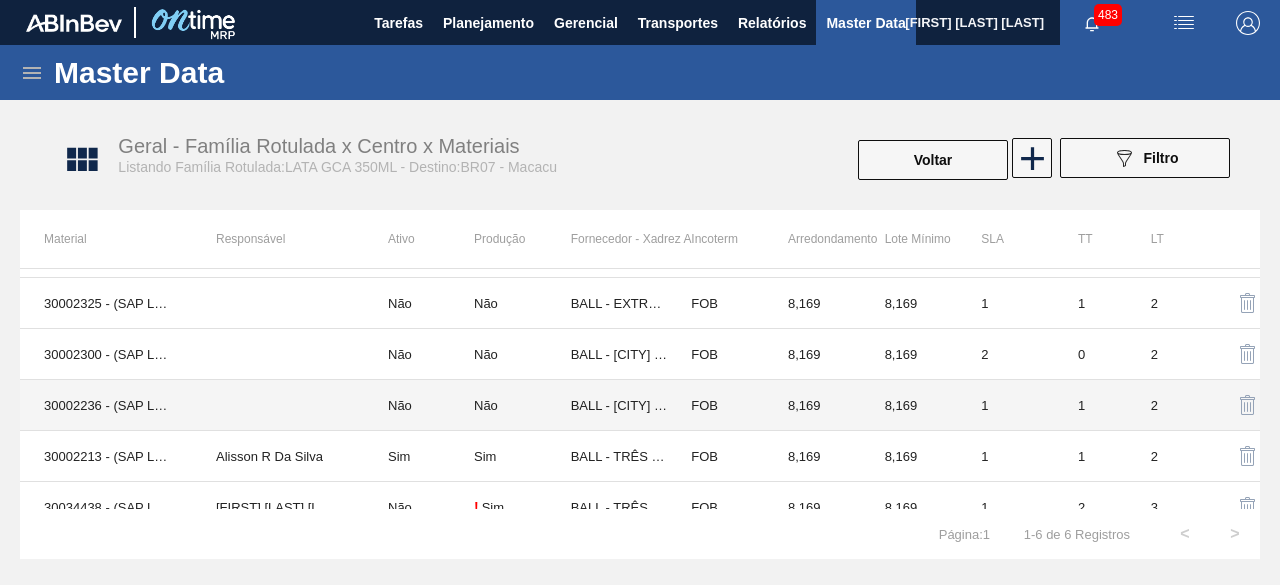 scroll, scrollTop: 62, scrollLeft: 0, axis: vertical 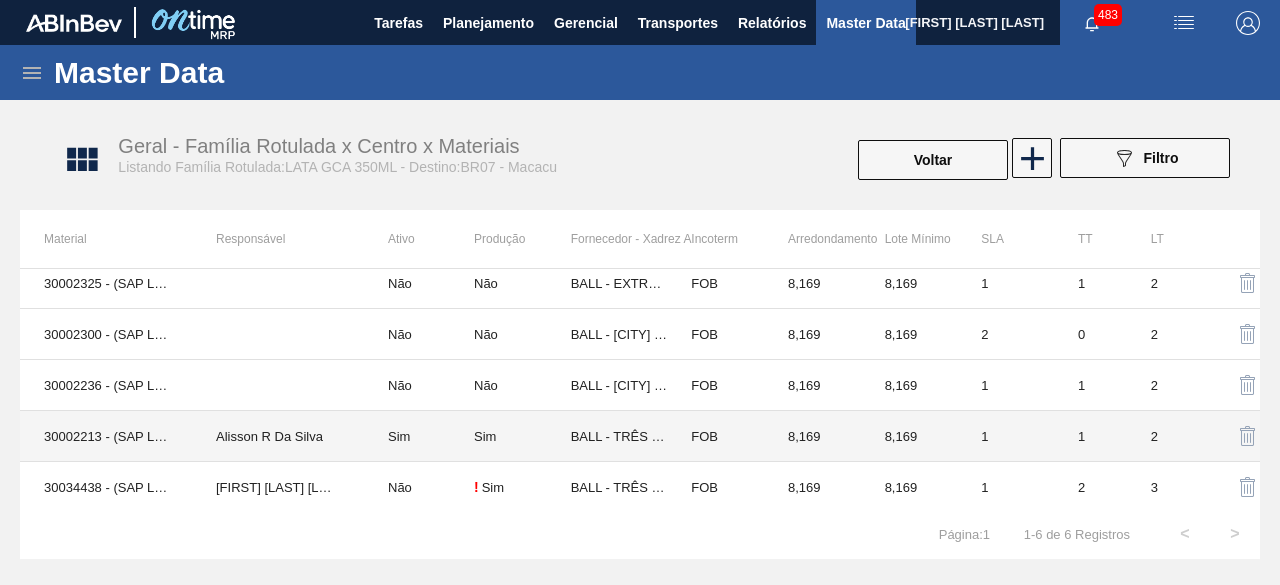 click on "Alisson R Da Silva" at bounding box center (278, 436) 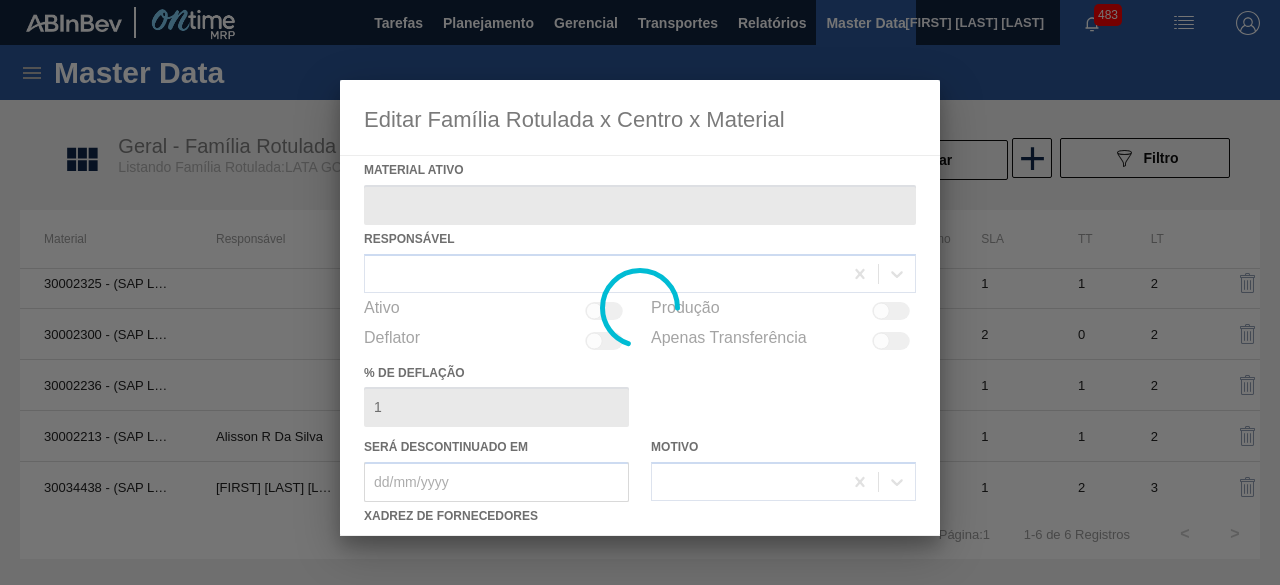 type on "30002213 - (SAP Legado: 50785408) - LATA AL. 350ML GCA NIV22" 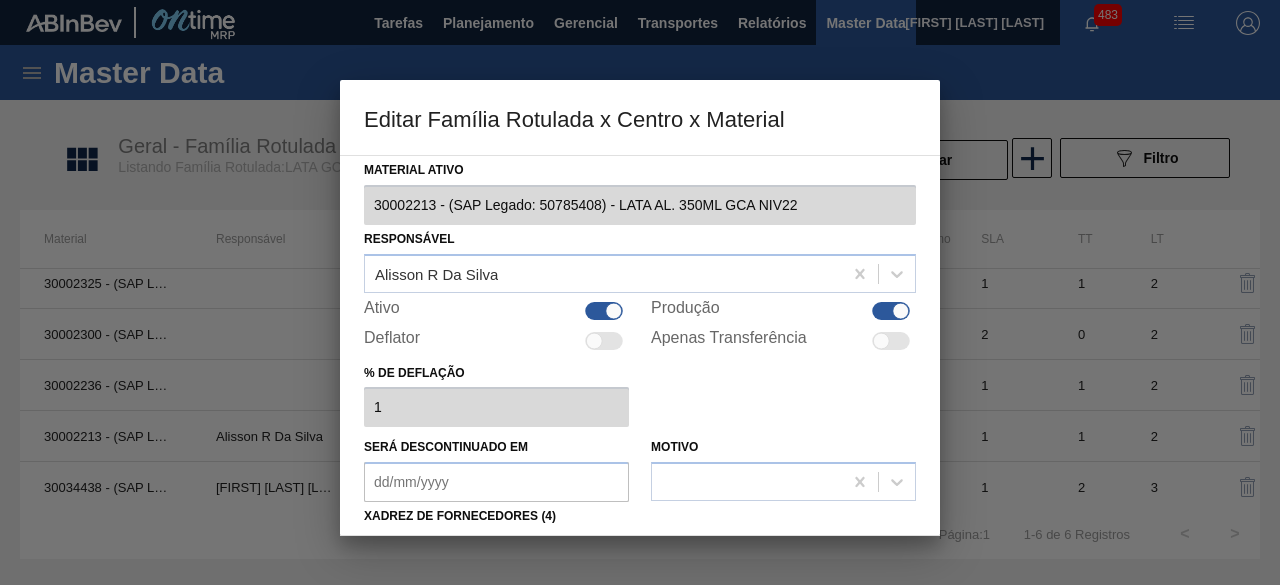 click at bounding box center (604, 311) 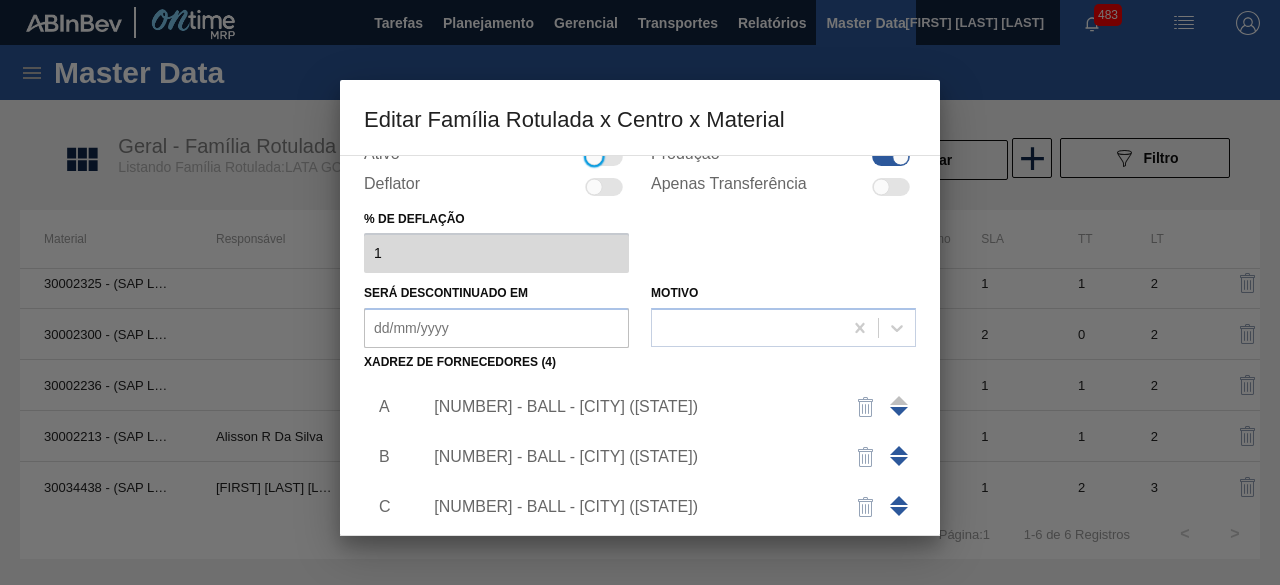 scroll, scrollTop: 314, scrollLeft: 0, axis: vertical 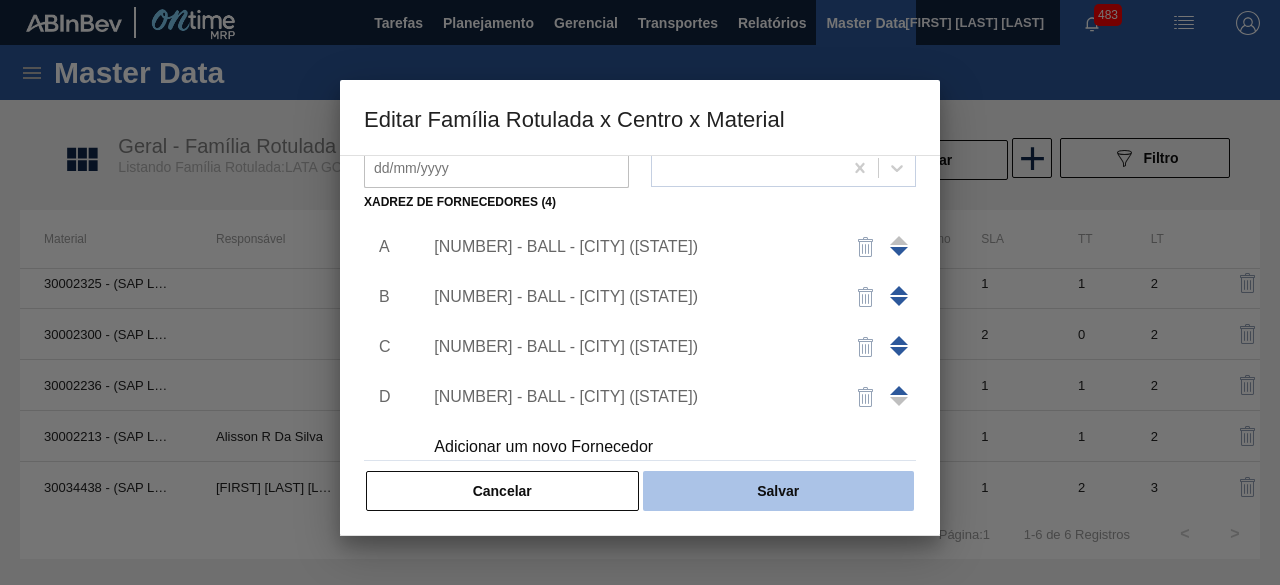 click on "Salvar" at bounding box center (778, 491) 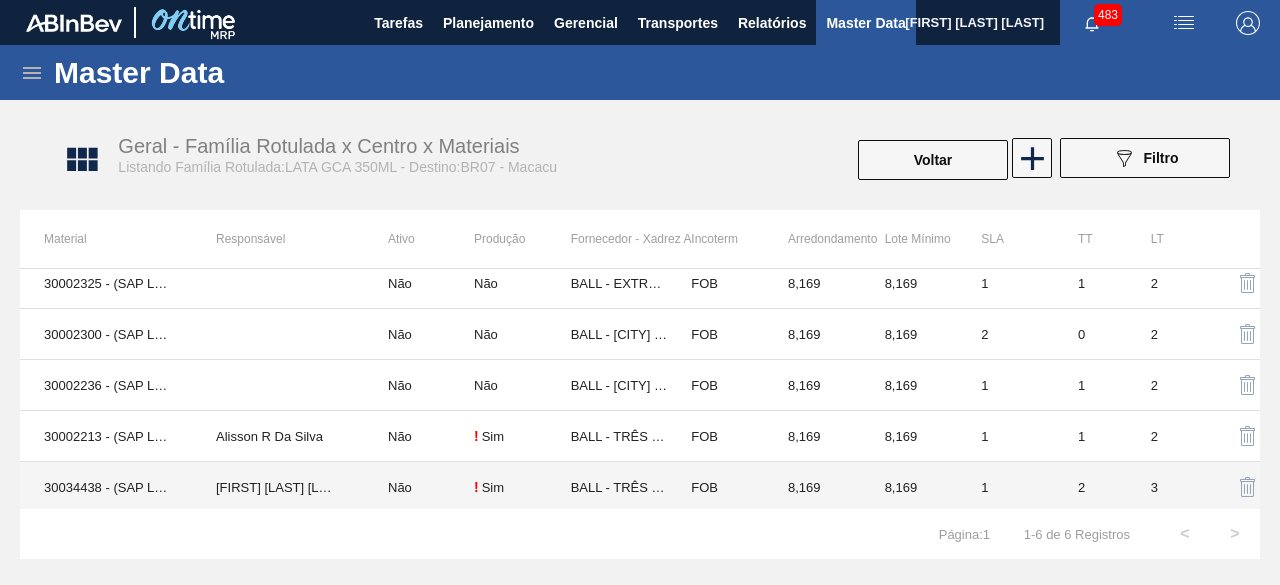 click on "30034438 - (SAP Legado: 50851122) - LATA AL 350ML GCA WANDINHA" at bounding box center (106, 487) 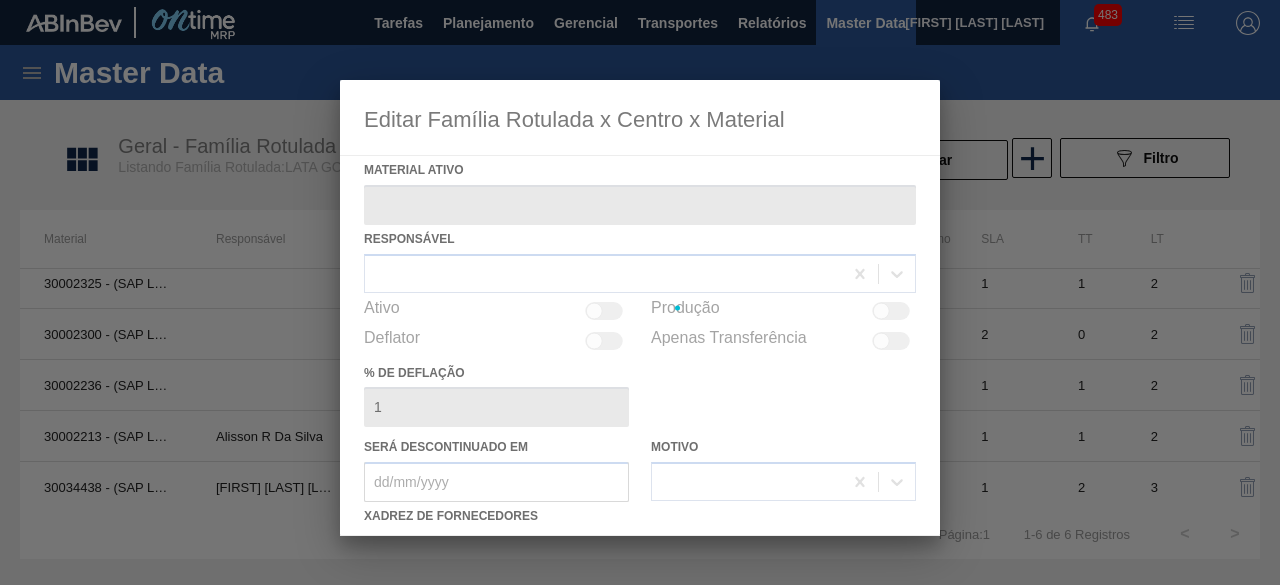 type on "30034438 - (SAP Legado: 50851122) - LATA AL 350ML GCA WANDINHA" 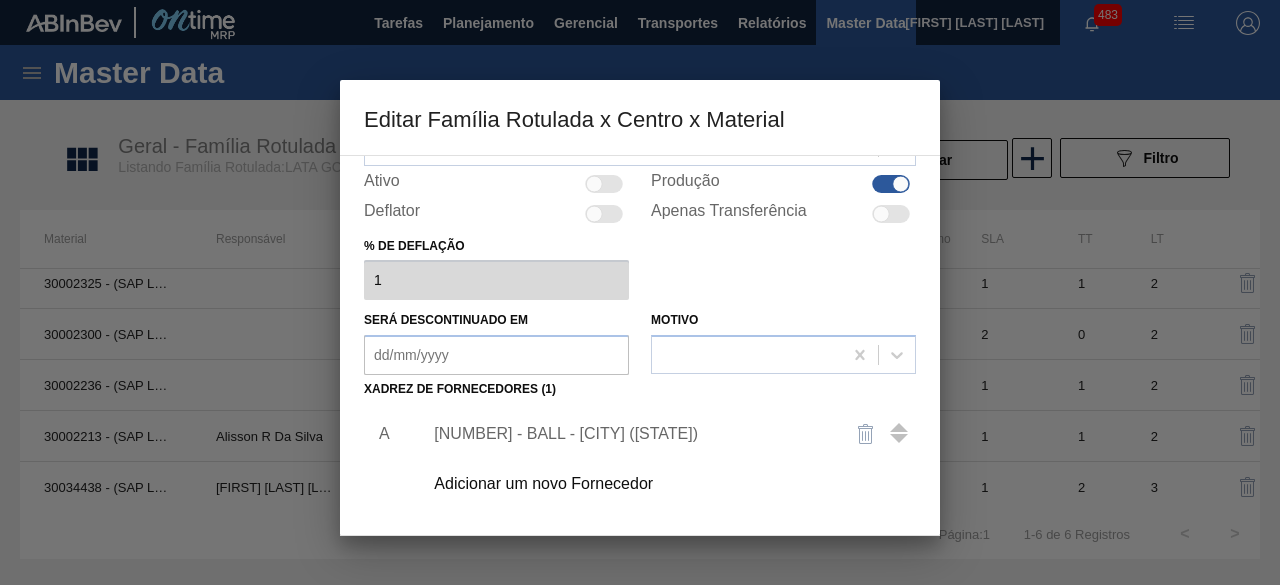 scroll, scrollTop: 200, scrollLeft: 0, axis: vertical 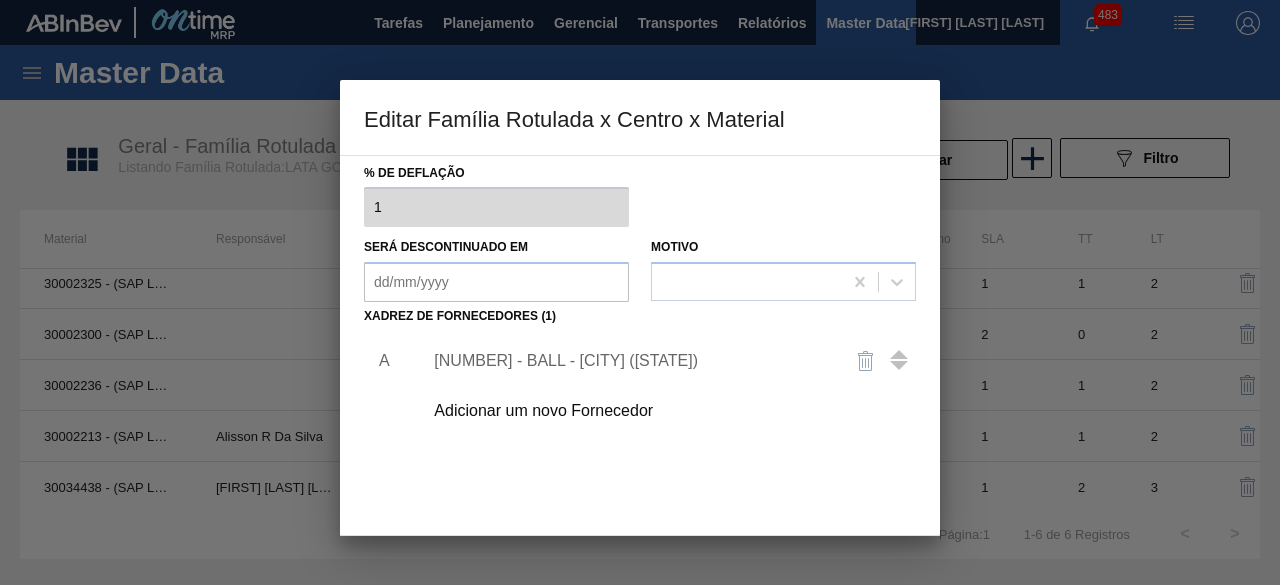 click on "Adicionar um novo Fornecedor" at bounding box center (630, 411) 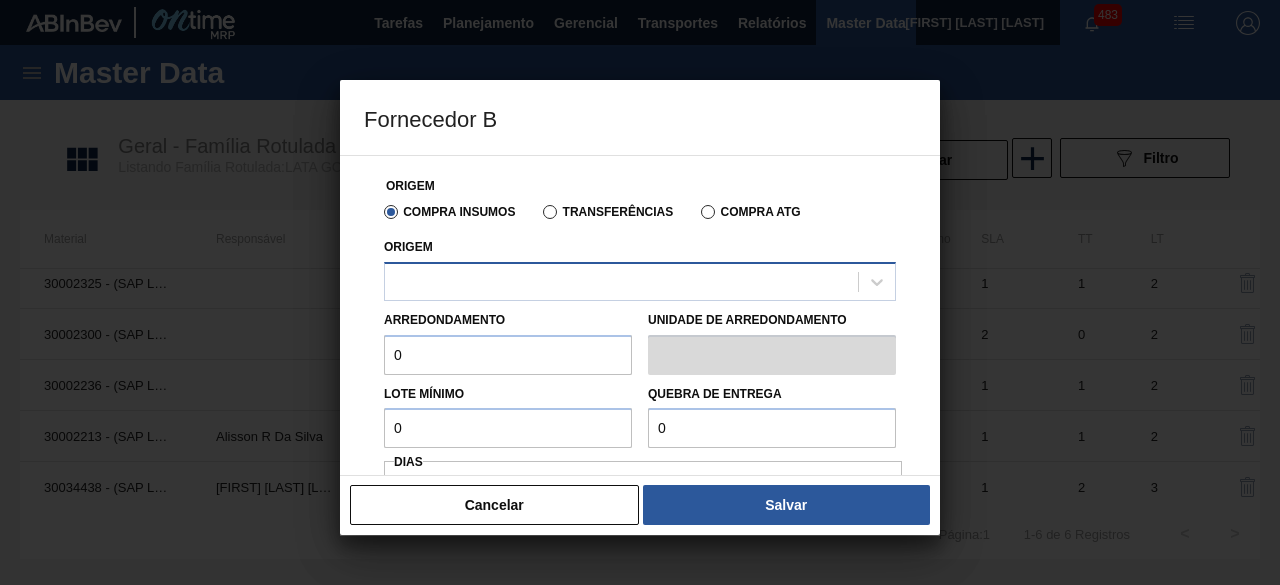 click at bounding box center (621, 281) 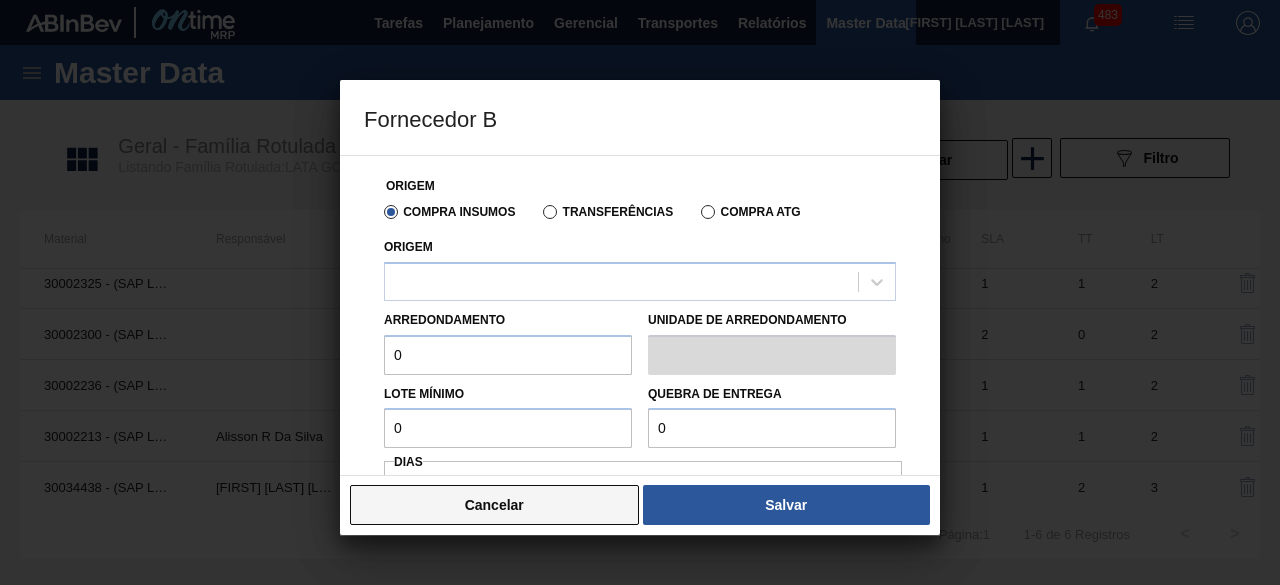 click on "Cancelar" at bounding box center (494, 505) 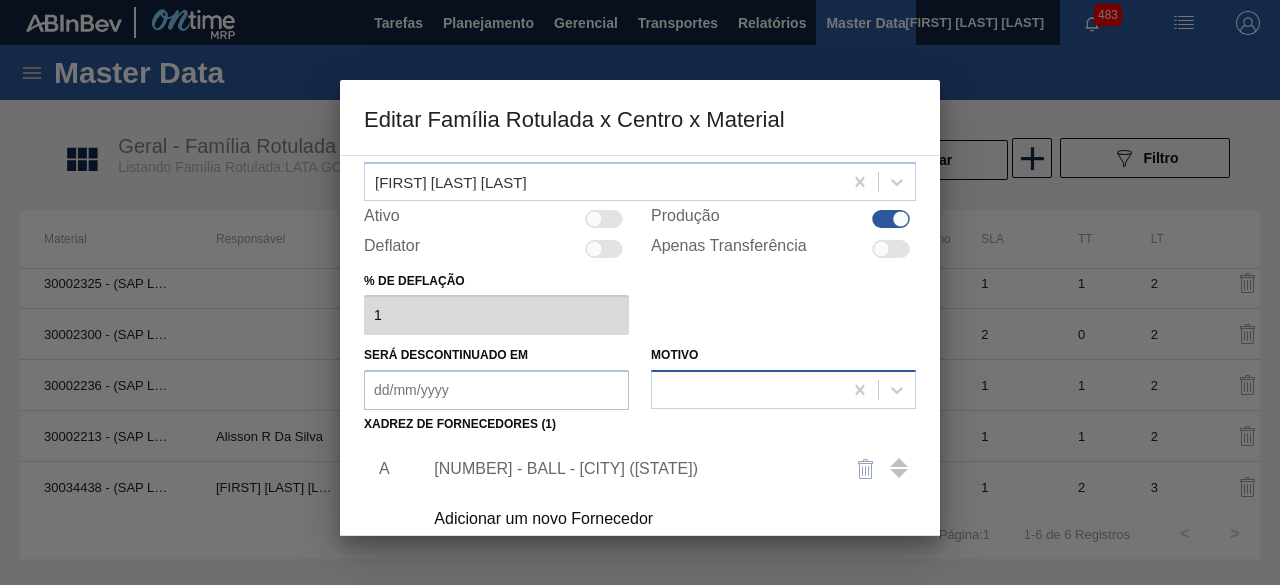 scroll, scrollTop: 300, scrollLeft: 0, axis: vertical 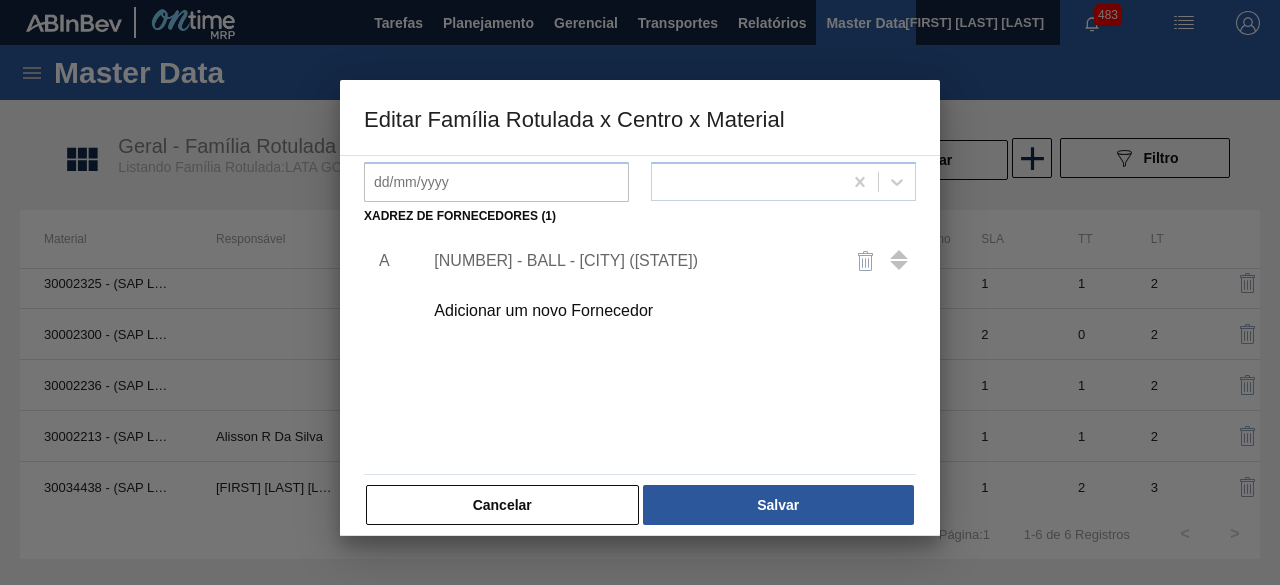 click on "Adicionar um novo Fornecedor" at bounding box center (630, 311) 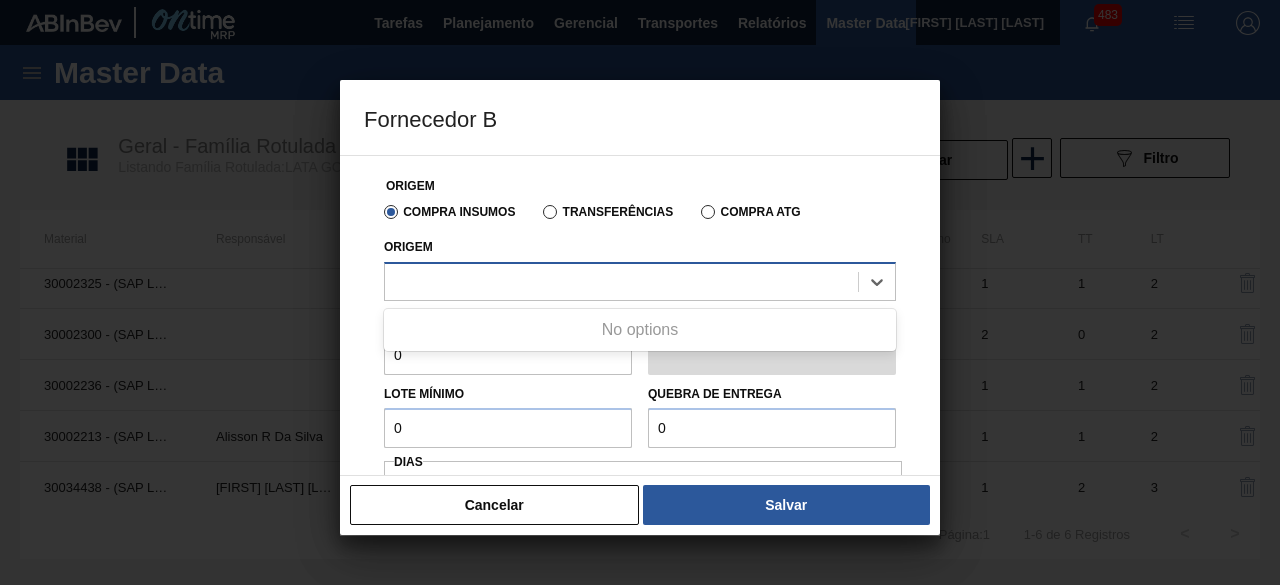 click at bounding box center (621, 281) 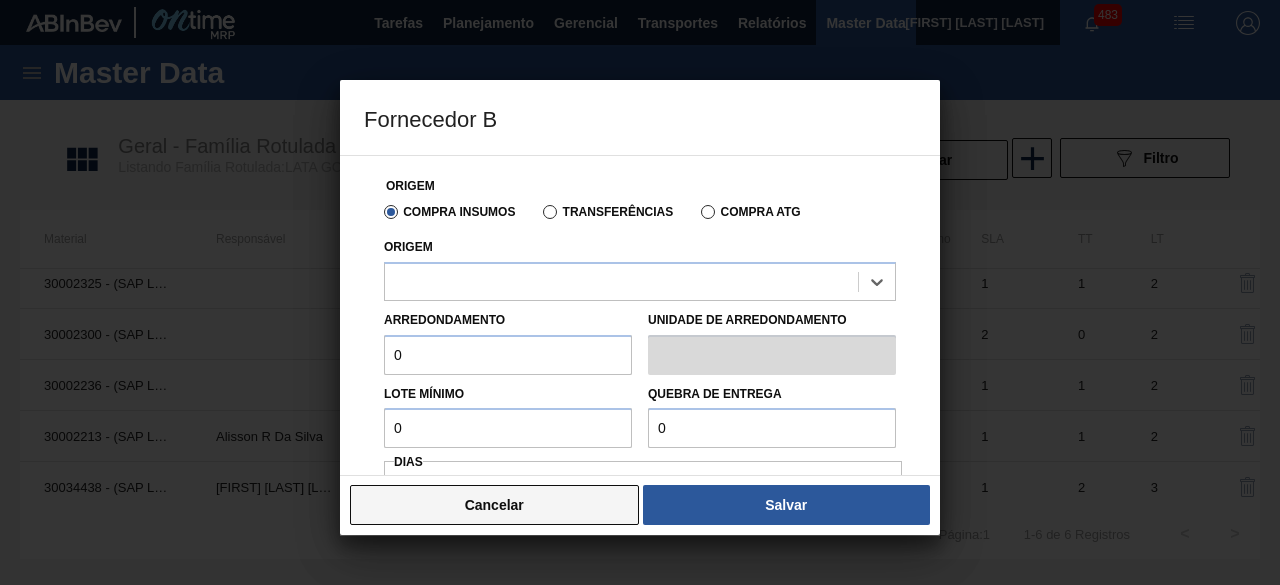 click on "Cancelar" at bounding box center (494, 505) 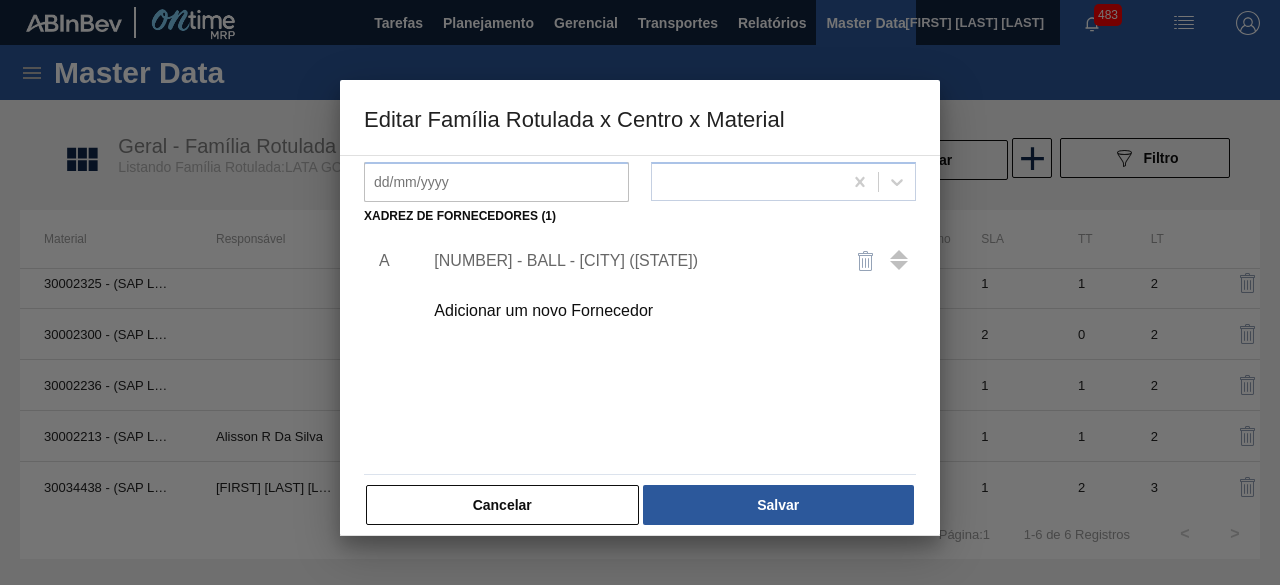 scroll, scrollTop: 0, scrollLeft: 0, axis: both 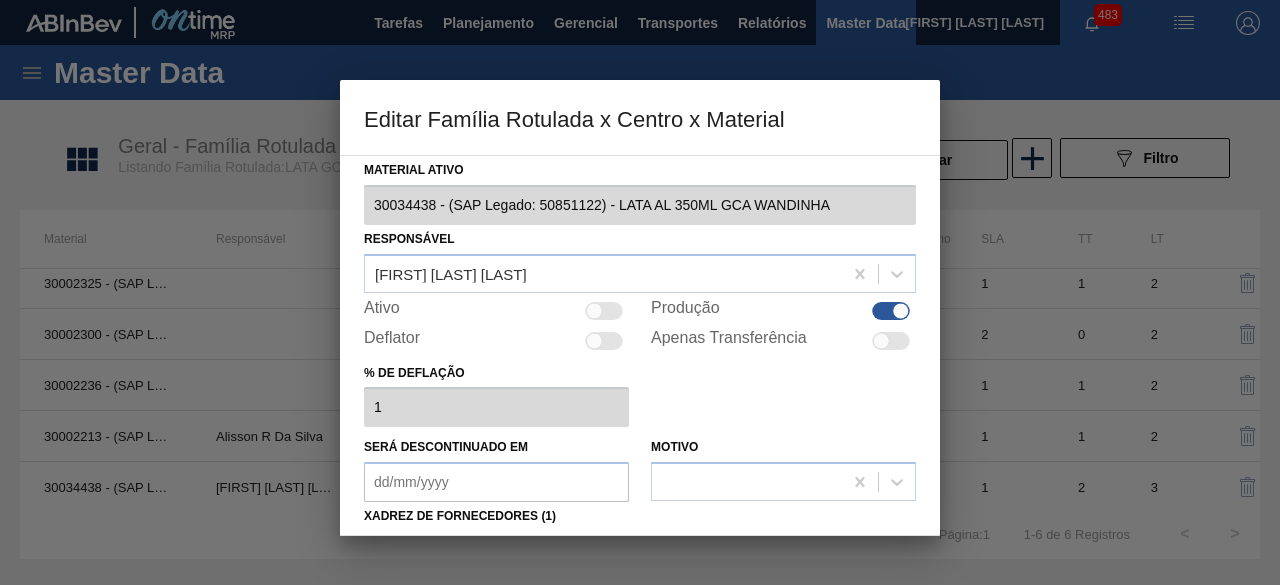 click at bounding box center [604, 311] 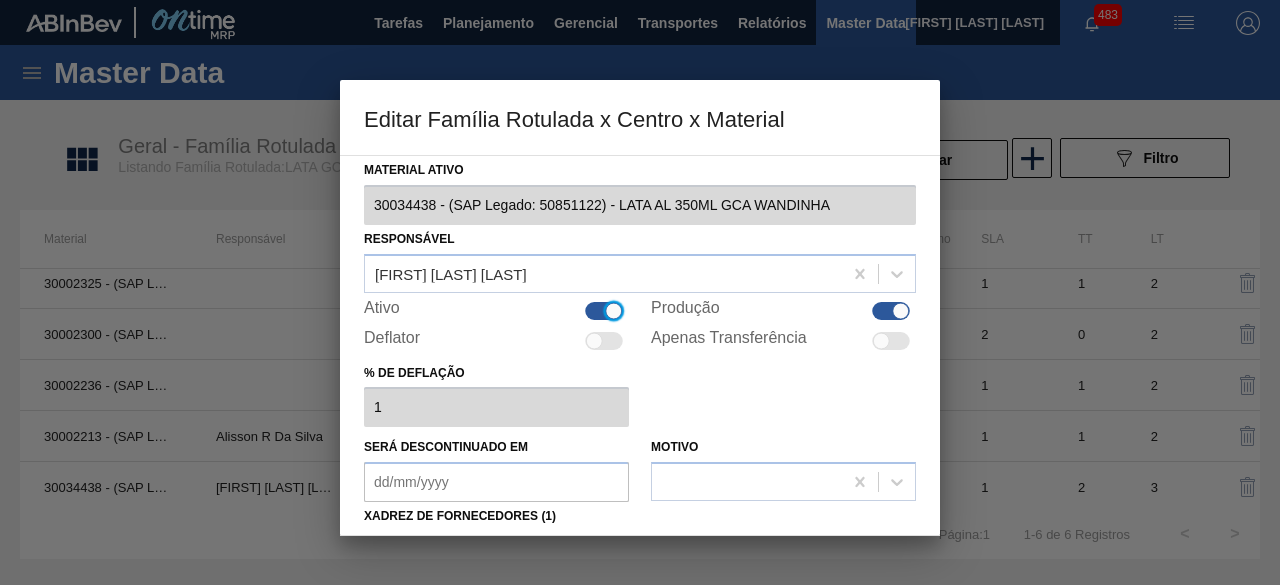 scroll, scrollTop: 300, scrollLeft: 0, axis: vertical 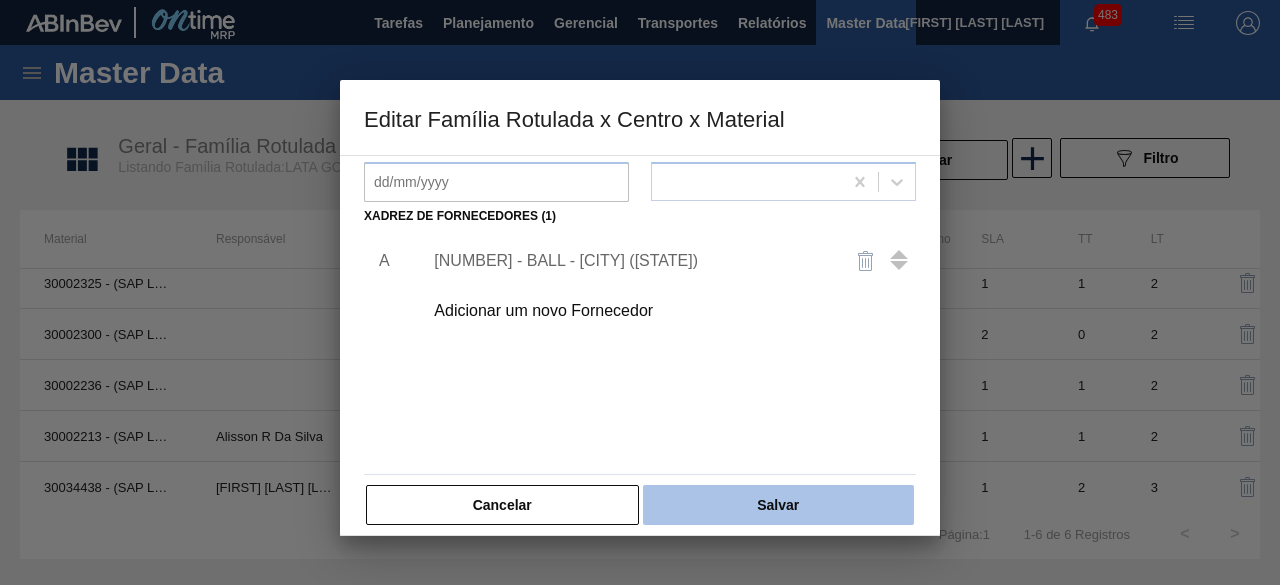 click on "Salvar" at bounding box center [778, 505] 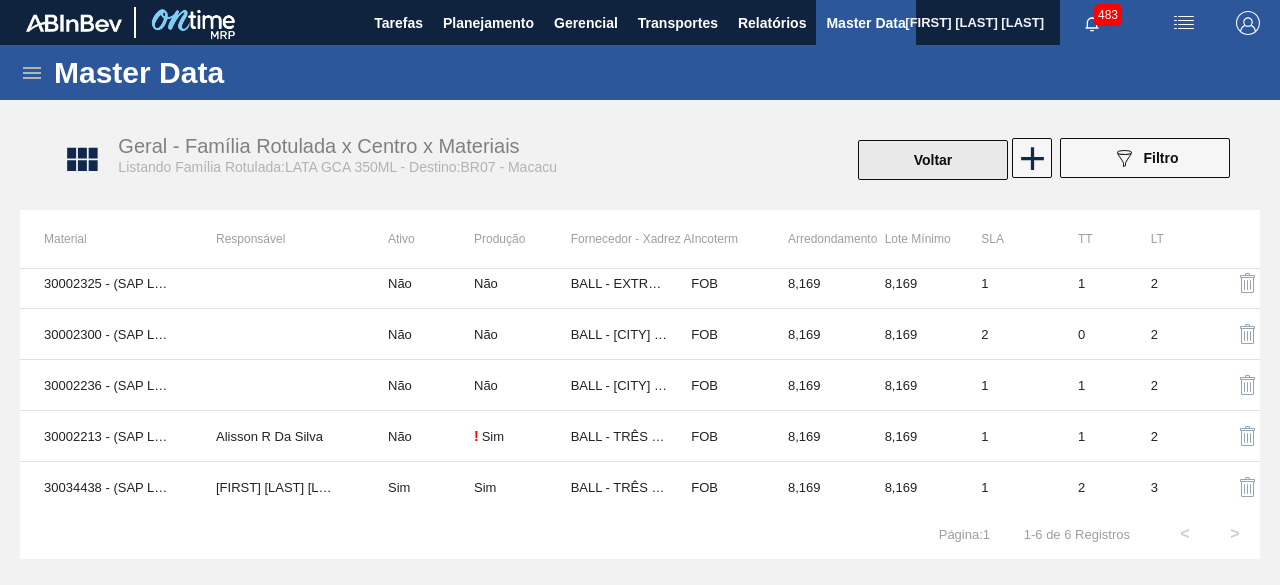 click on "Voltar" at bounding box center (933, 160) 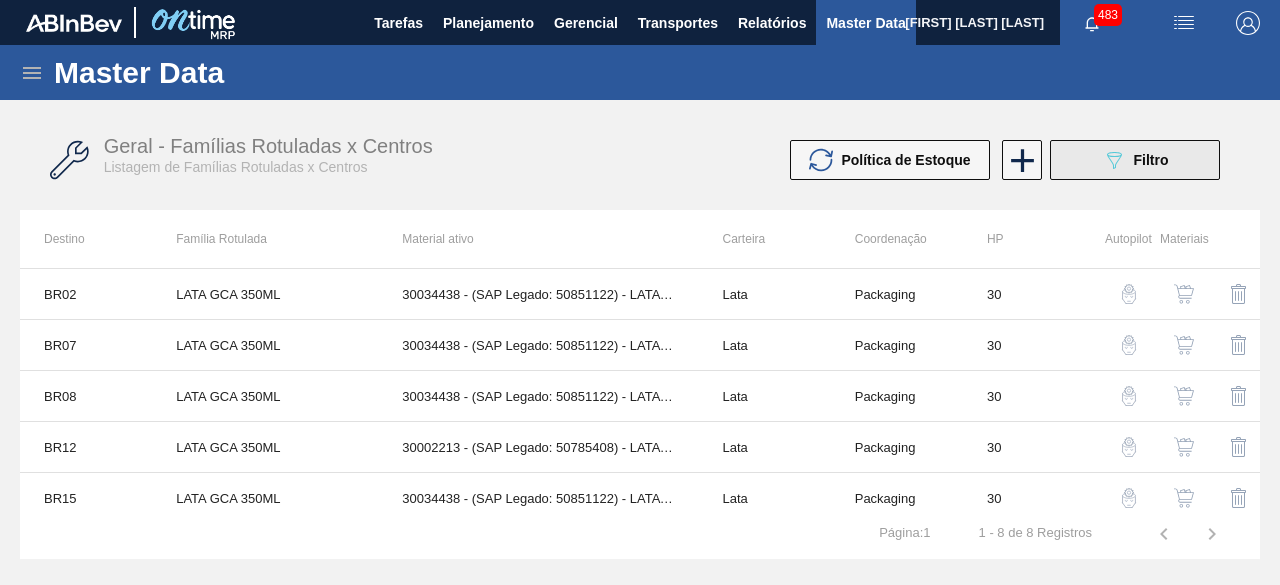 click on "Filtro" at bounding box center [1151, 160] 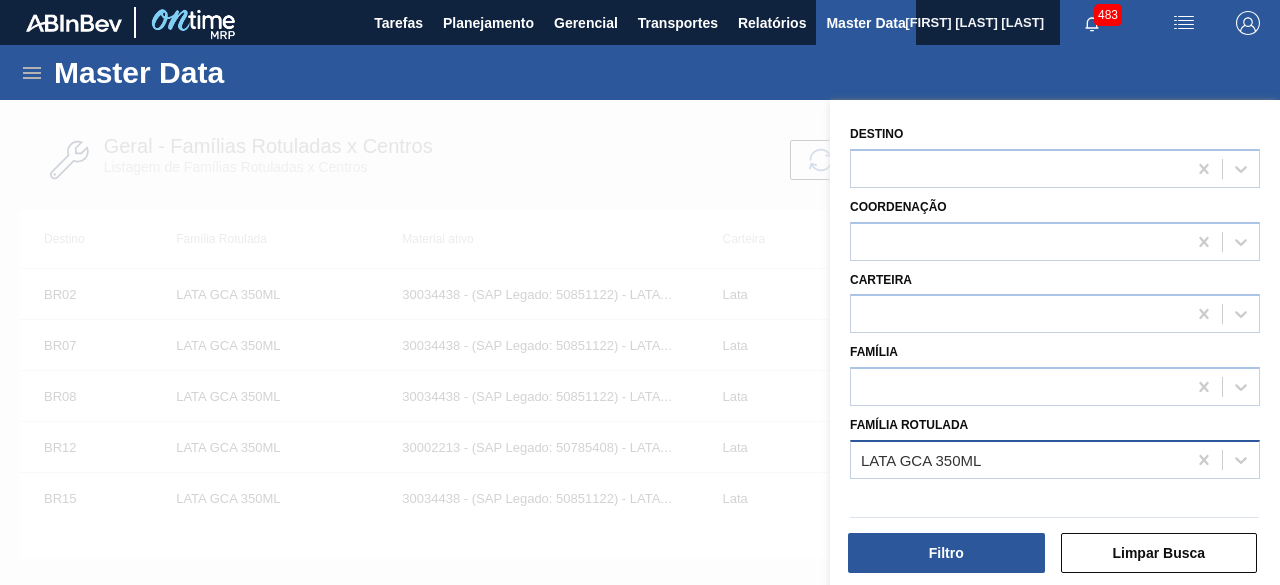 click on "LATA GCA 350ML" at bounding box center (1018, 459) 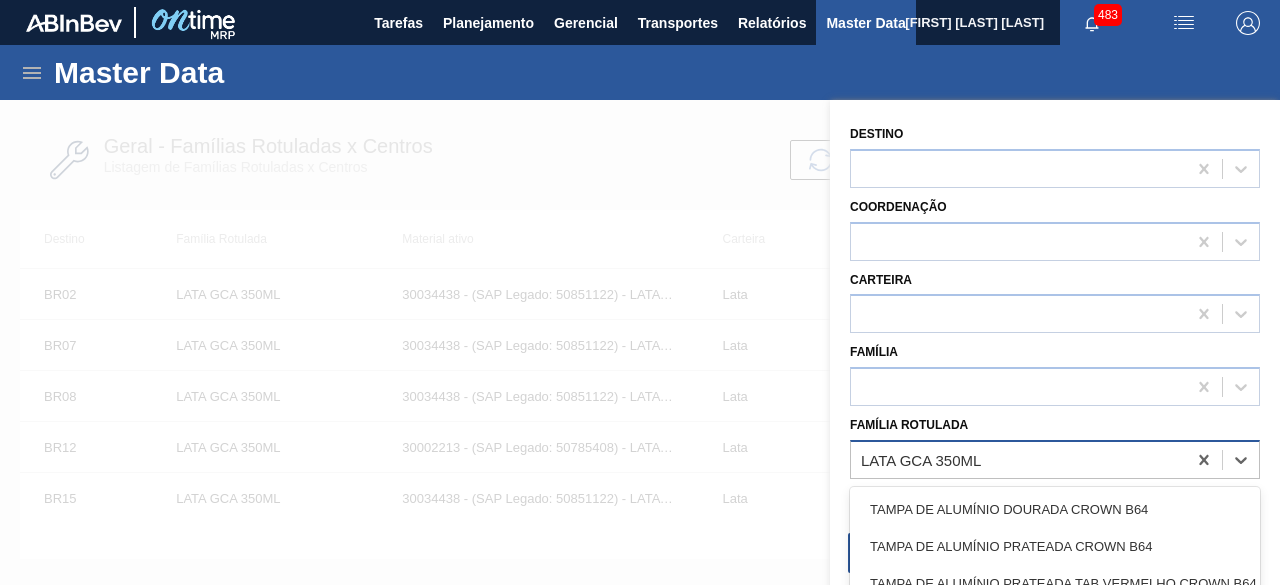 paste on "LATA GCA ZERO 350ML" 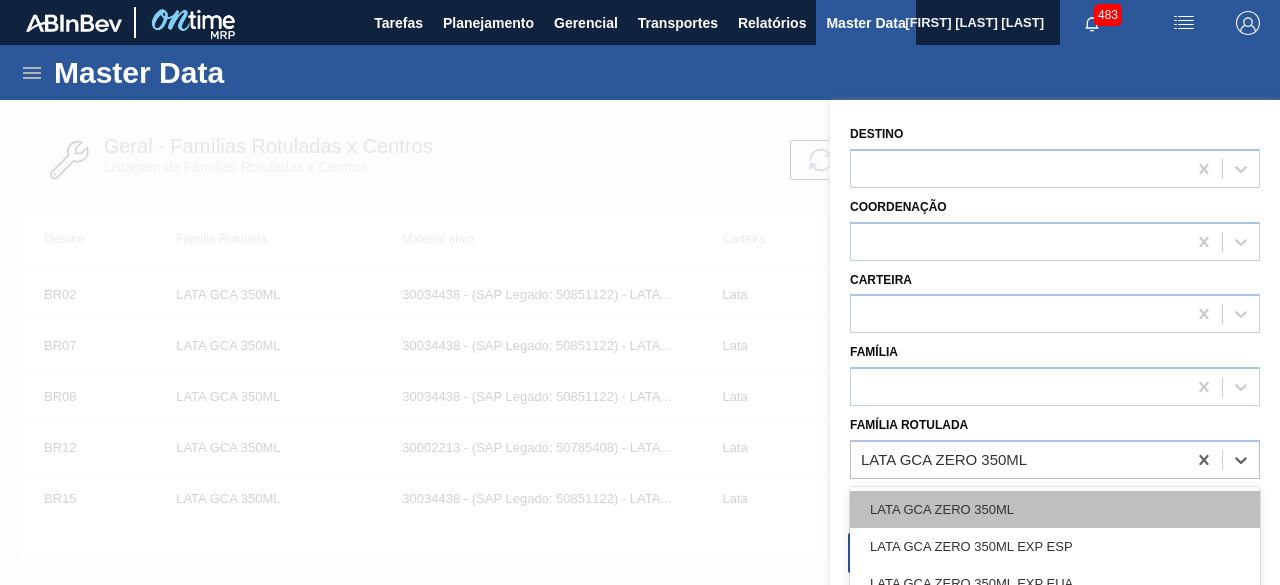 click on "LATA GCA ZERO 350ML" at bounding box center [1055, 509] 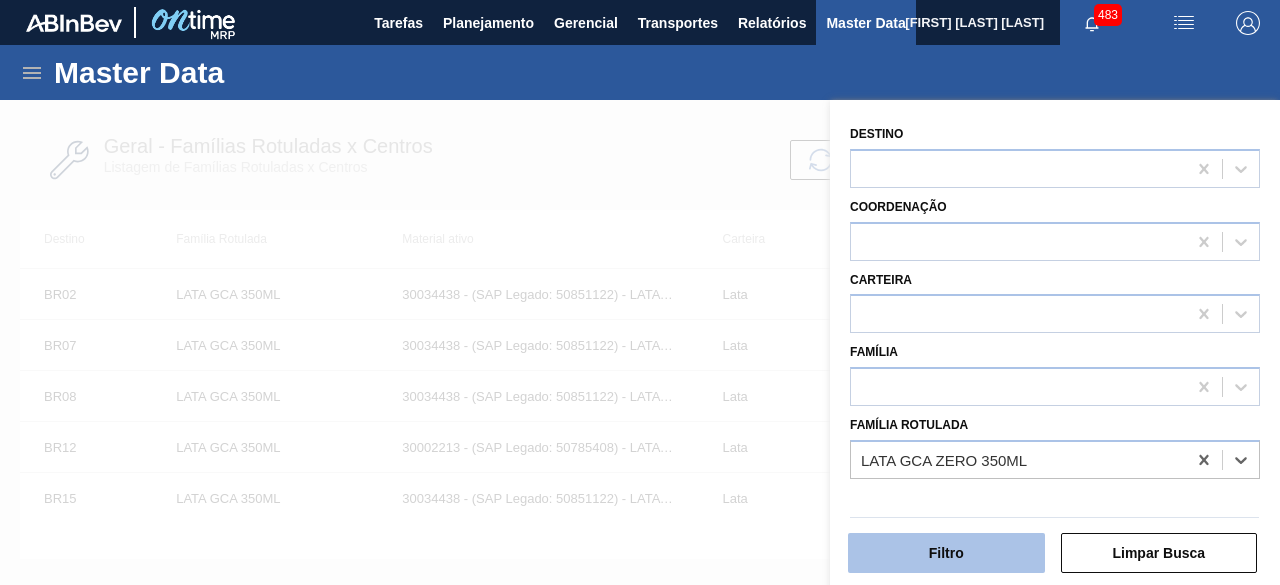 click on "Filtro" at bounding box center (946, 553) 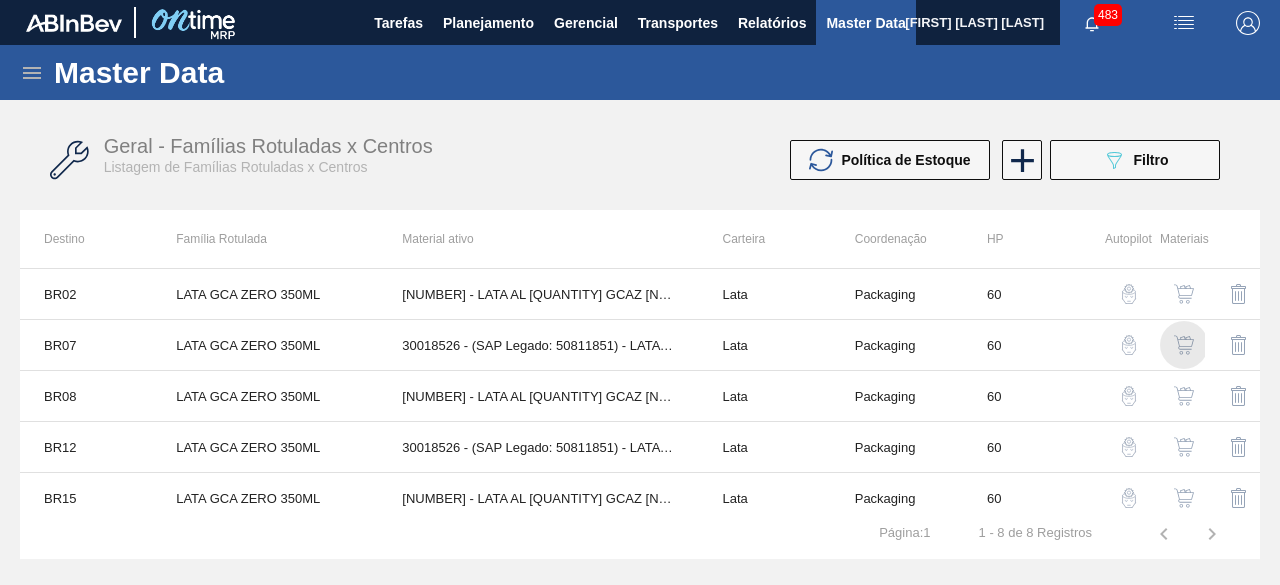 click at bounding box center [1184, 345] 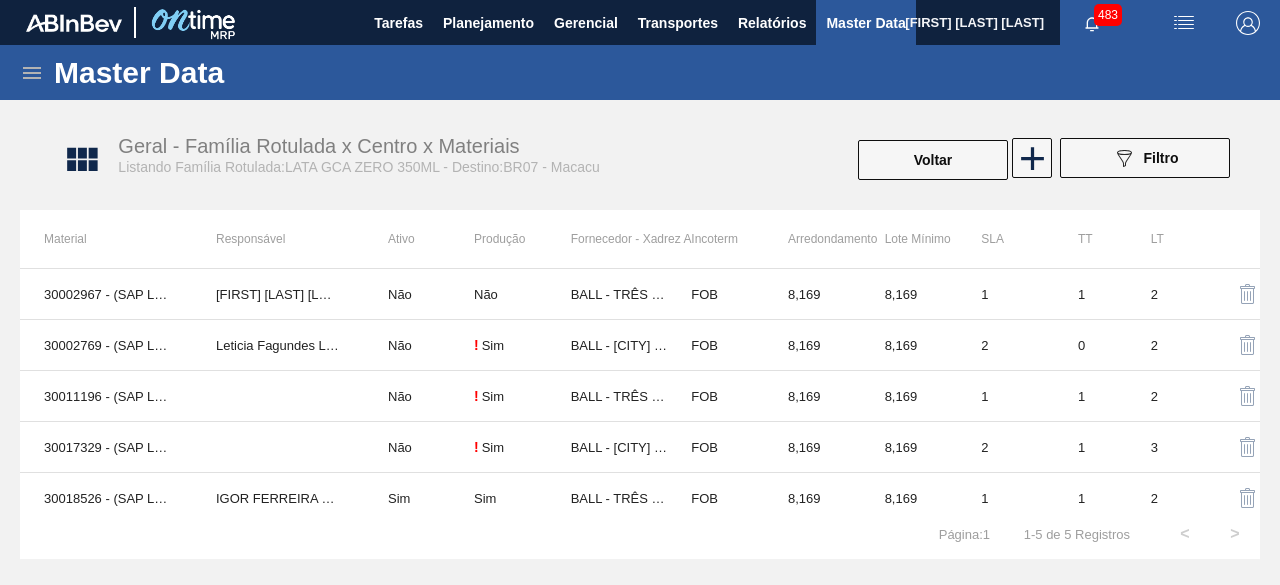 click on "089F7B8B-B2A5-4AFE-B5C0-19BA573D28AC Filtro" at bounding box center [1145, 160] 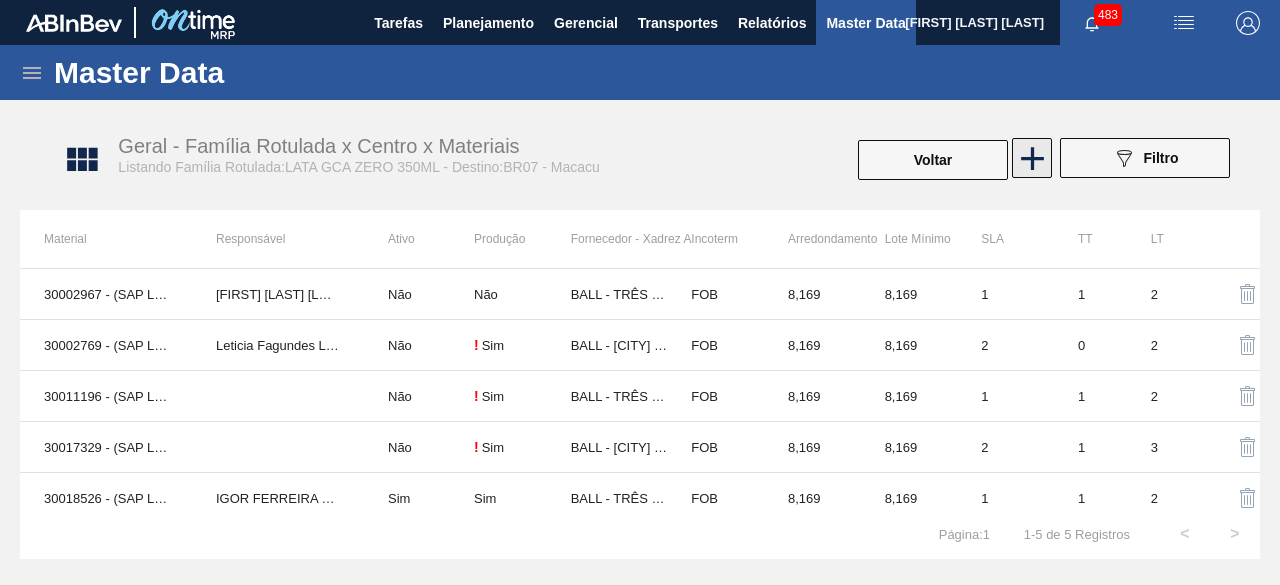 click 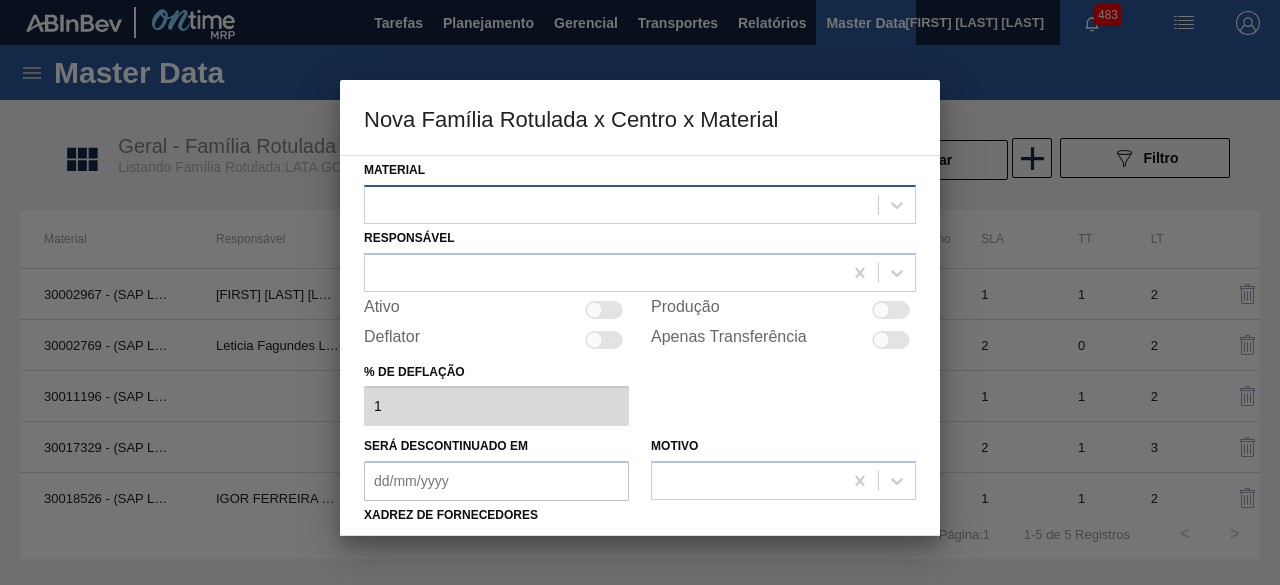 click at bounding box center [621, 204] 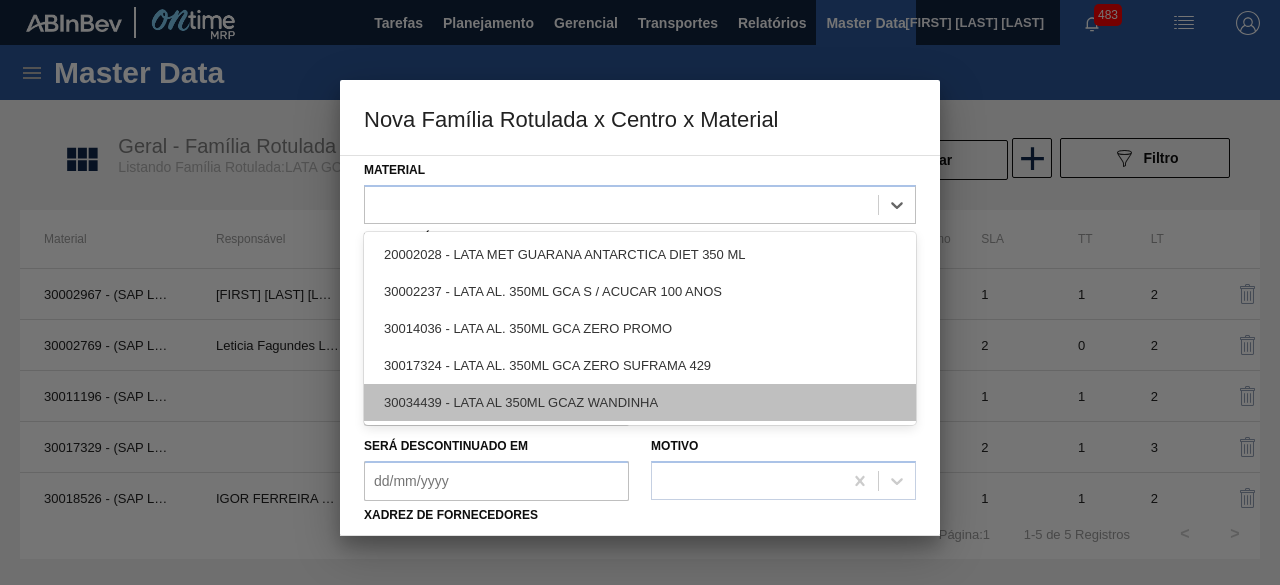 click on "30034439 - LATA AL 350ML GCAZ WANDINHA" at bounding box center [640, 402] 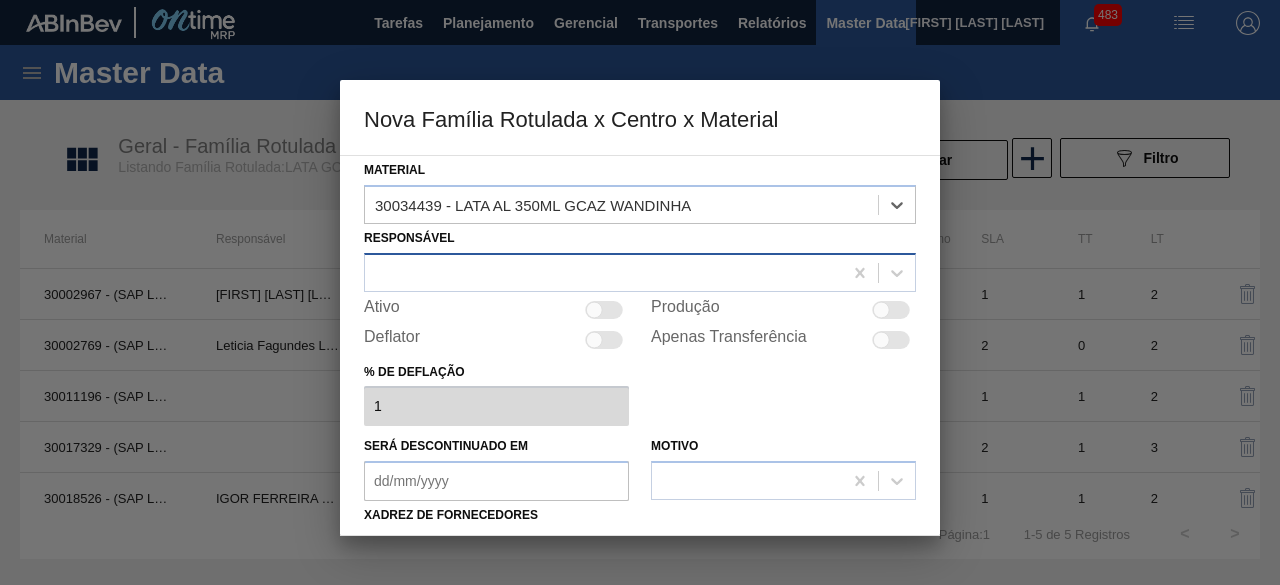 click at bounding box center [603, 272] 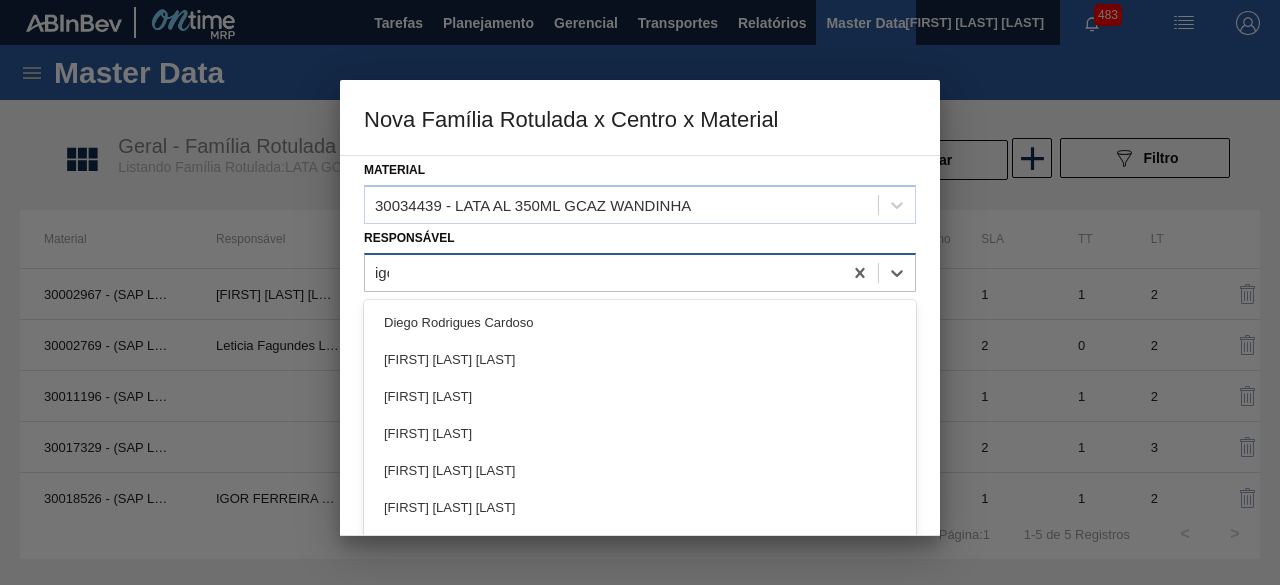 type on "igor" 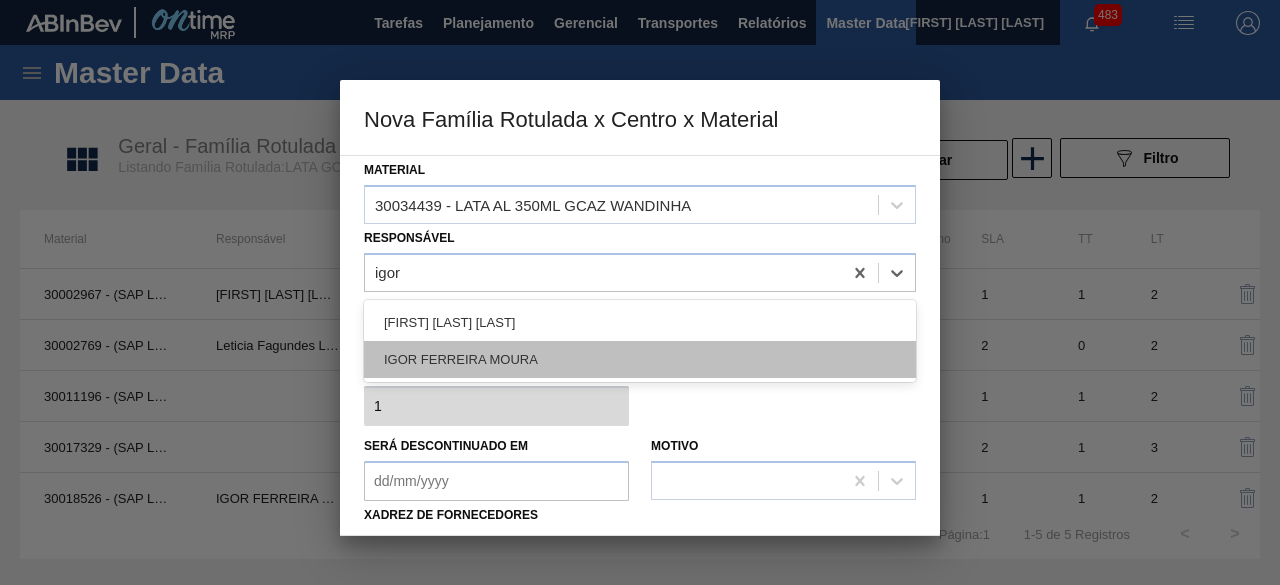 click on "IGOR FERREIRA MOURA" at bounding box center (640, 359) 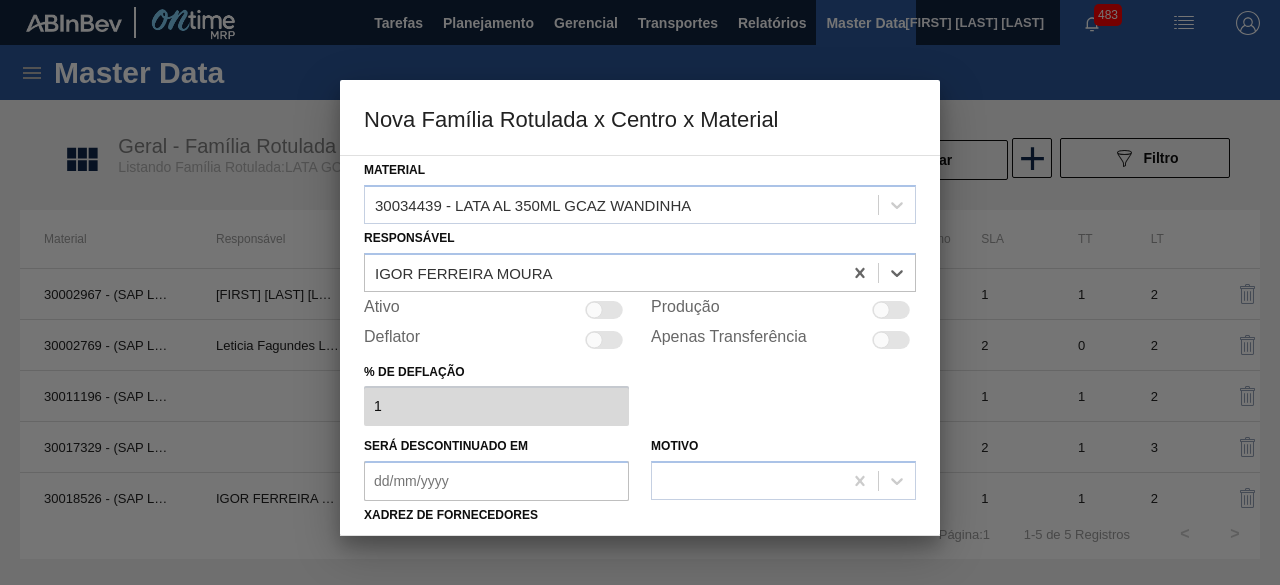click at bounding box center [891, 310] 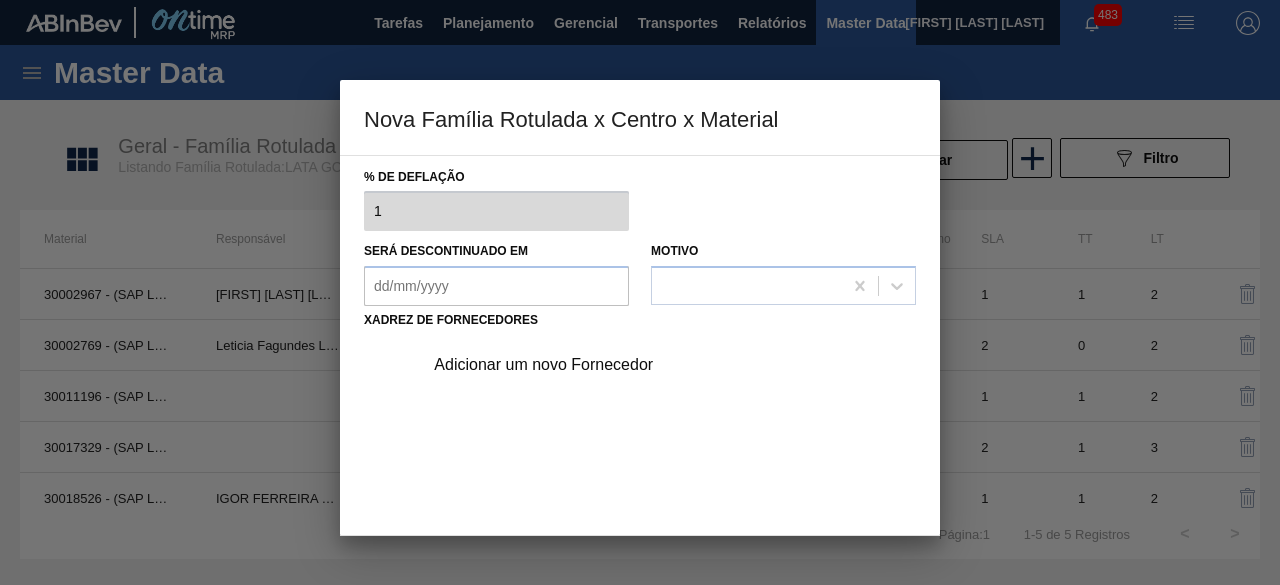 scroll, scrollTop: 200, scrollLeft: 0, axis: vertical 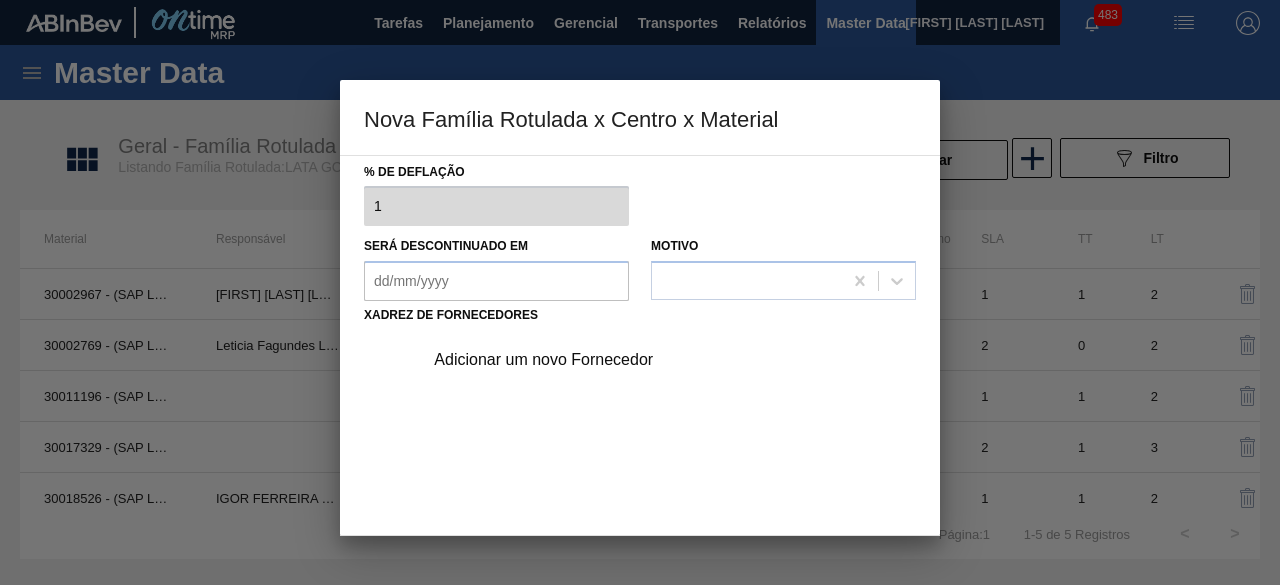click on "Adicionar um novo Fornecedor" at bounding box center [630, 360] 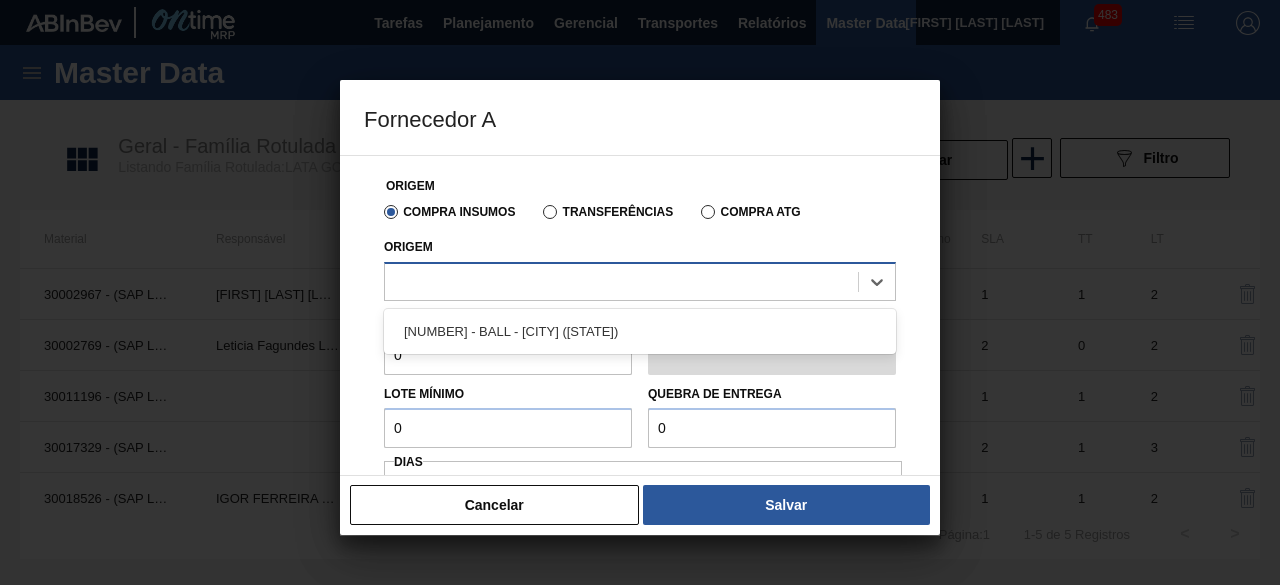 click at bounding box center [621, 281] 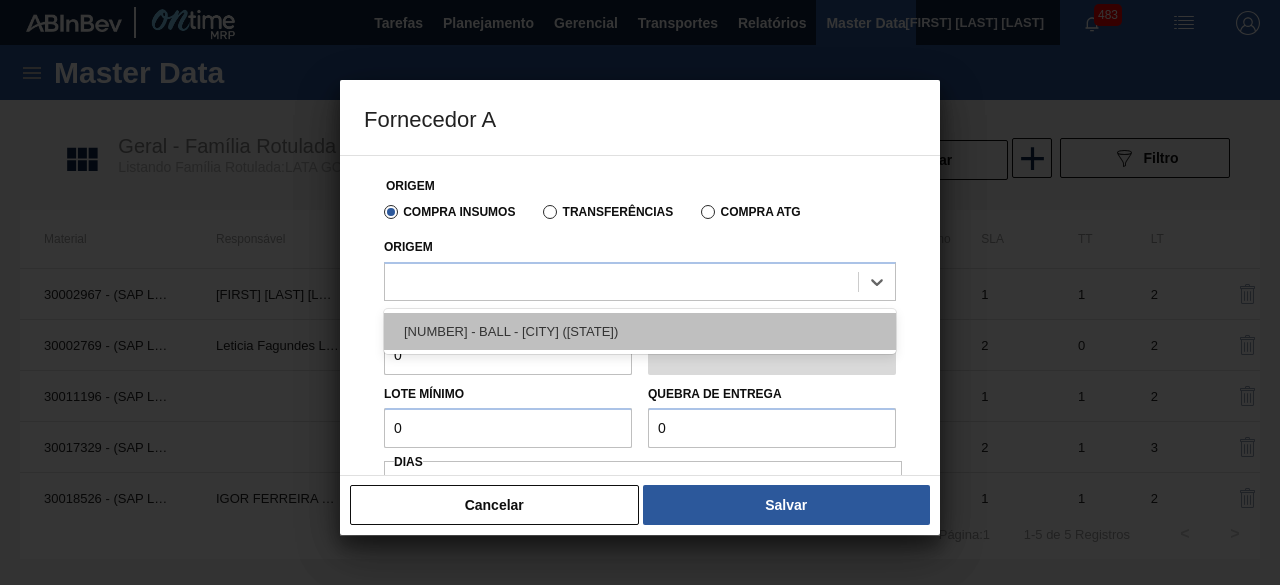 click on "[NUMBER] - BALL - [CITY] ([STATE])" at bounding box center [640, 331] 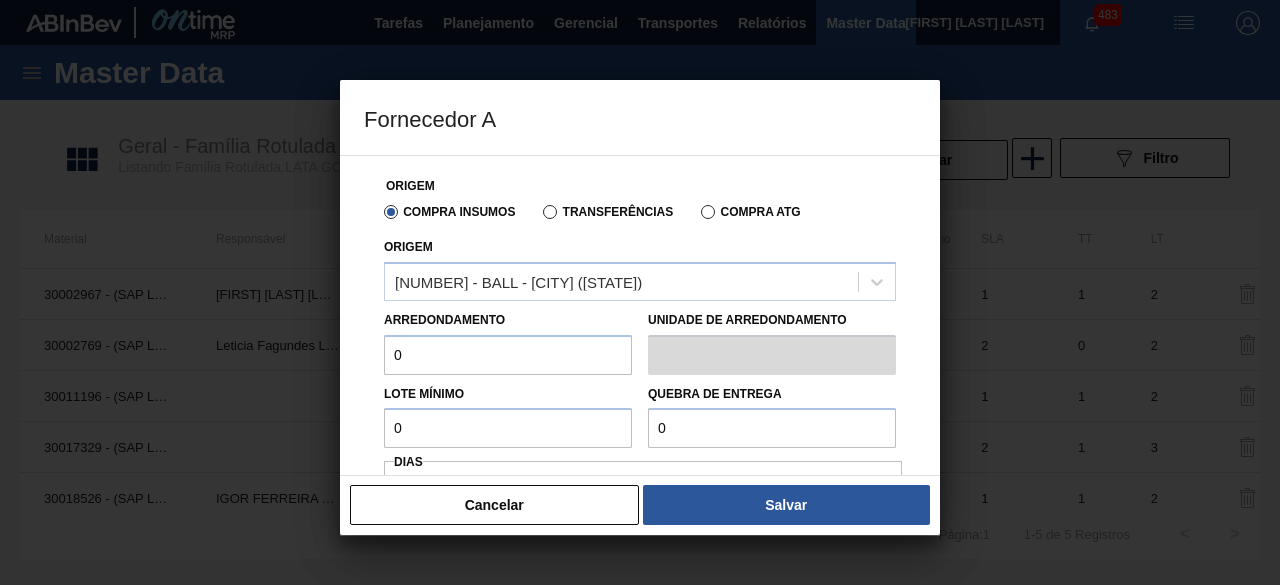 click on "0" at bounding box center [508, 355] 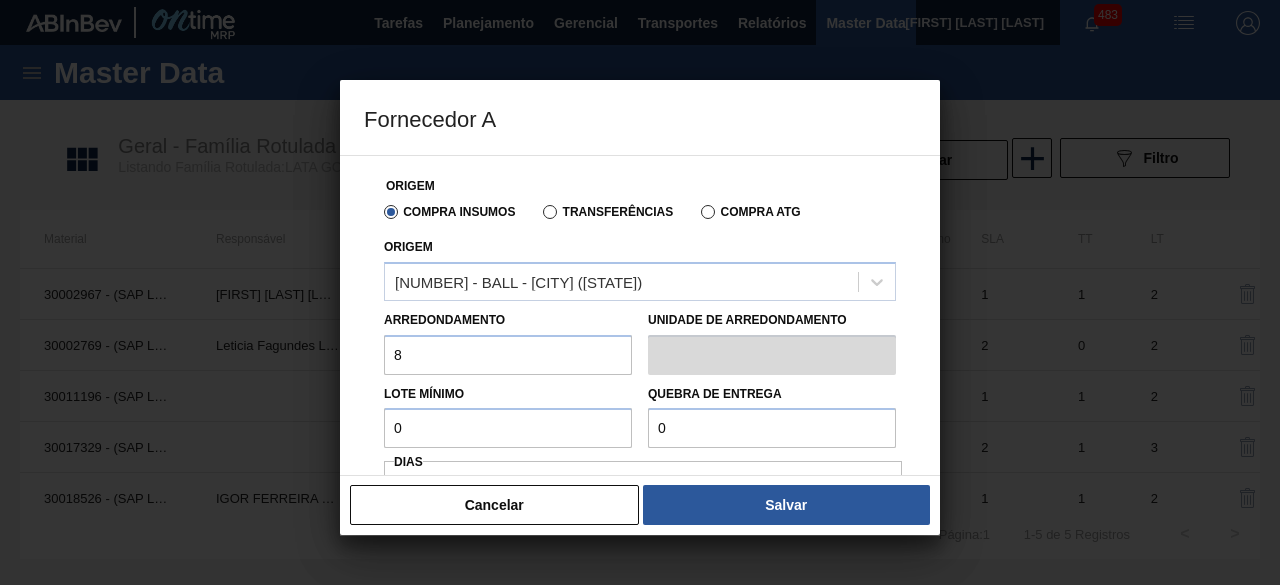 type on "8,169" 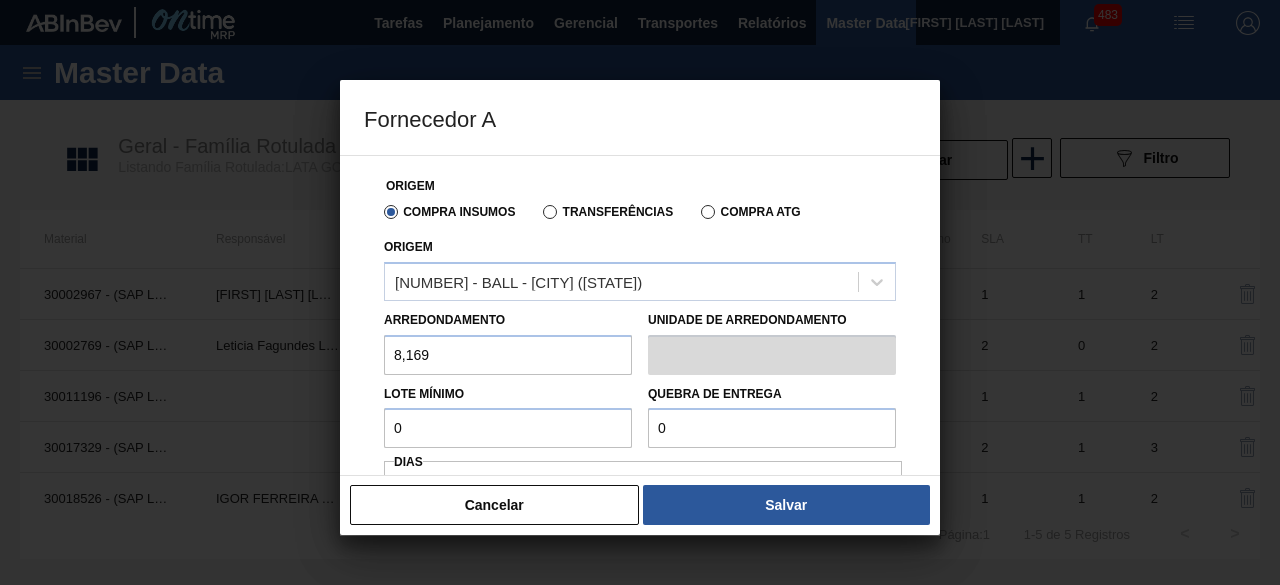 click on "0" at bounding box center (508, 428) 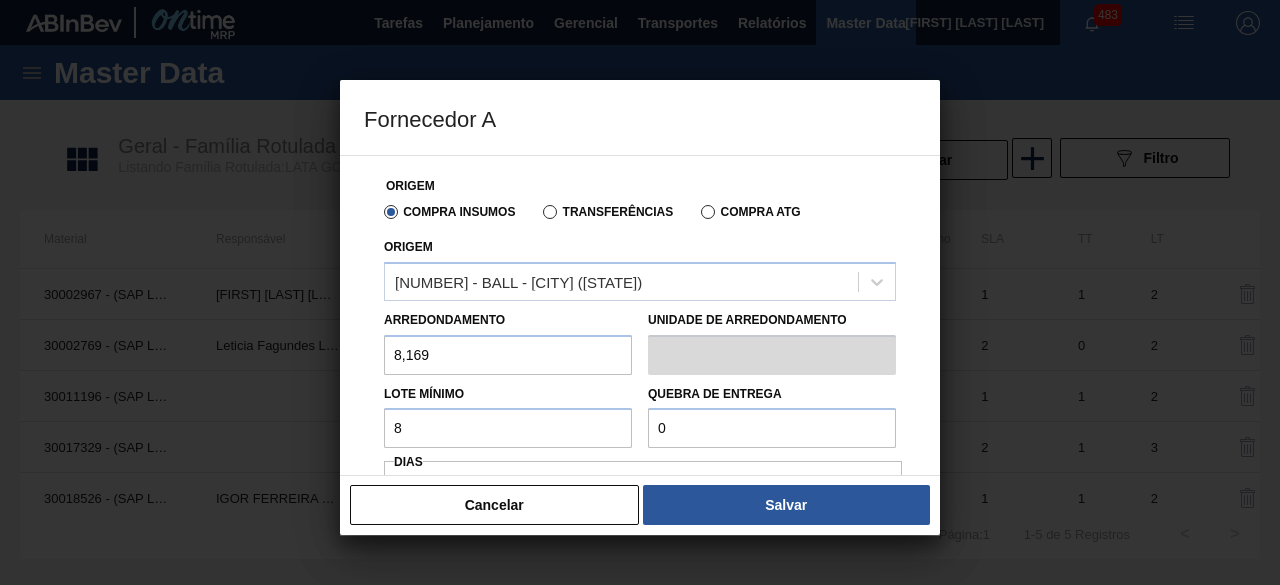 type on "8,169" 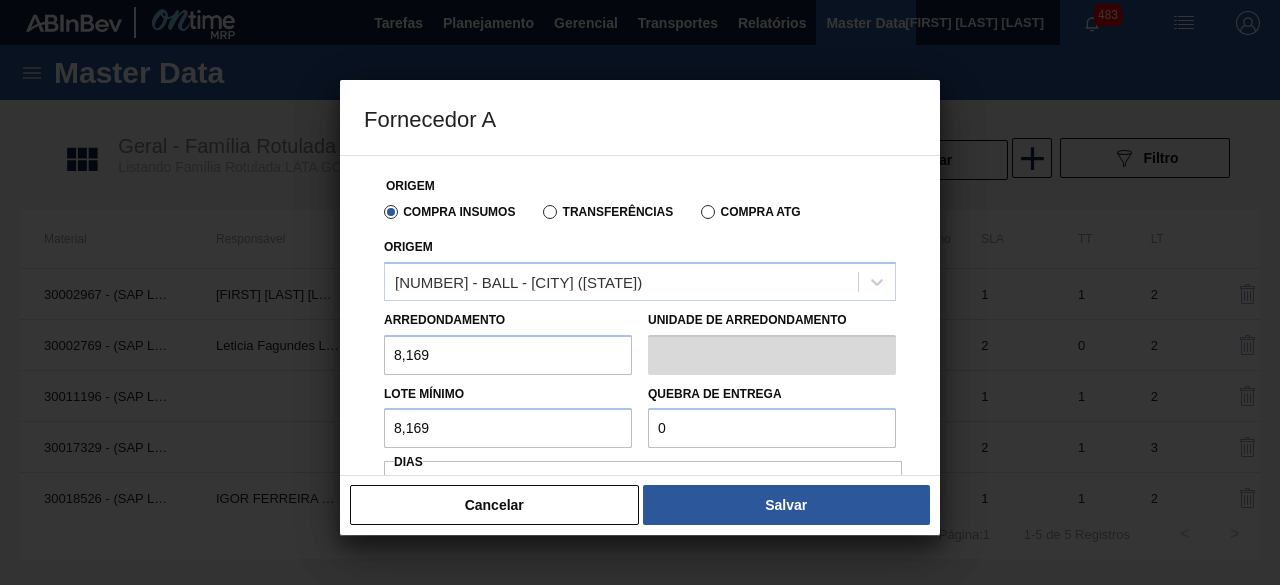 click on "0" at bounding box center [772, 428] 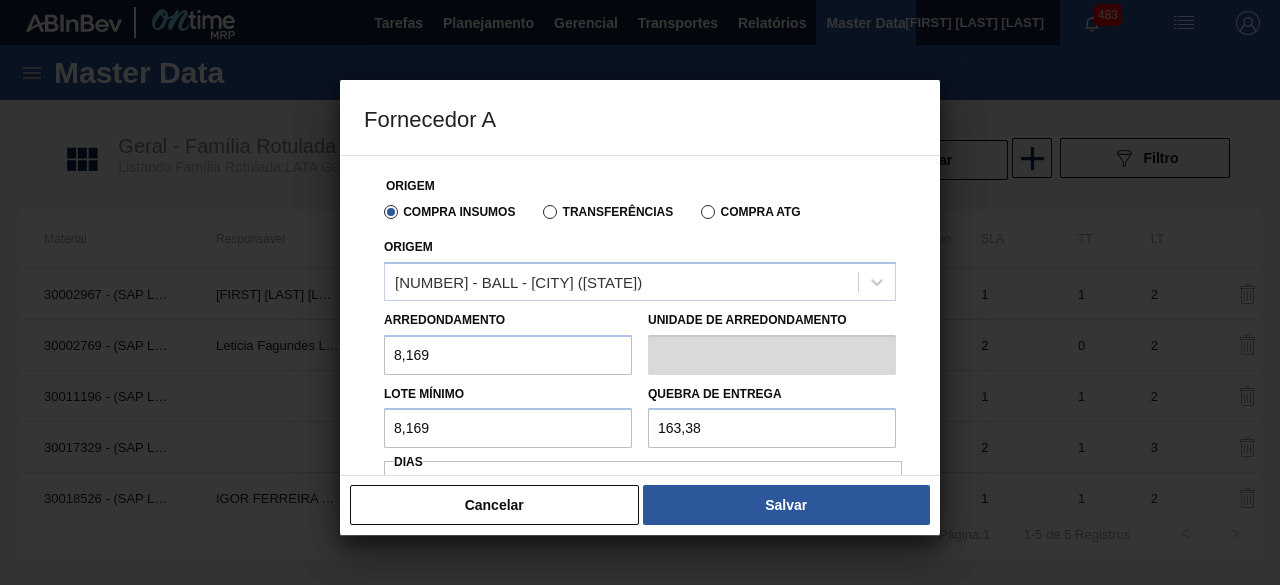 scroll, scrollTop: 200, scrollLeft: 0, axis: vertical 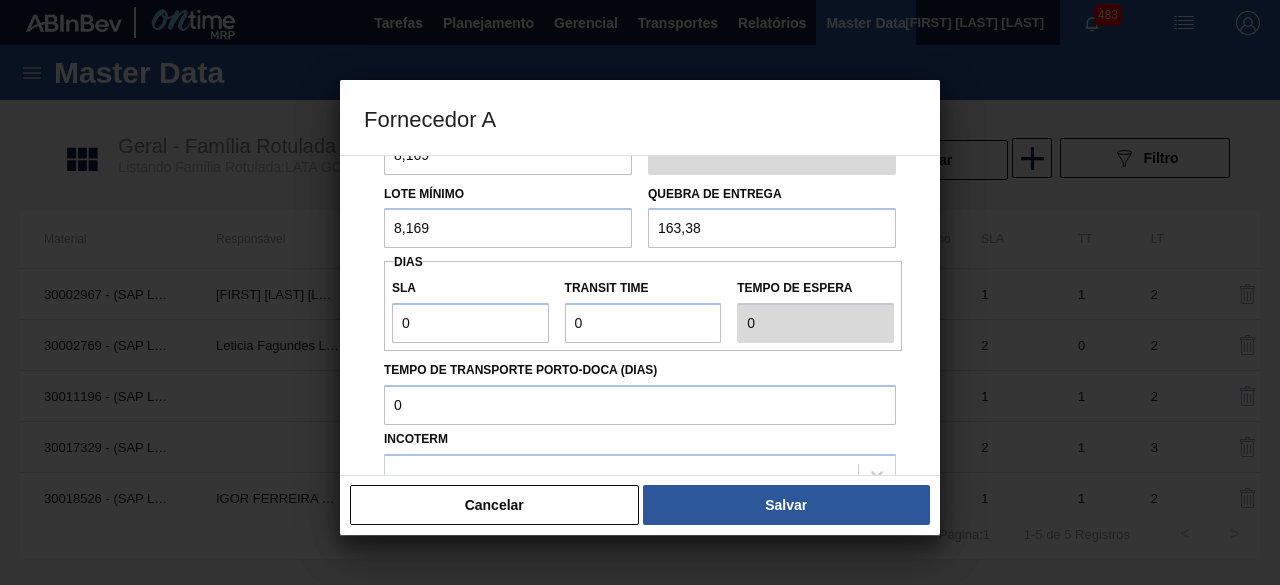 type on "163,38" 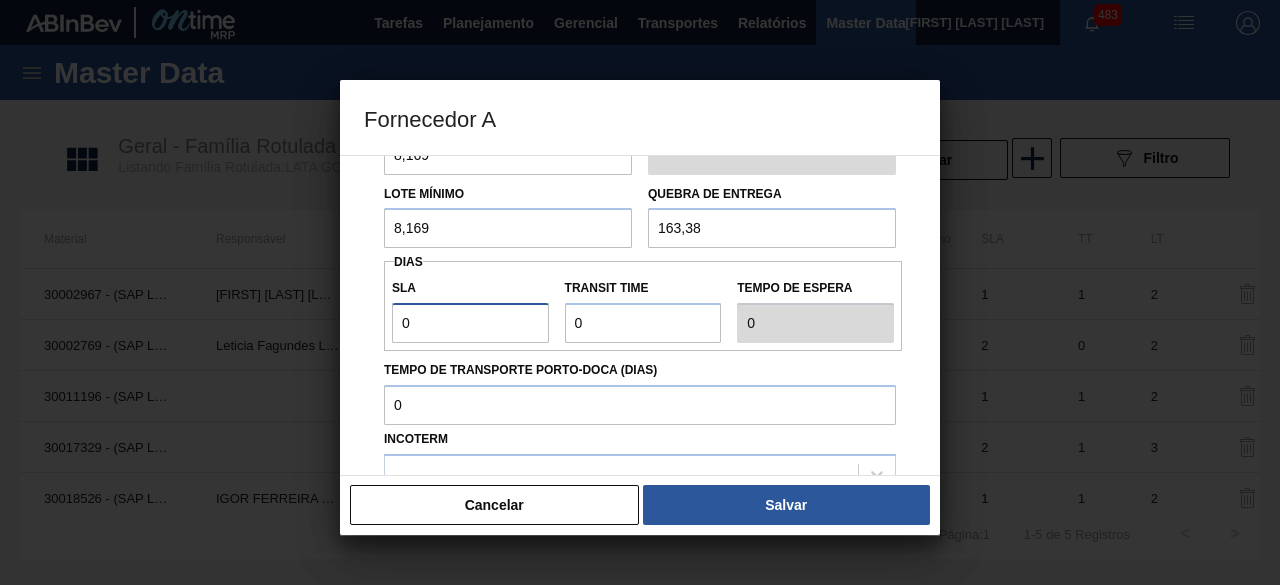 drag, startPoint x: 462, startPoint y: 326, endPoint x: 462, endPoint y: 342, distance: 16 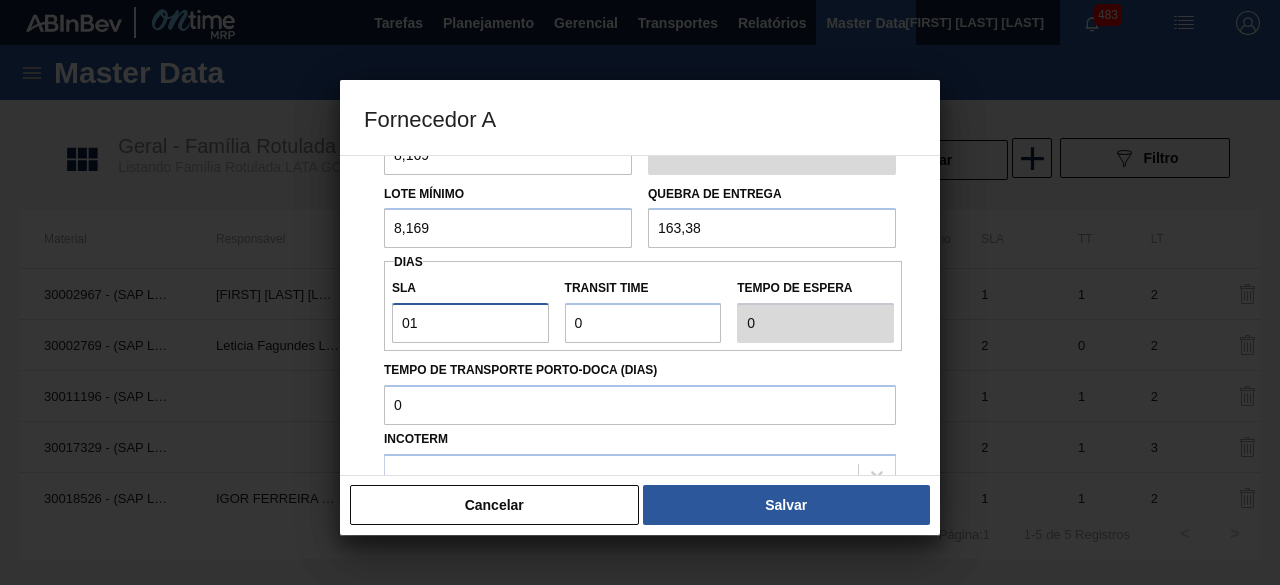 type on "1" 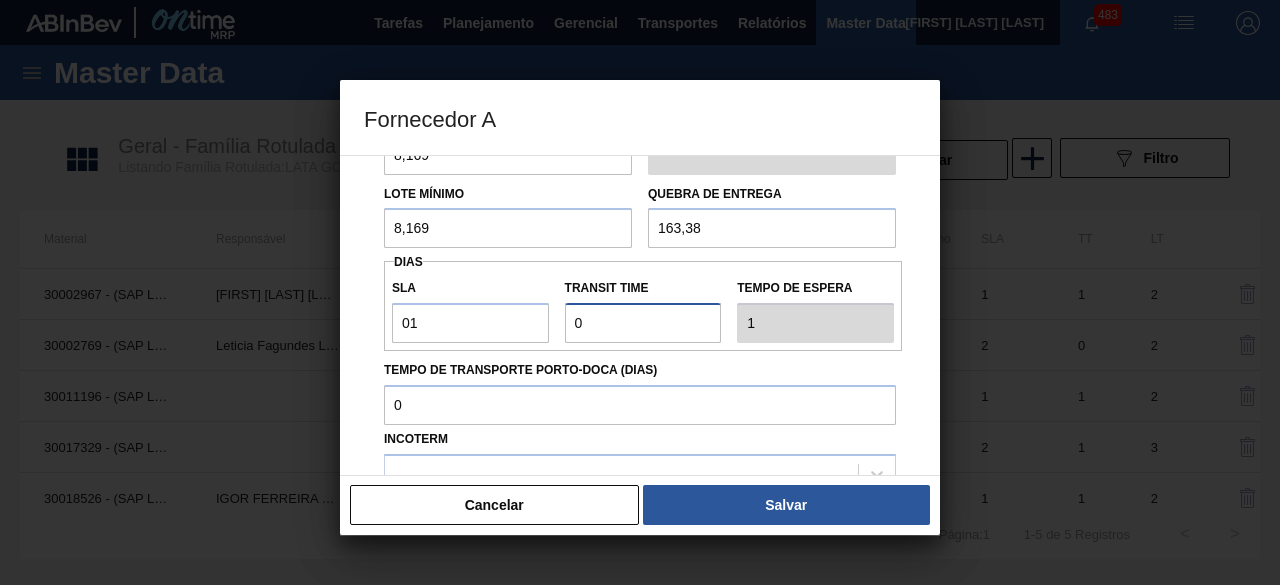 drag, startPoint x: 582, startPoint y: 324, endPoint x: 583, endPoint y: 346, distance: 22.022715 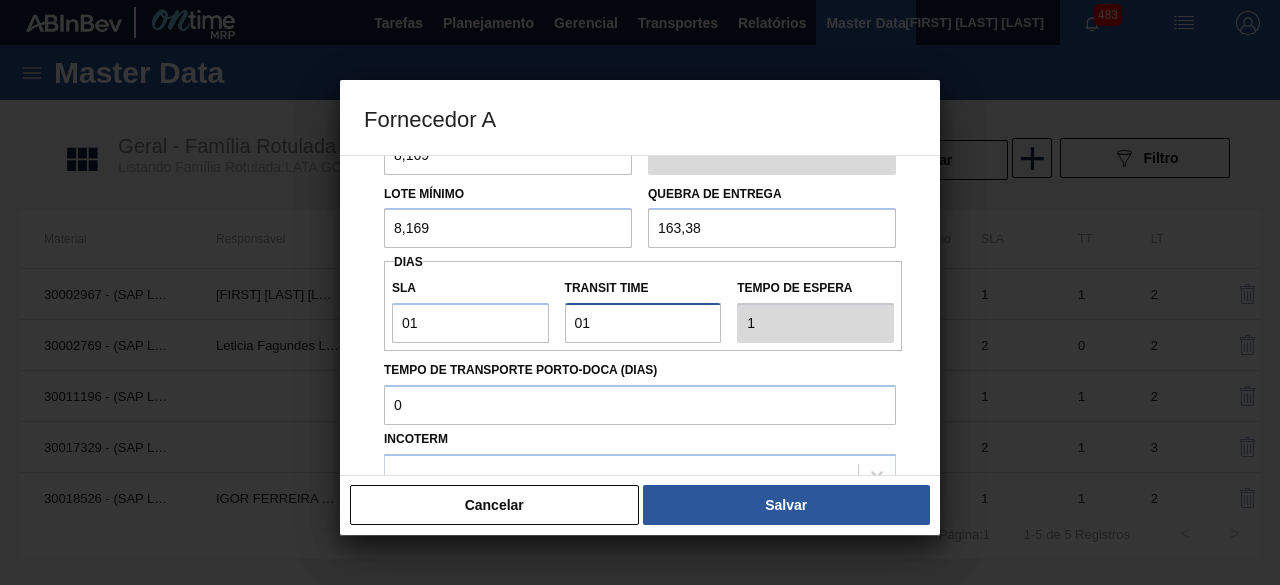 type on "2" 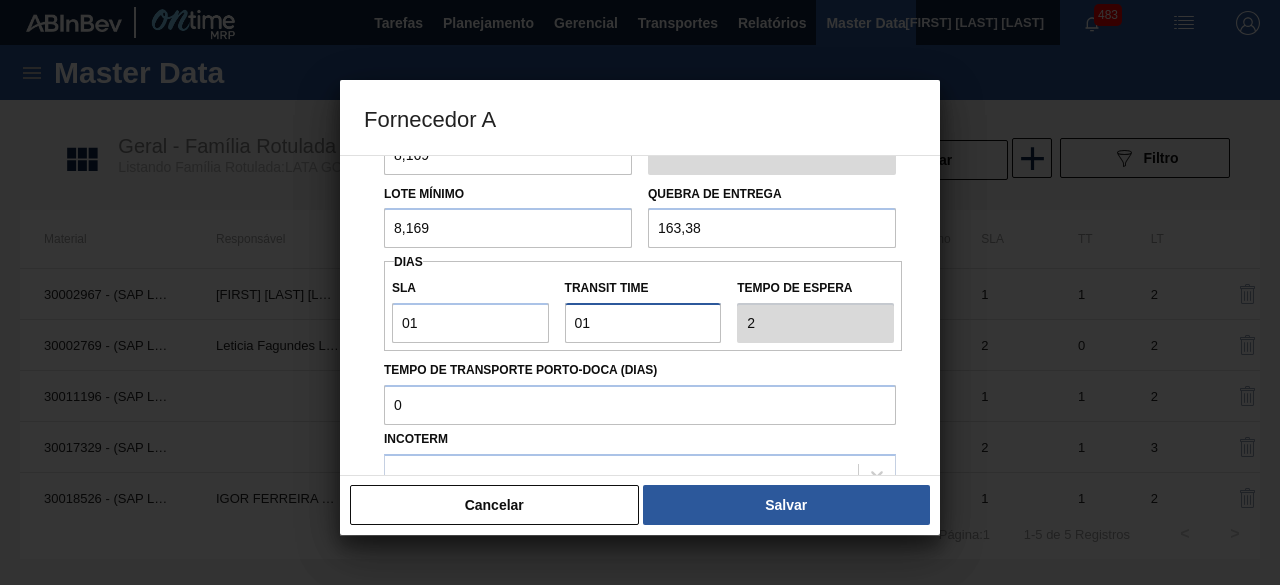 scroll, scrollTop: 300, scrollLeft: 0, axis: vertical 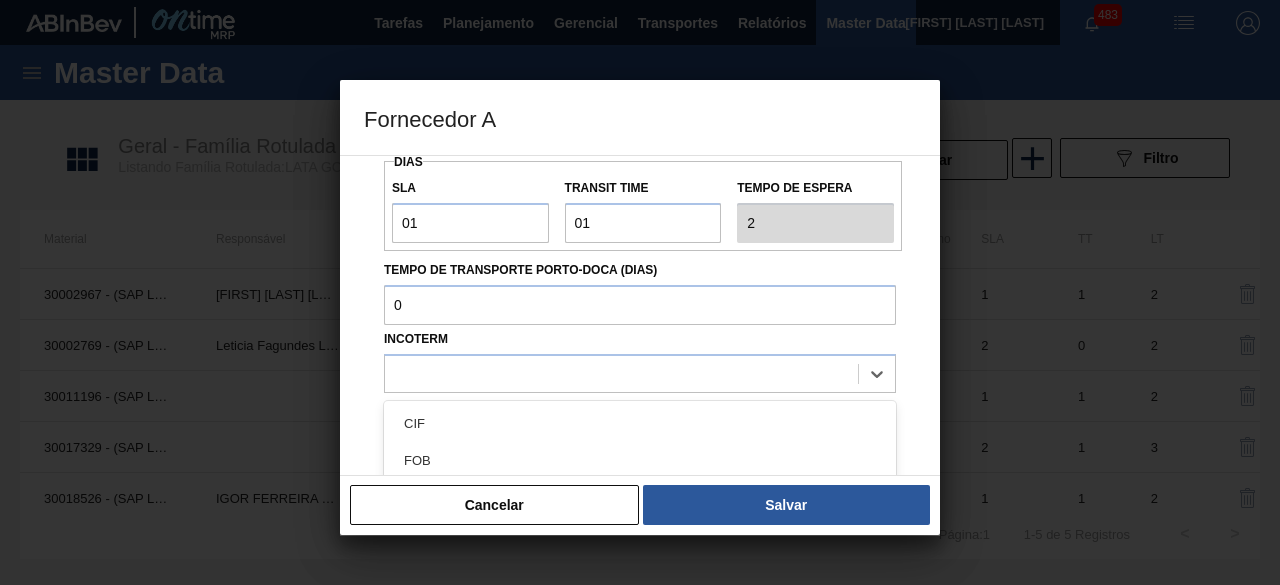 click at bounding box center [640, 373] 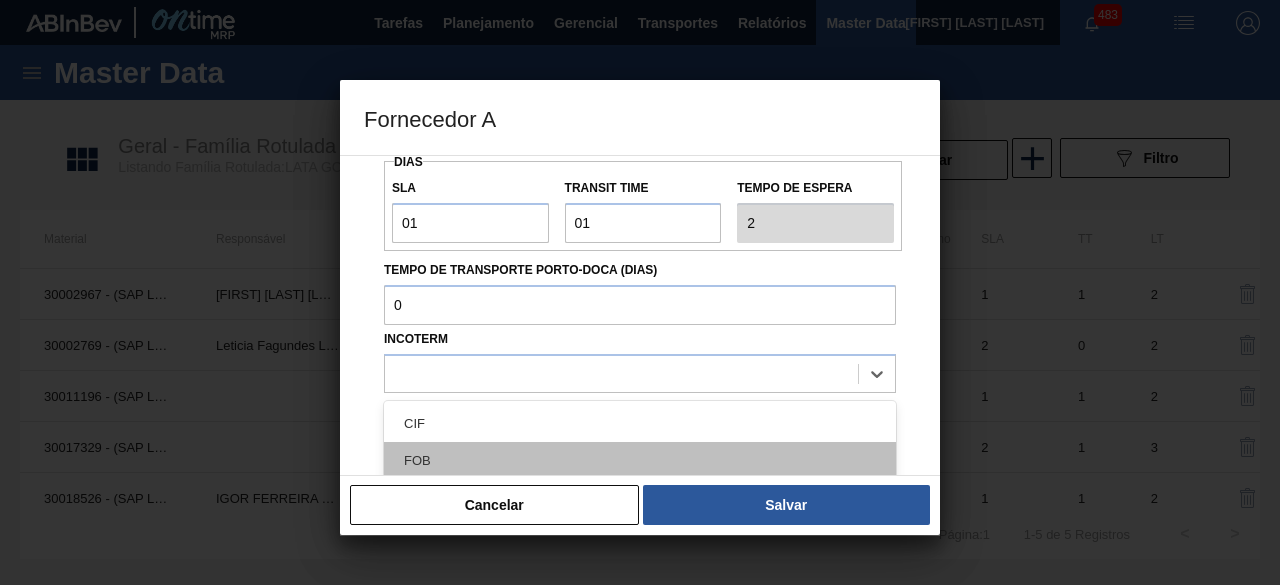 click on "FOB" at bounding box center [640, 460] 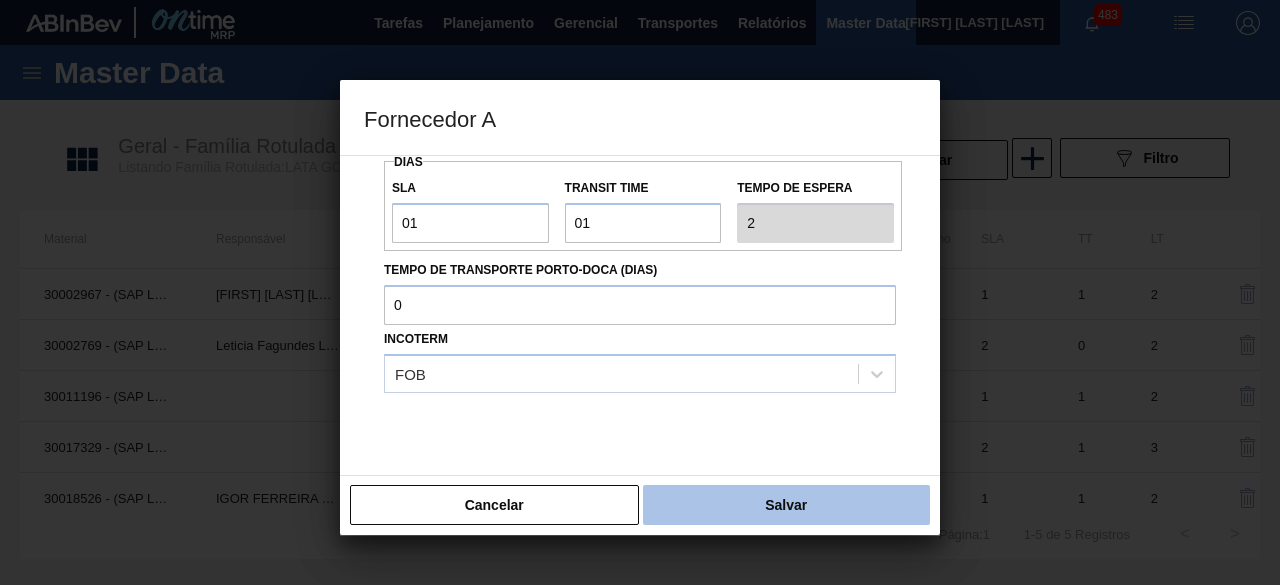 click on "Salvar" at bounding box center (786, 505) 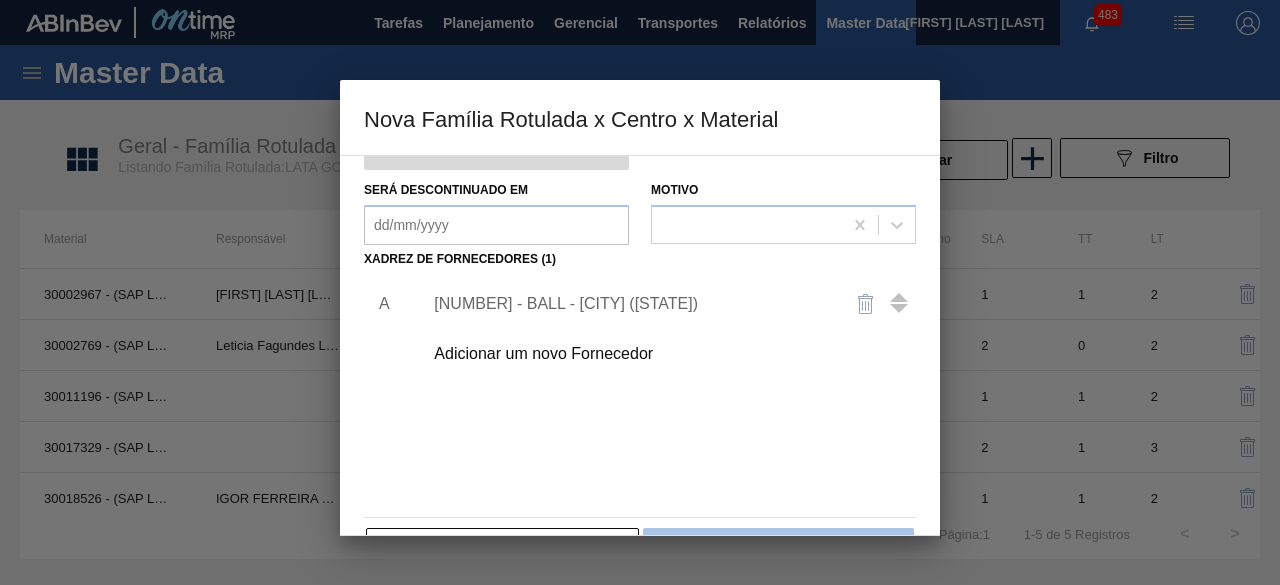 scroll, scrollTop: 313, scrollLeft: 0, axis: vertical 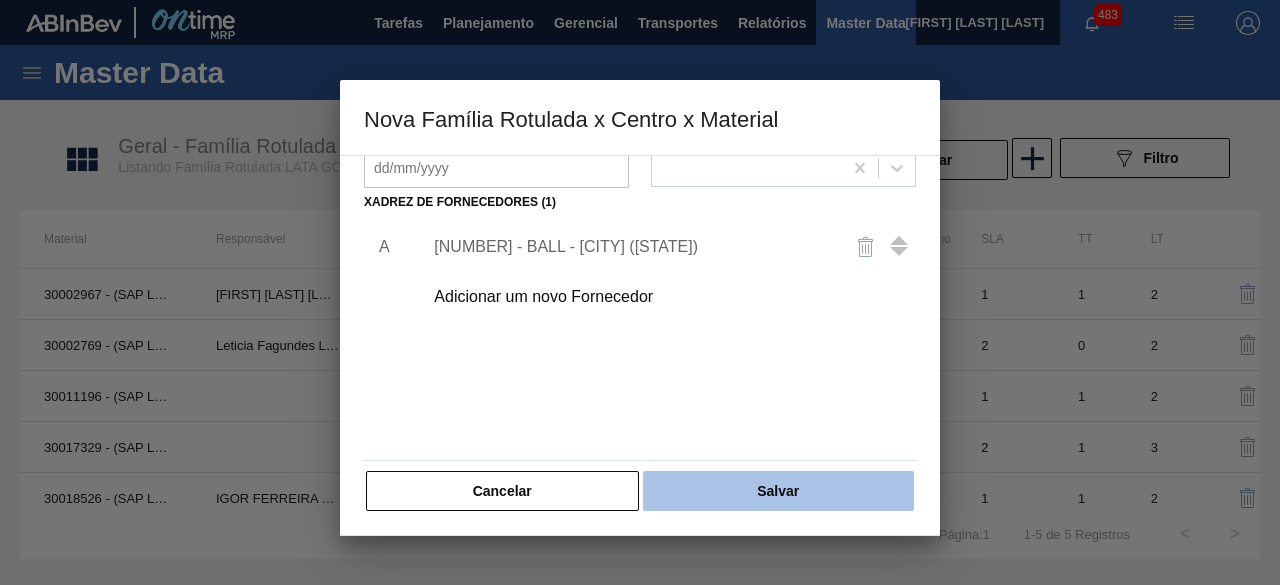 click on "Salvar" at bounding box center (778, 491) 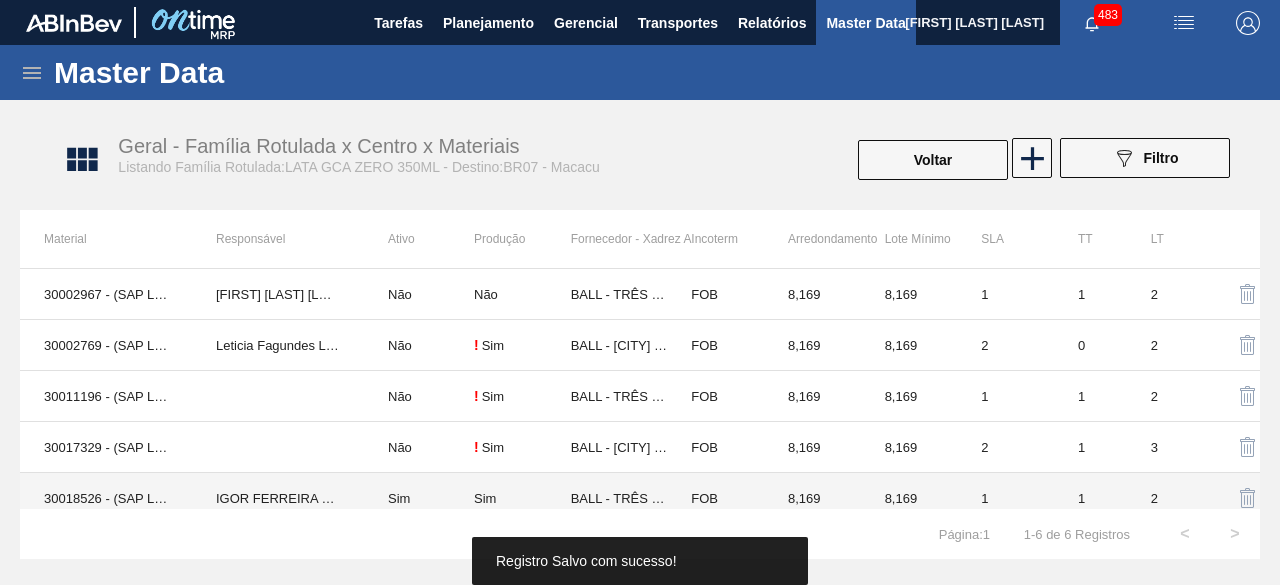 click on "IGOR FERREIRA MOURA" at bounding box center (278, 498) 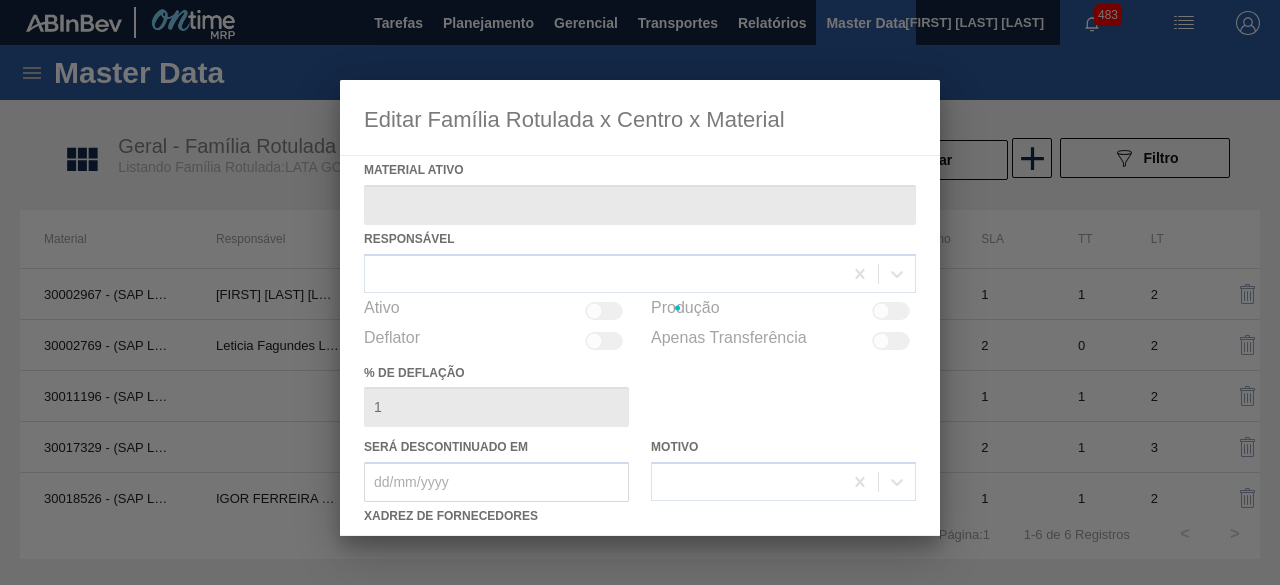 type on "30018526 - (SAP Legado: 50811851) - LATA AL GCA ZERO 350ML NIV23" 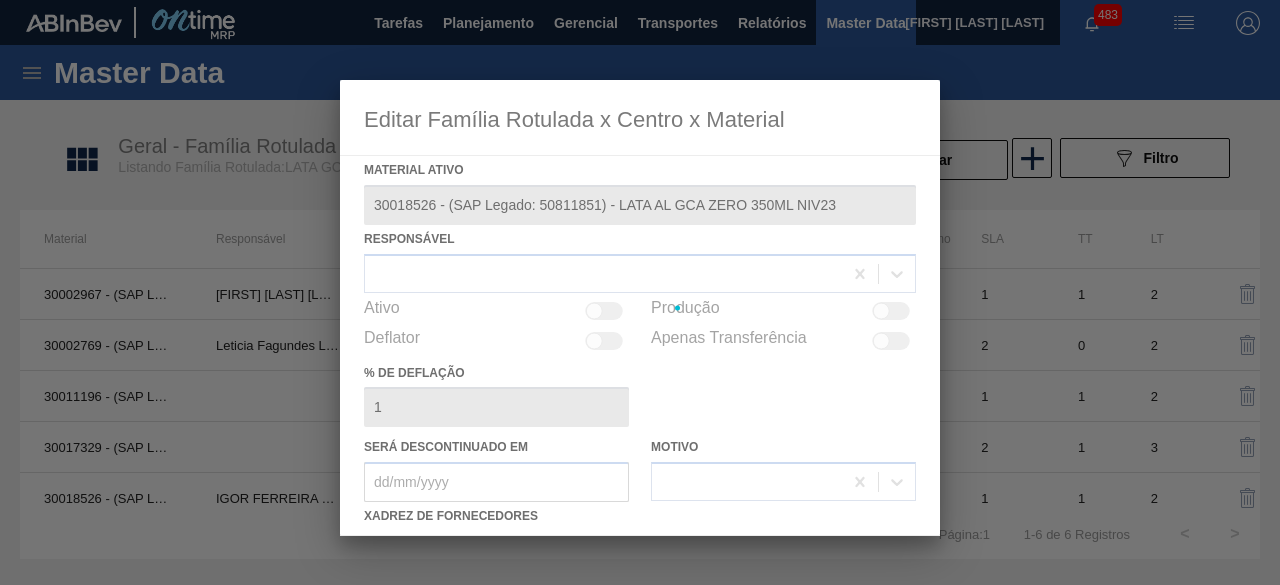 checkbox on "true" 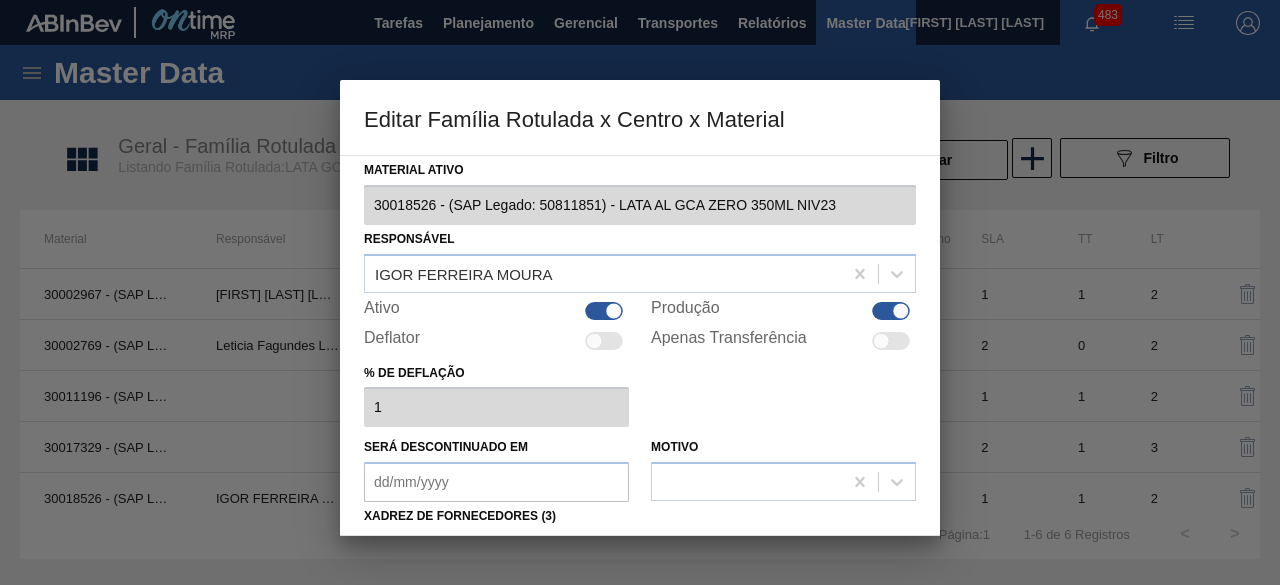 click at bounding box center [604, 311] 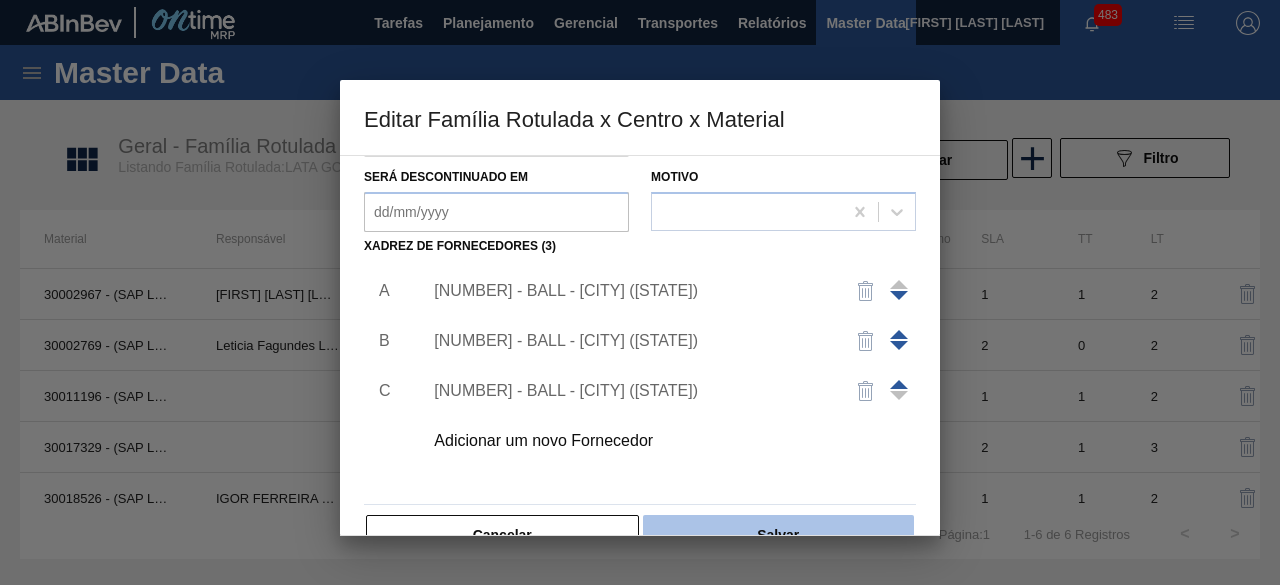 scroll, scrollTop: 300, scrollLeft: 0, axis: vertical 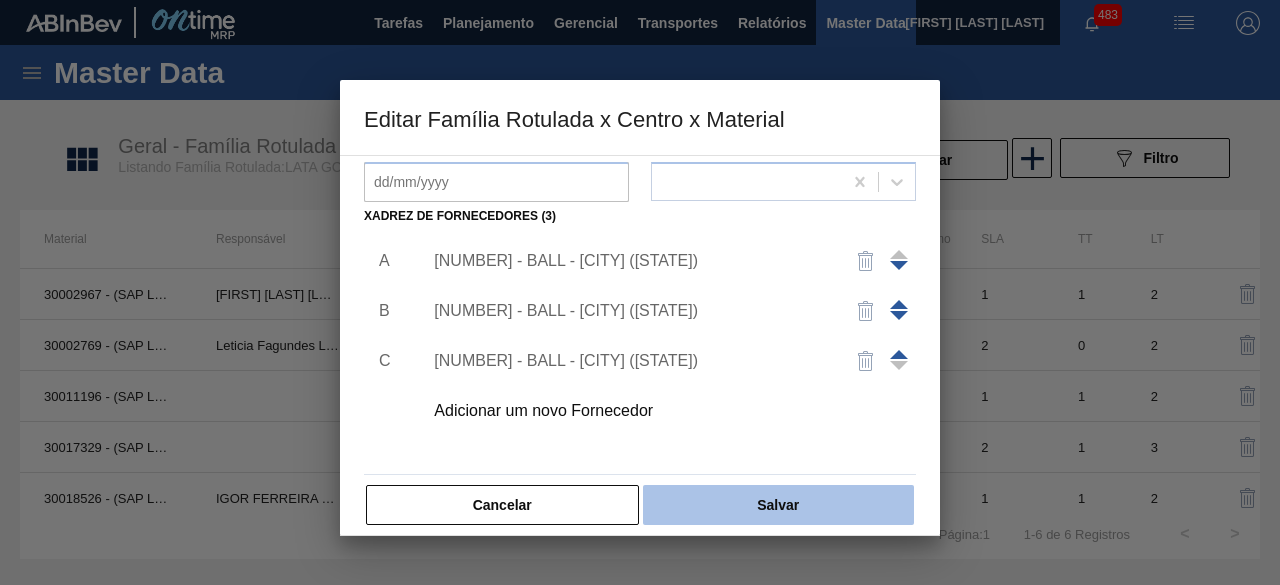 click on "Salvar" at bounding box center (778, 505) 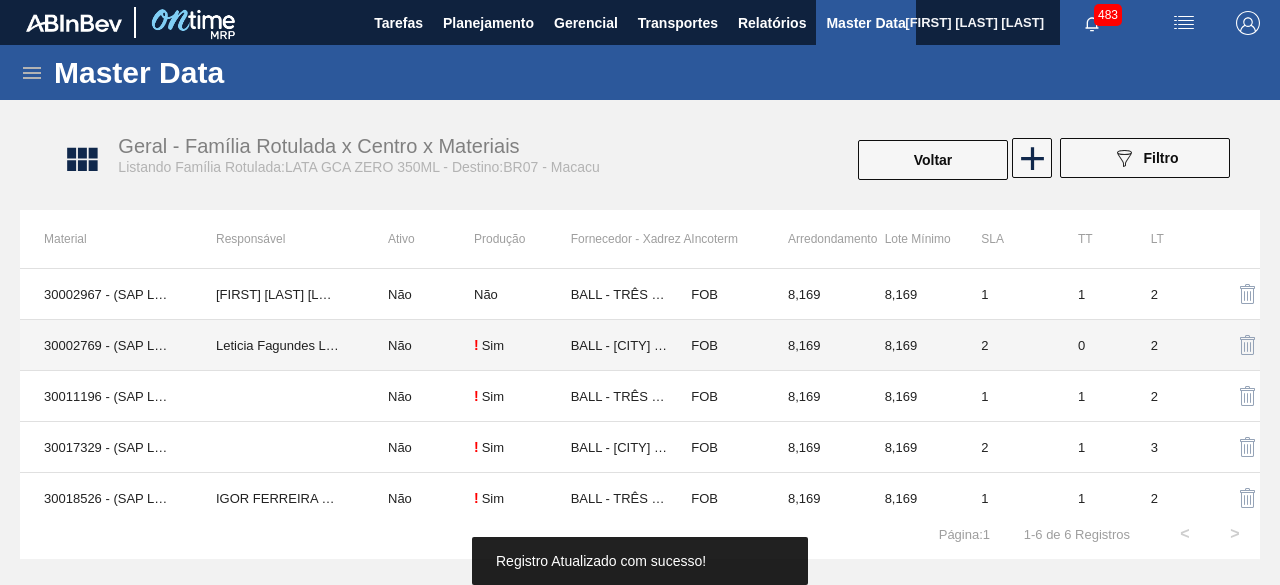 scroll, scrollTop: 62, scrollLeft: 0, axis: vertical 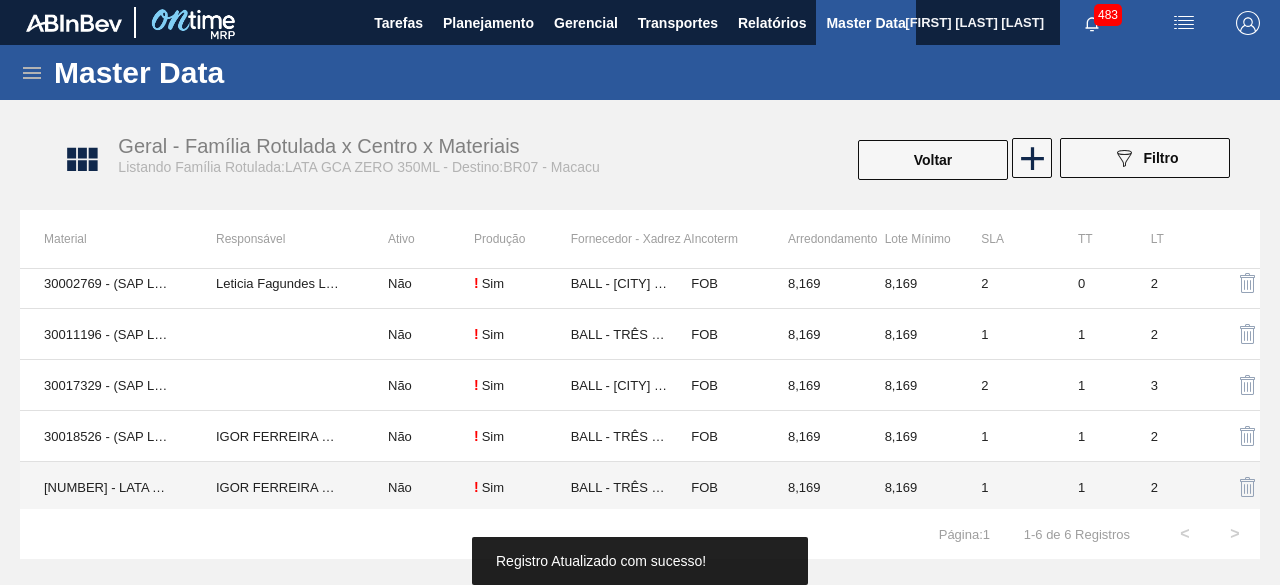 click on "[NUMBER] - LATA AL [QUANTITY] GCAZ [NAME]" at bounding box center [106, 487] 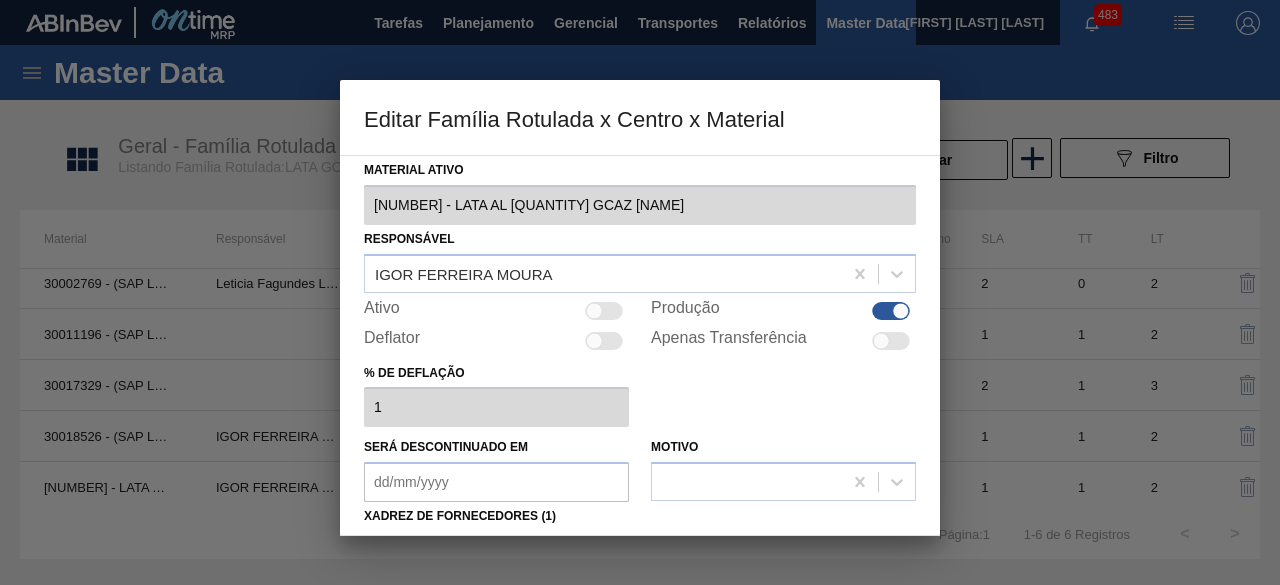 click at bounding box center [604, 311] 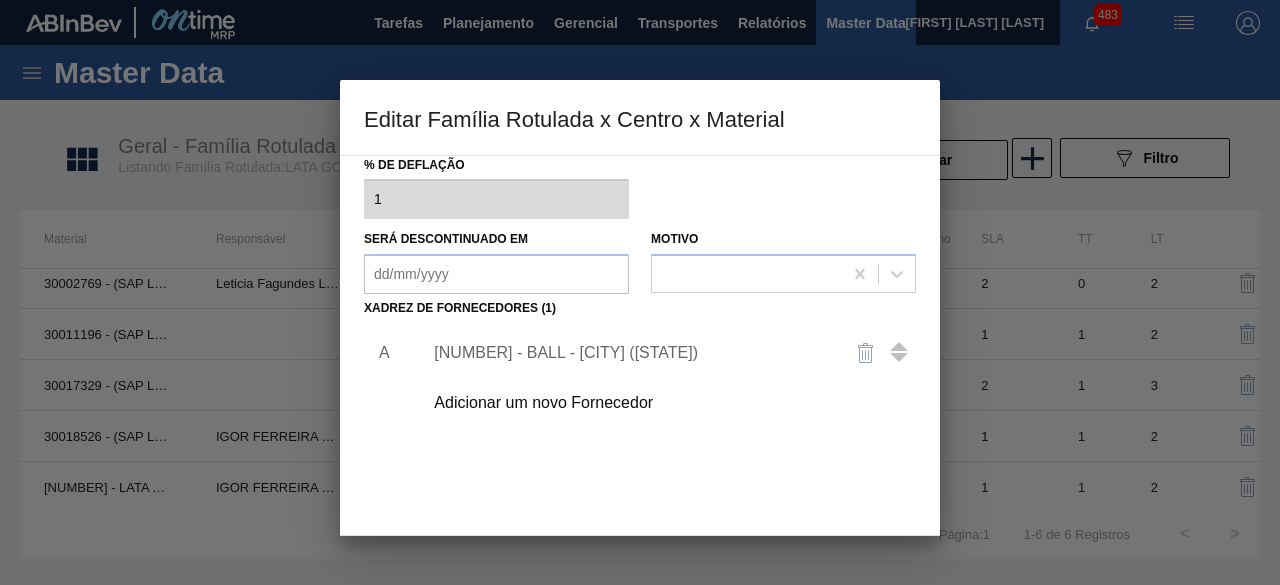 scroll, scrollTop: 300, scrollLeft: 0, axis: vertical 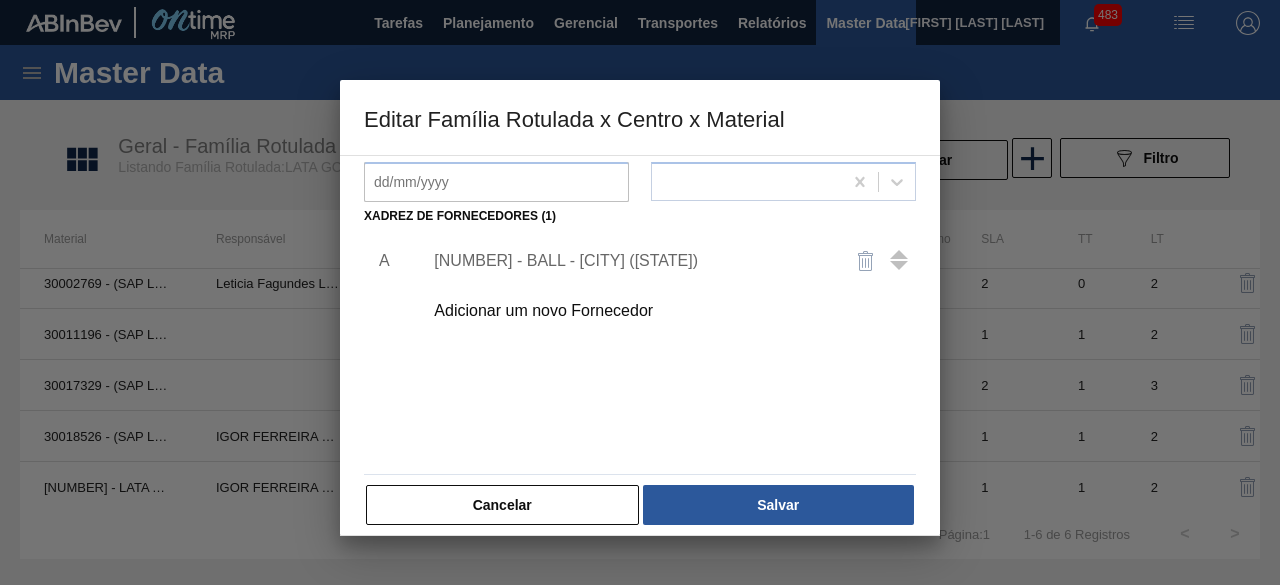 click on "[NUMBER] - BALL - [CITY] ([STATE])" at bounding box center [630, 261] 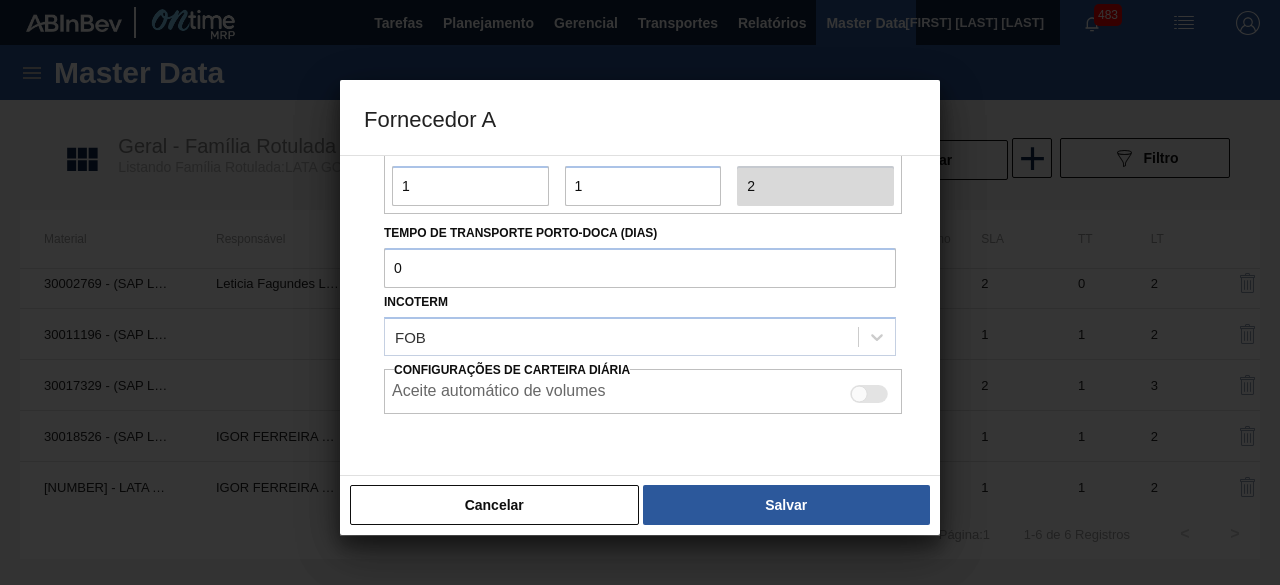 scroll, scrollTop: 300, scrollLeft: 0, axis: vertical 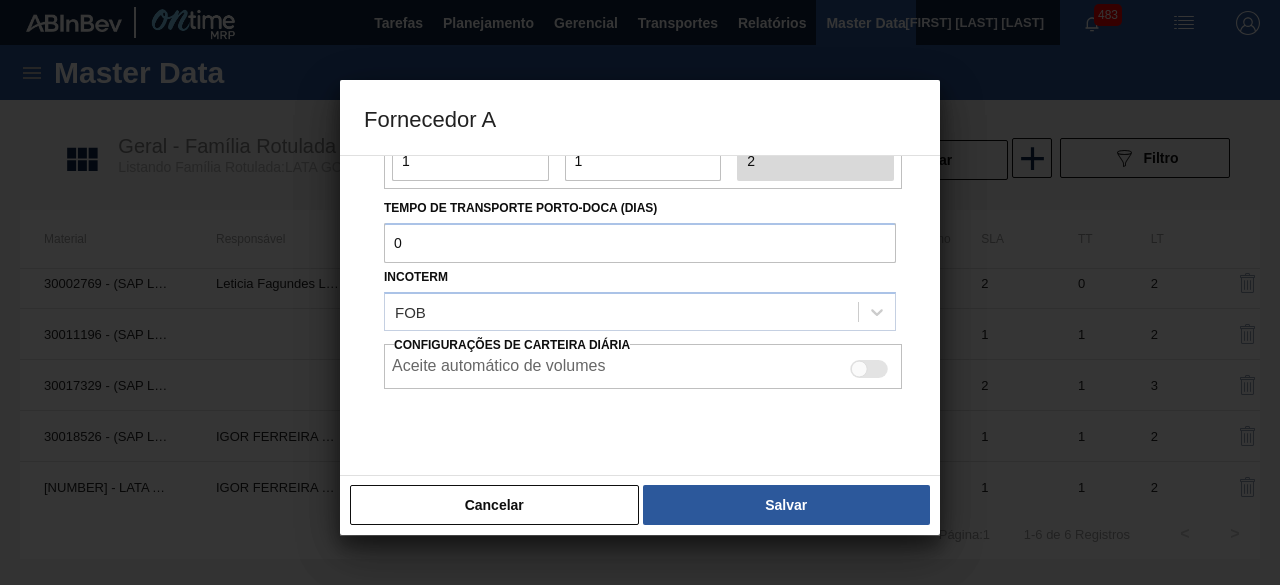 click at bounding box center [859, 368] 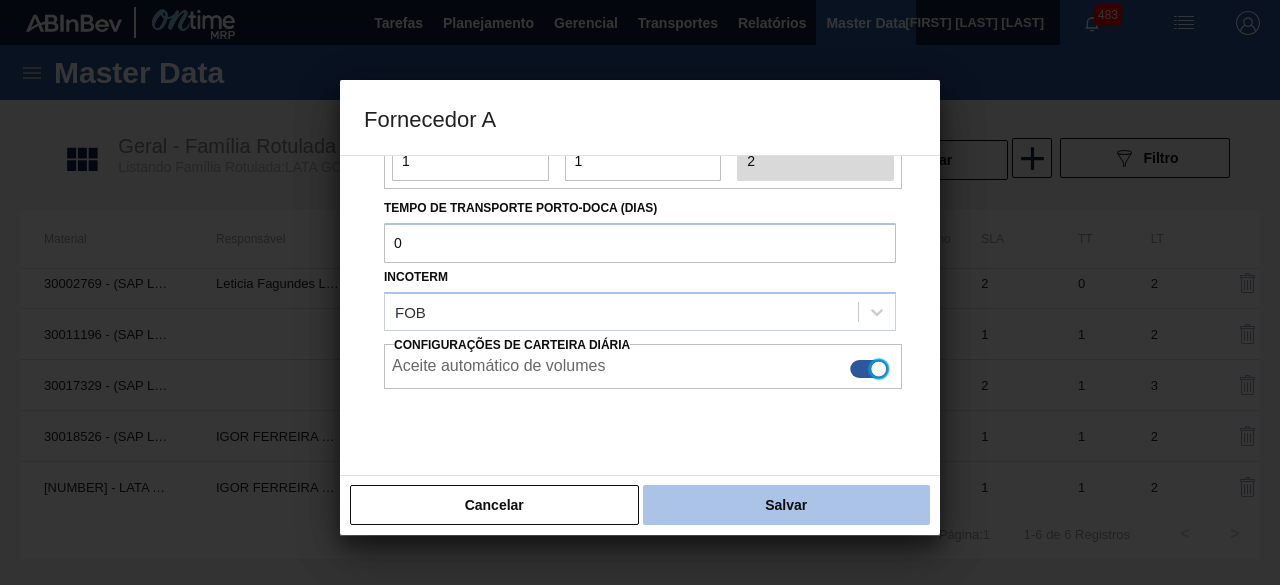 click on "Salvar" at bounding box center [786, 505] 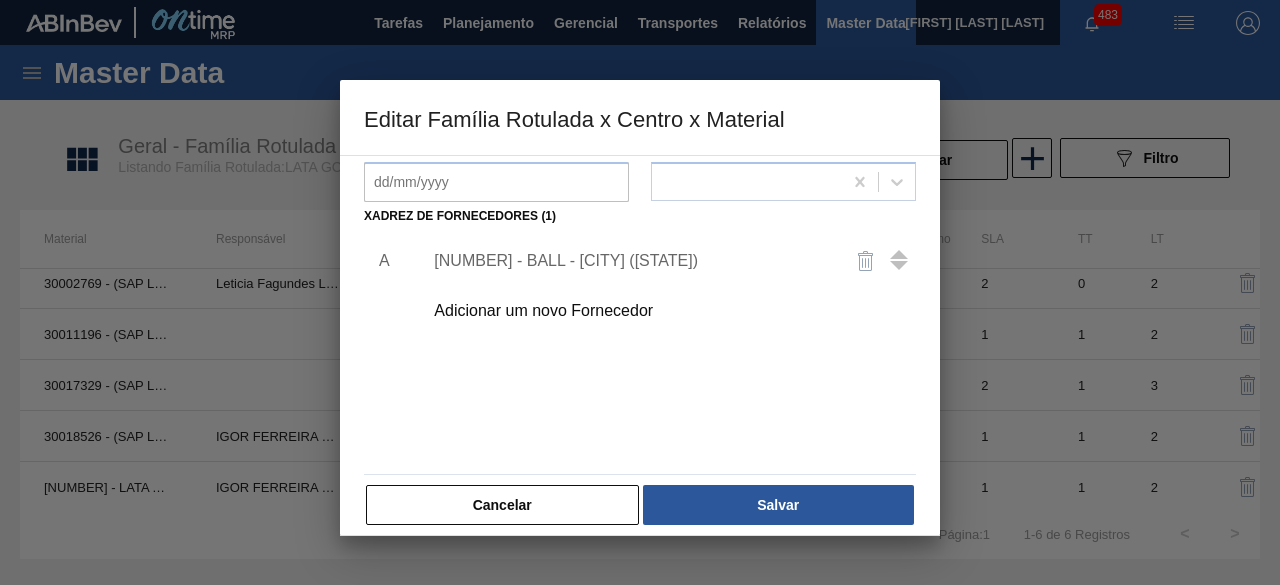 click on "Salvar" at bounding box center [778, 505] 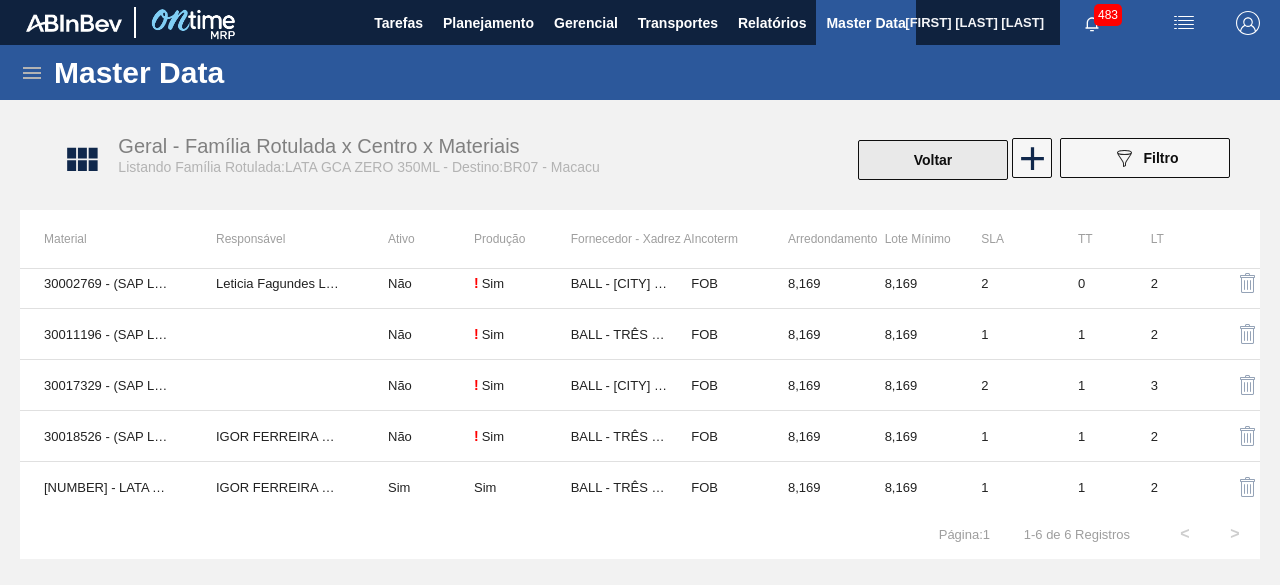 click on "Voltar" at bounding box center [933, 160] 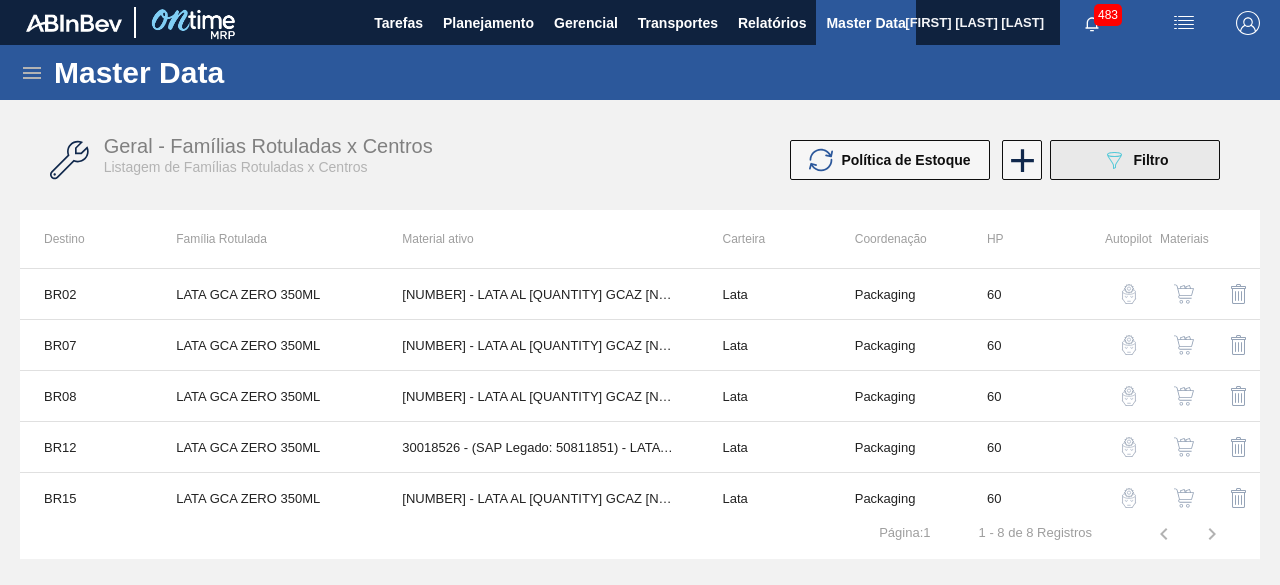 click on "089F7B8B-B2A5-4AFE-B5C0-19BA573D28AC Filtro" at bounding box center (1135, 160) 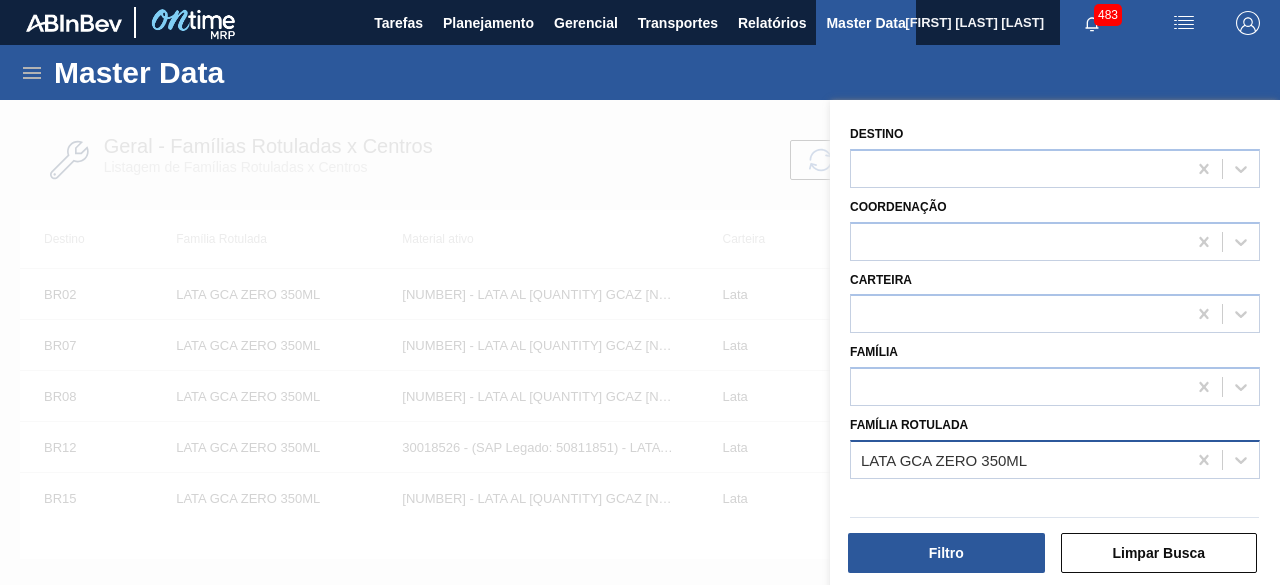 click on "LATA GCA ZERO 350ML" at bounding box center (1018, 459) 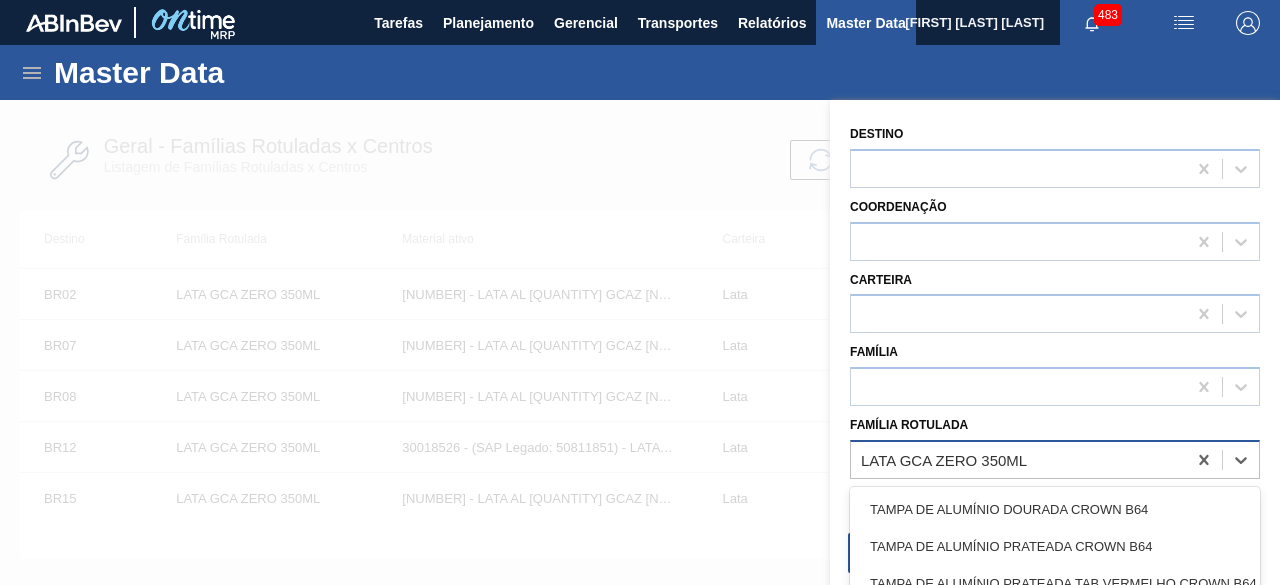 paste on "LATA ORIGINAL 473ML MP" 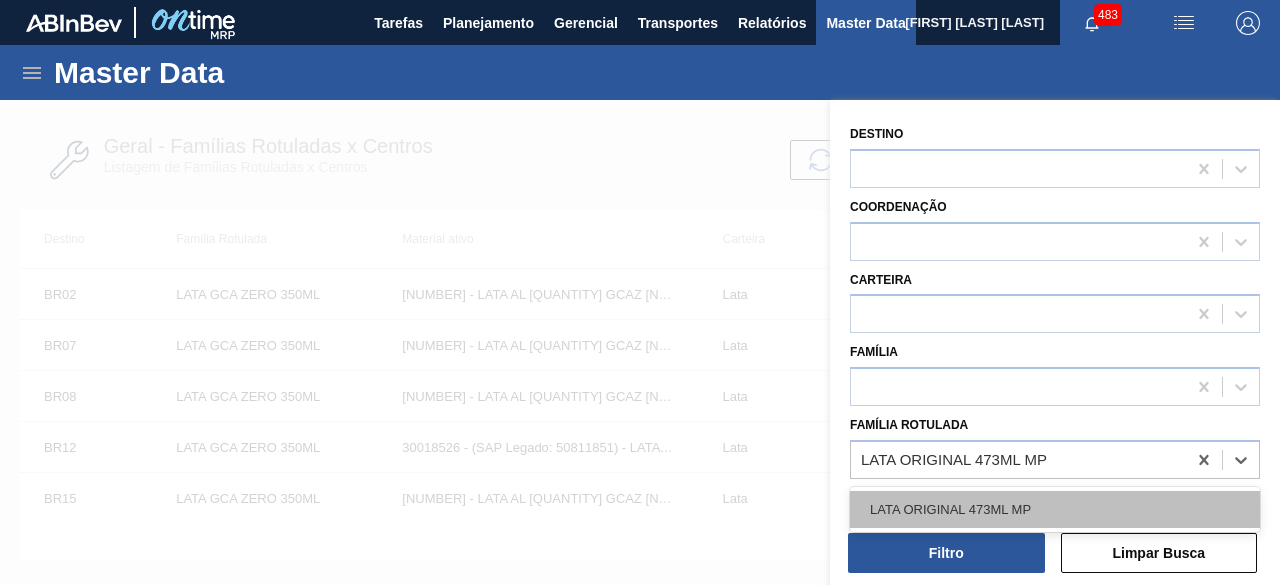 click on "LATA ORIGINAL 473ML MP" at bounding box center [1055, 509] 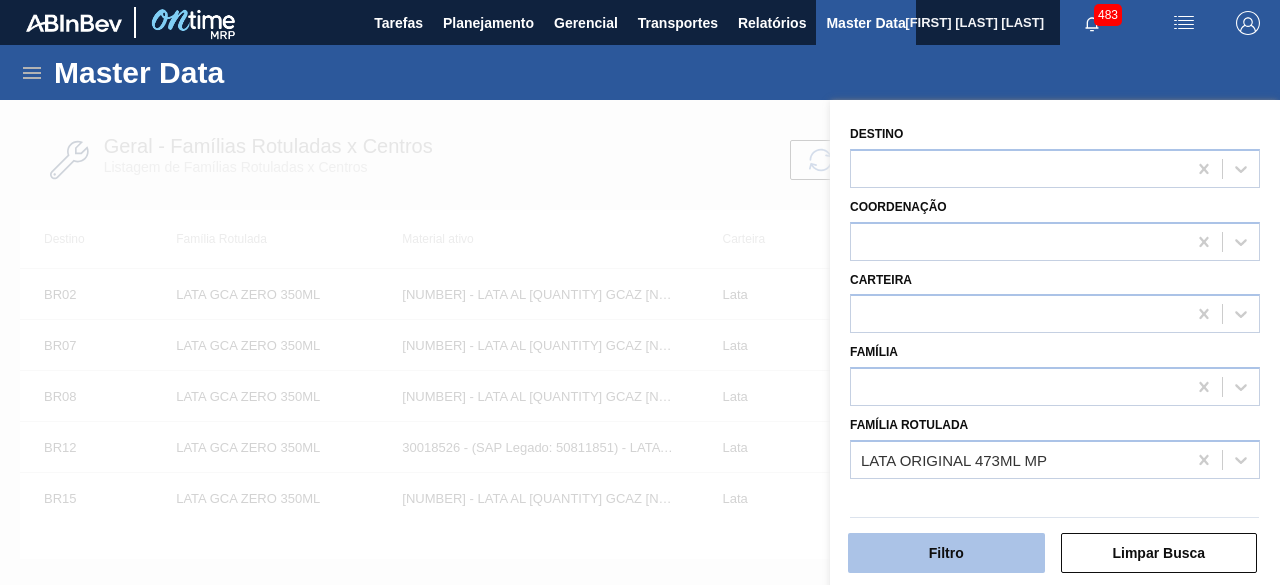 click on "Filtro" at bounding box center [946, 553] 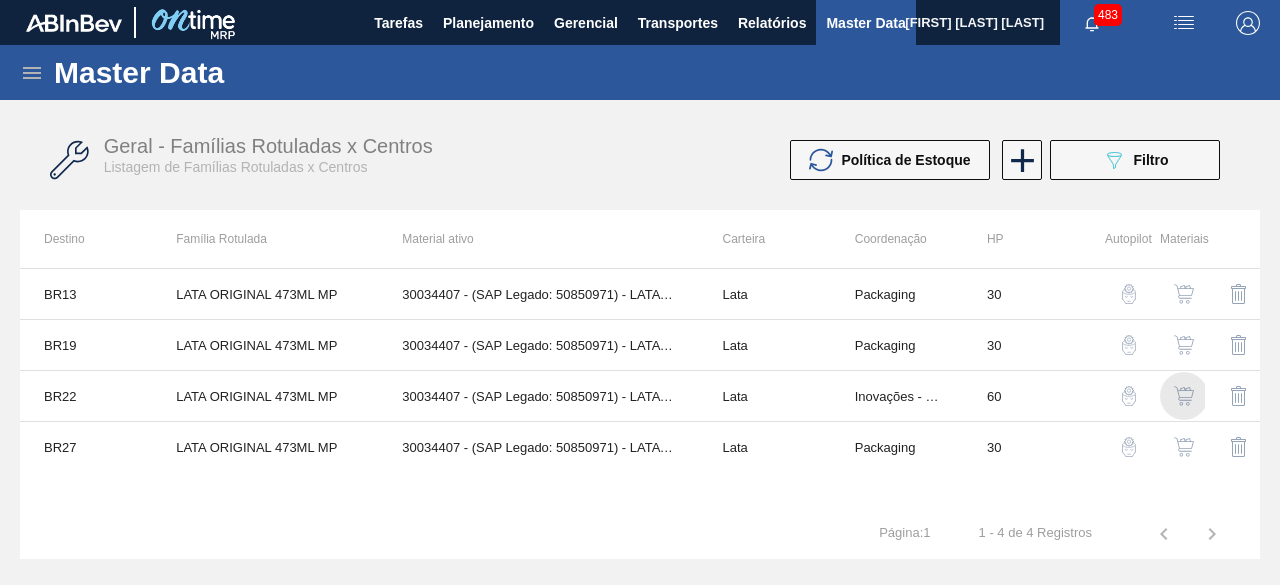 click at bounding box center (1184, 396) 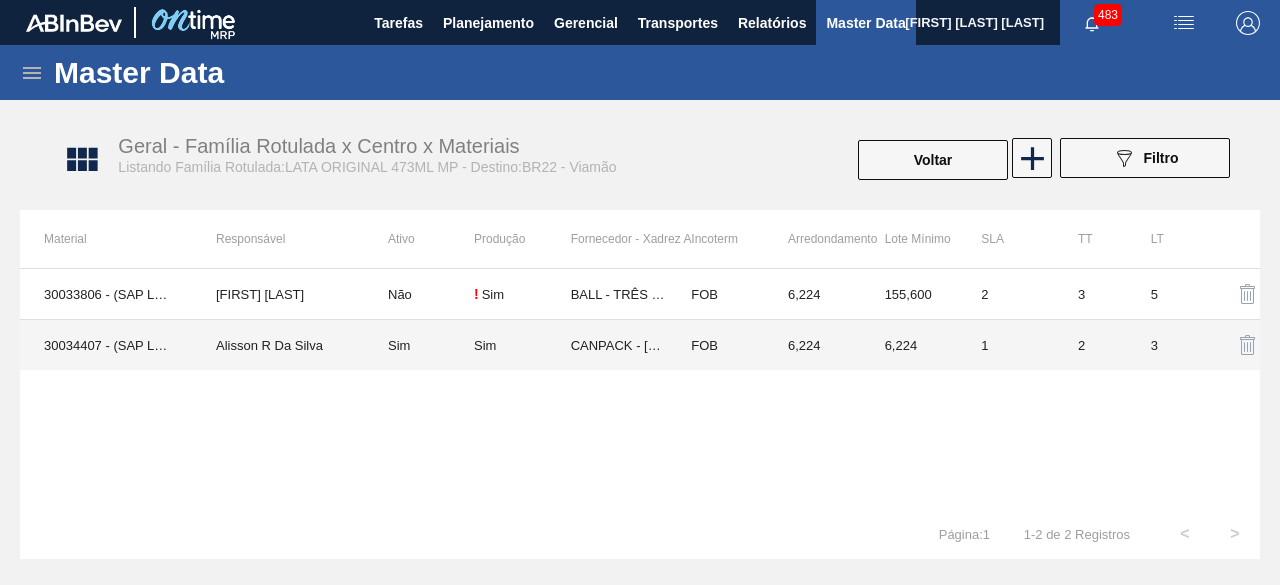 click on "30034407 - (SAP Legado: 50850971) - LATA AL ORIG 473ML BRILHO MULTIPACK" at bounding box center [106, 345] 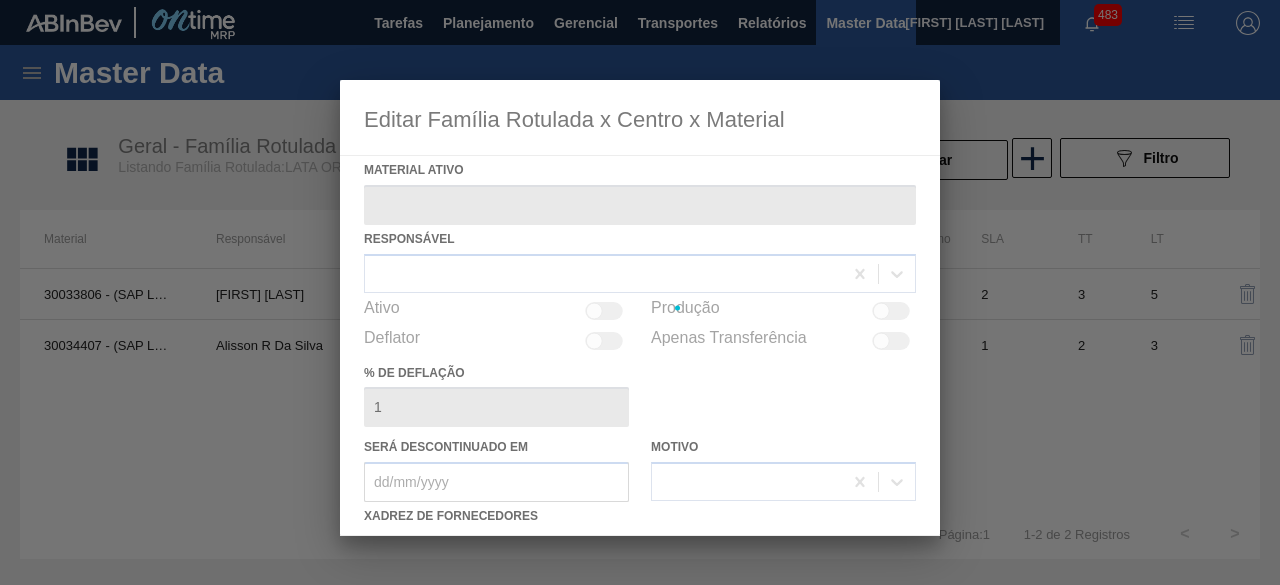 type on "30034407 - (SAP Legado: 50850971) - LATA AL ORIG 473ML BRILHO MULTIPACK" 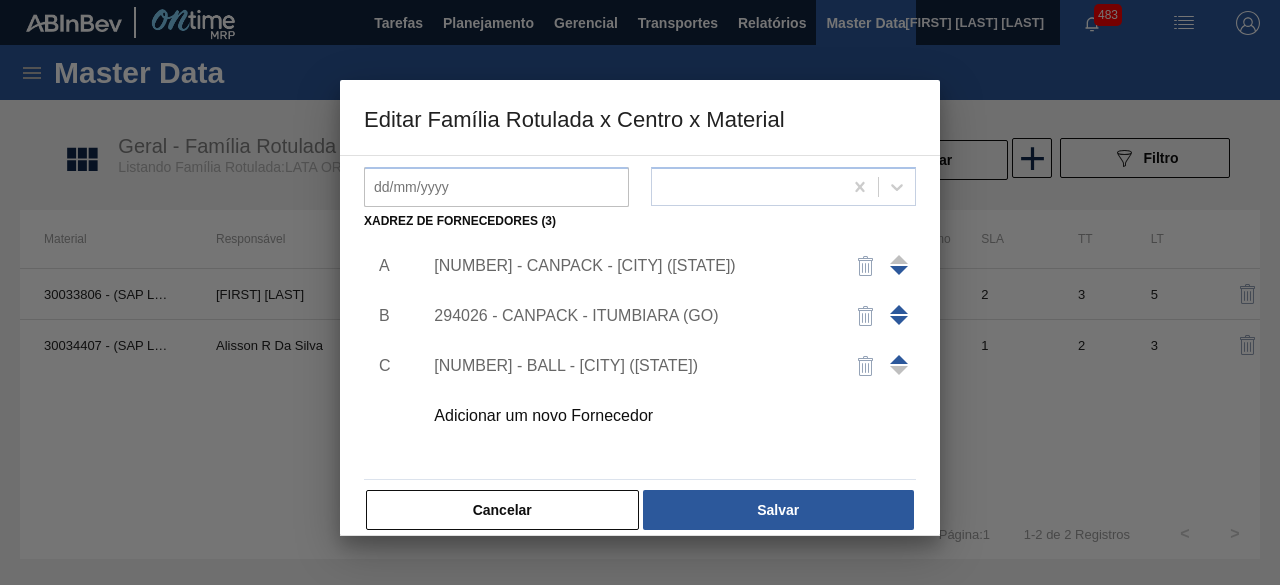 scroll, scrollTop: 300, scrollLeft: 0, axis: vertical 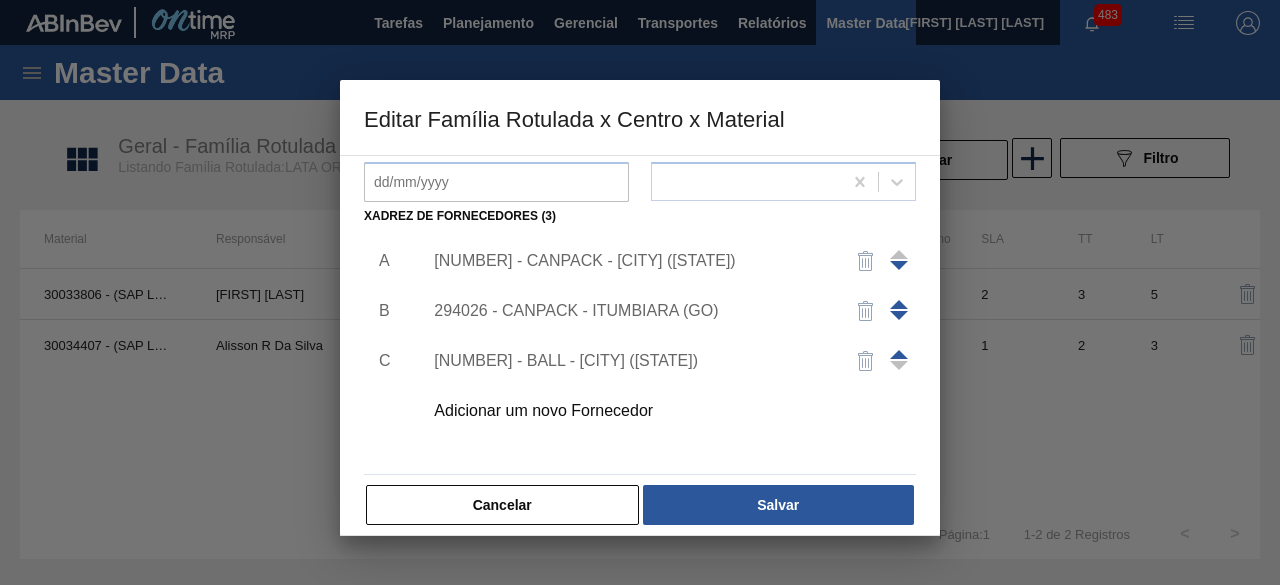 click on "Adicionar um novo Fornecedor" at bounding box center [630, 411] 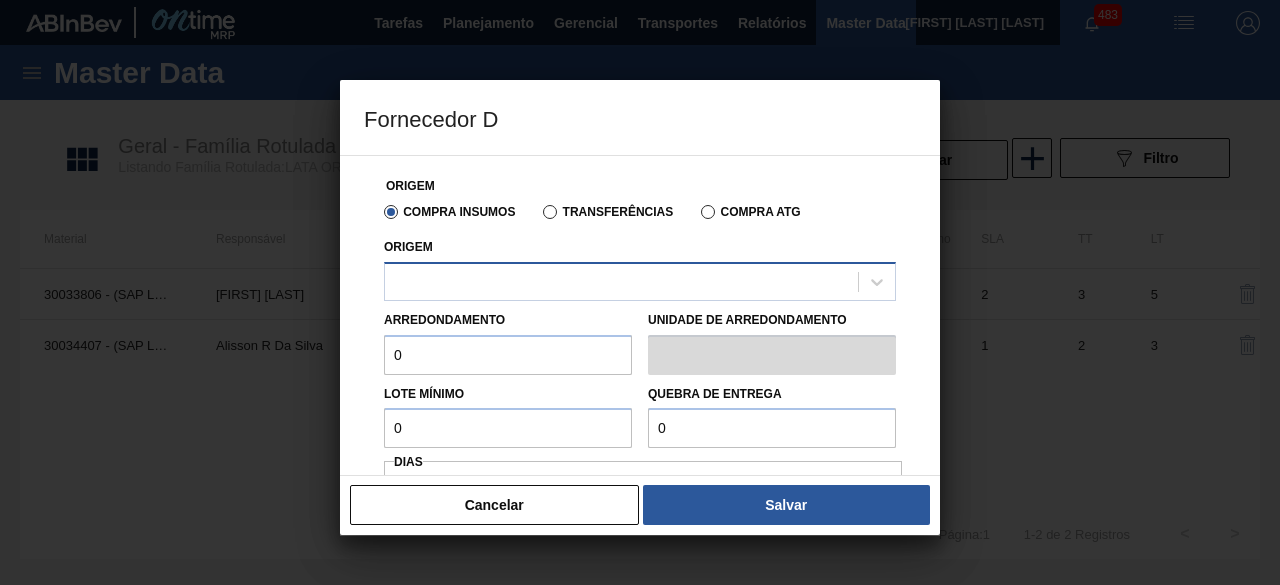 click at bounding box center [621, 281] 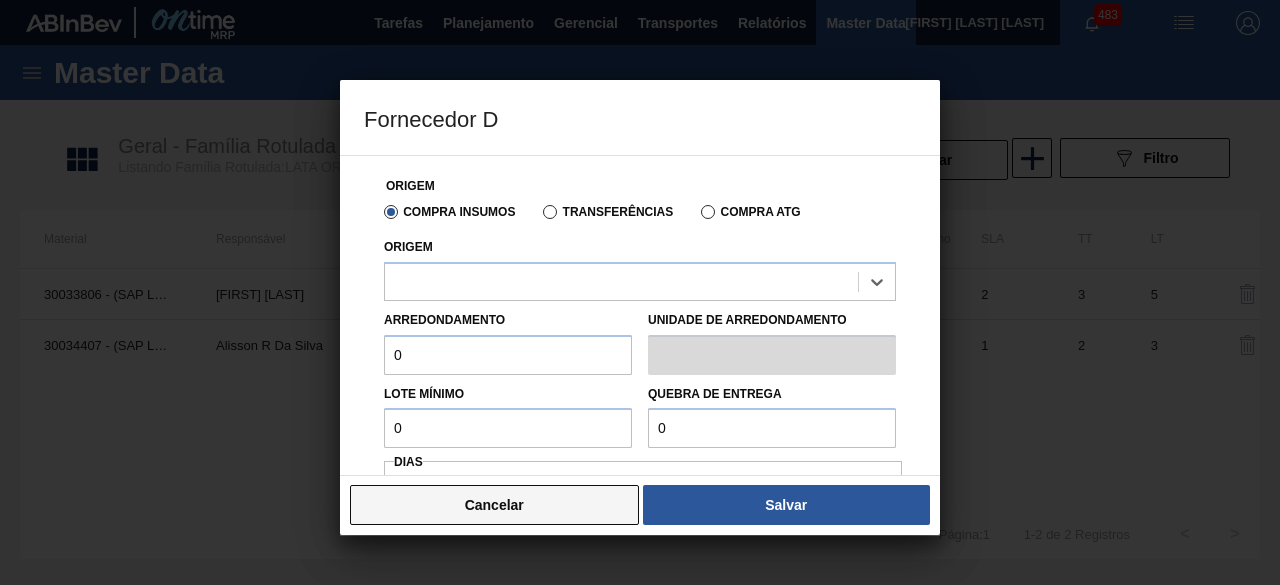 click on "Cancelar" at bounding box center [494, 505] 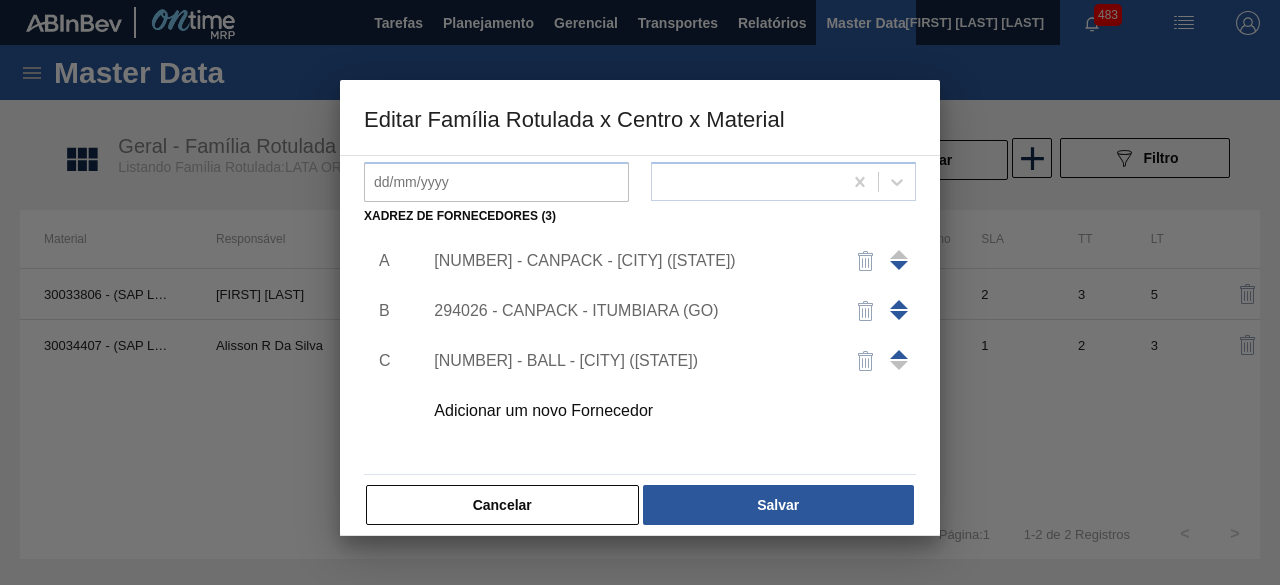 click on "Cancelar" at bounding box center [502, 505] 